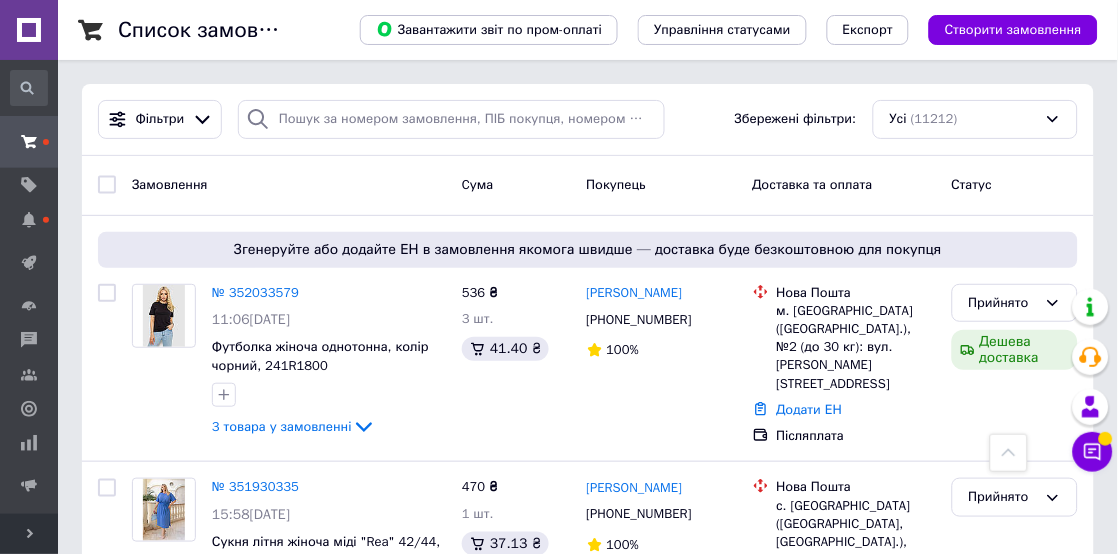 scroll, scrollTop: 2987, scrollLeft: 0, axis: vertical 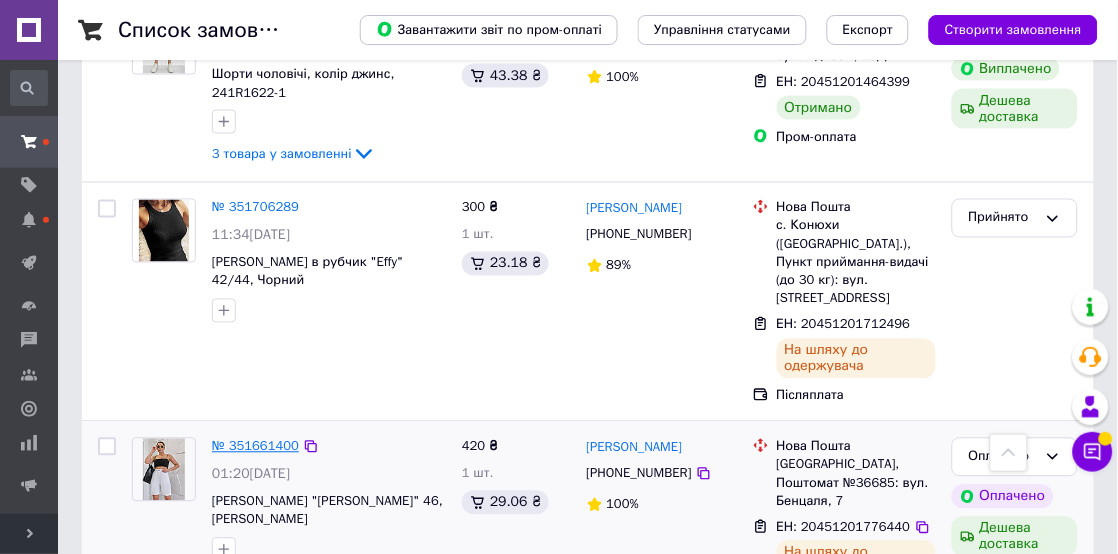 click on "№ 351661400" at bounding box center [255, 446] 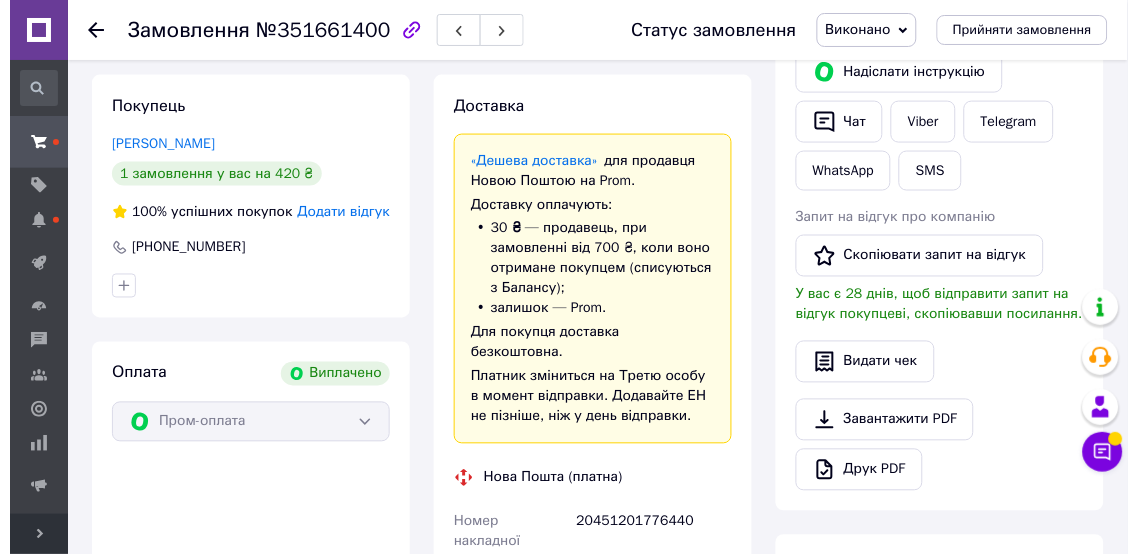 scroll, scrollTop: 375, scrollLeft: 0, axis: vertical 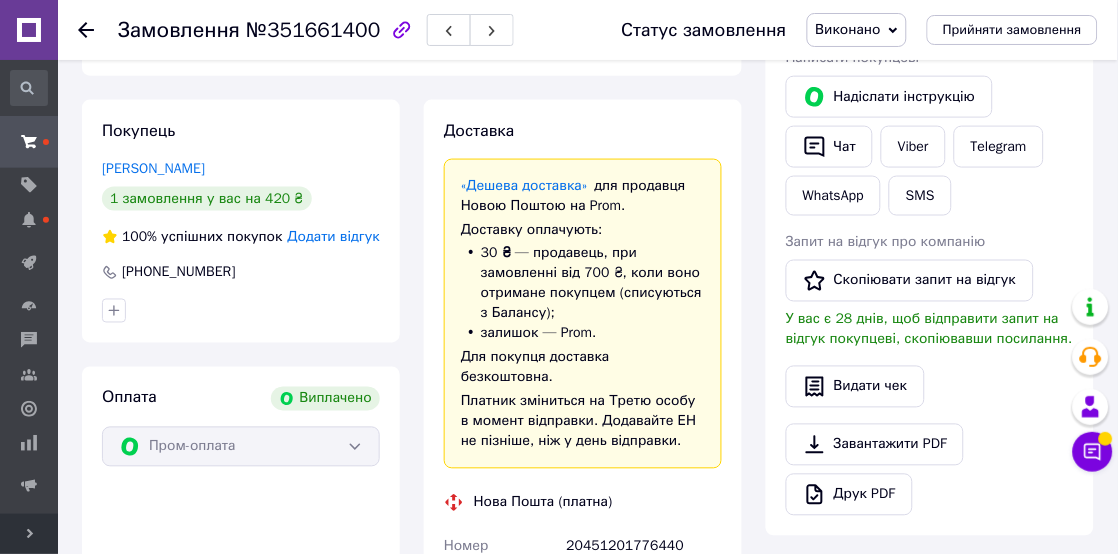 click on "Додати відгук" at bounding box center (334, 236) 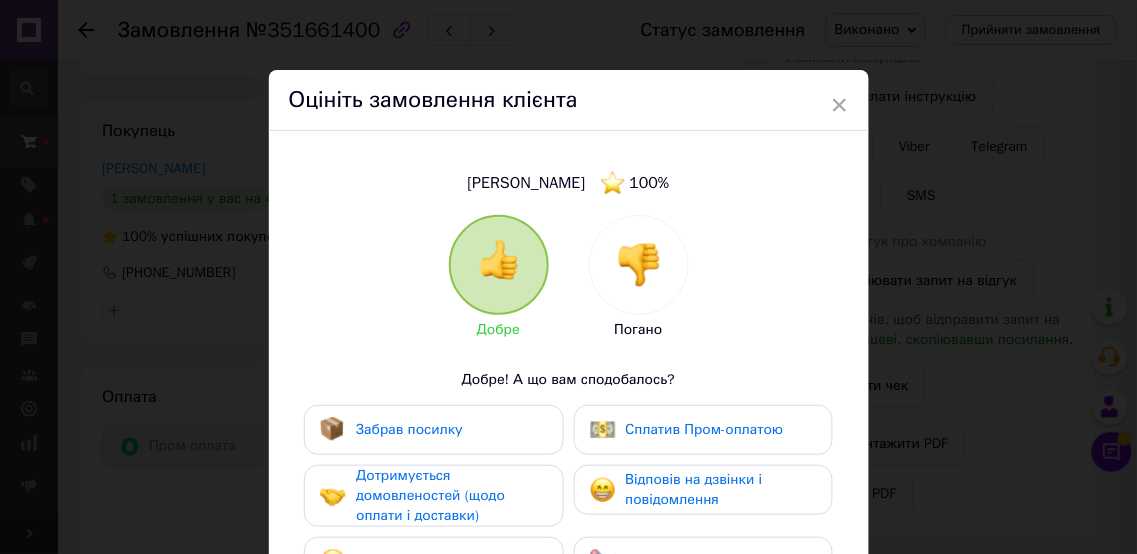 click on "Забрав посилку" at bounding box center (409, 429) 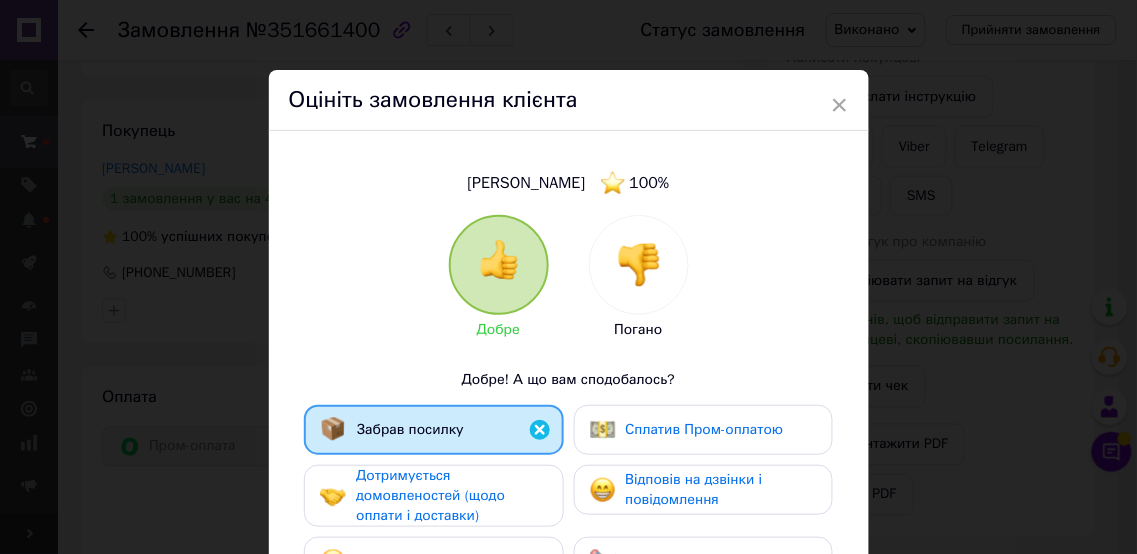 click on "Сплатив Пром-оплатою" at bounding box center (705, 429) 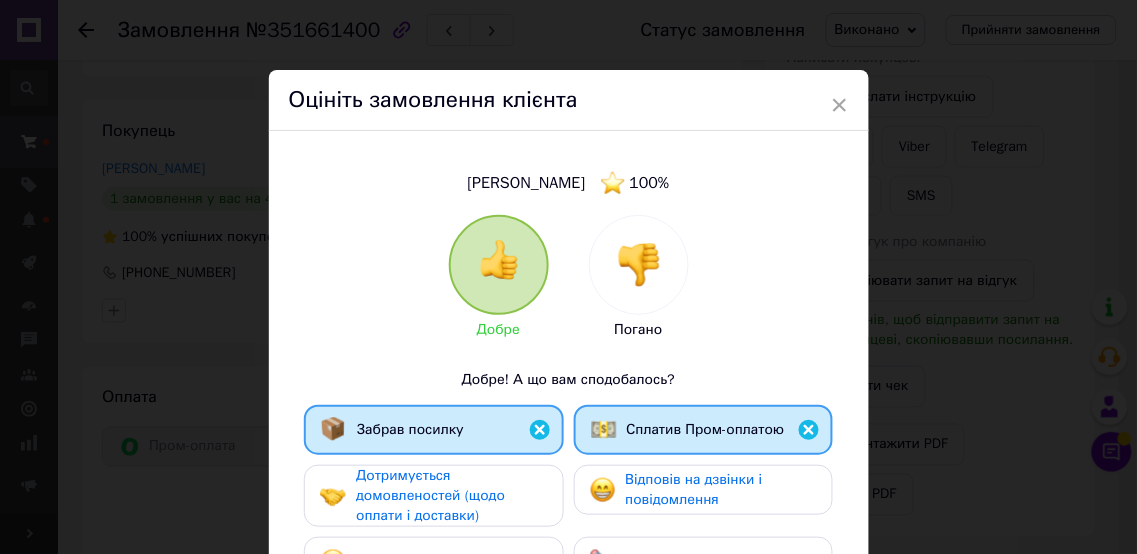 click on "Дотримується домовленостей (щодо оплати і доставки)" at bounding box center (451, 496) 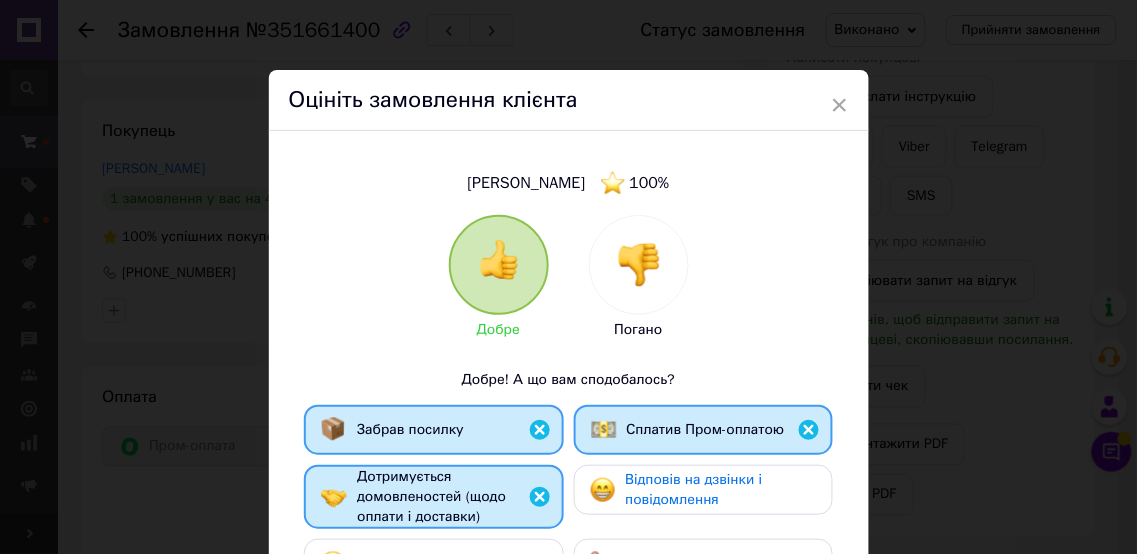 click on "Відповів на дзвінки і повідомлення" at bounding box center (694, 489) 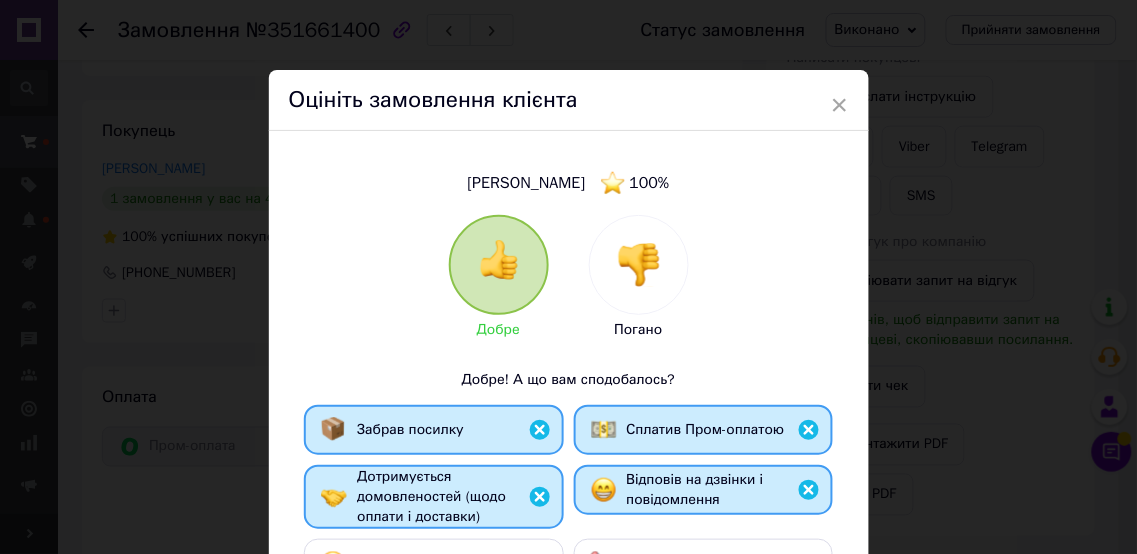 click on "Спілкування — приємне" at bounding box center (433, 564) 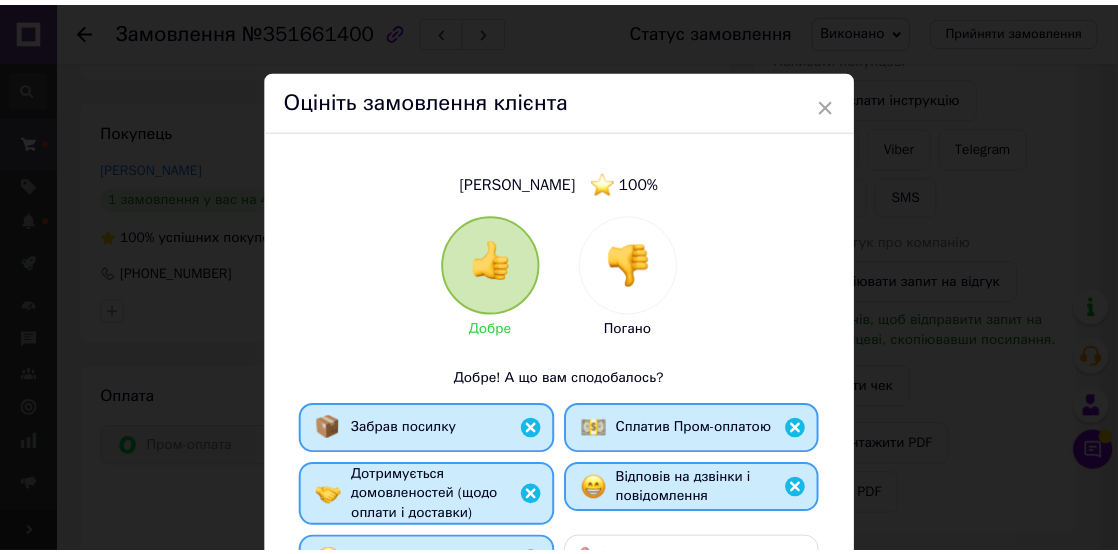 scroll, scrollTop: 436, scrollLeft: 0, axis: vertical 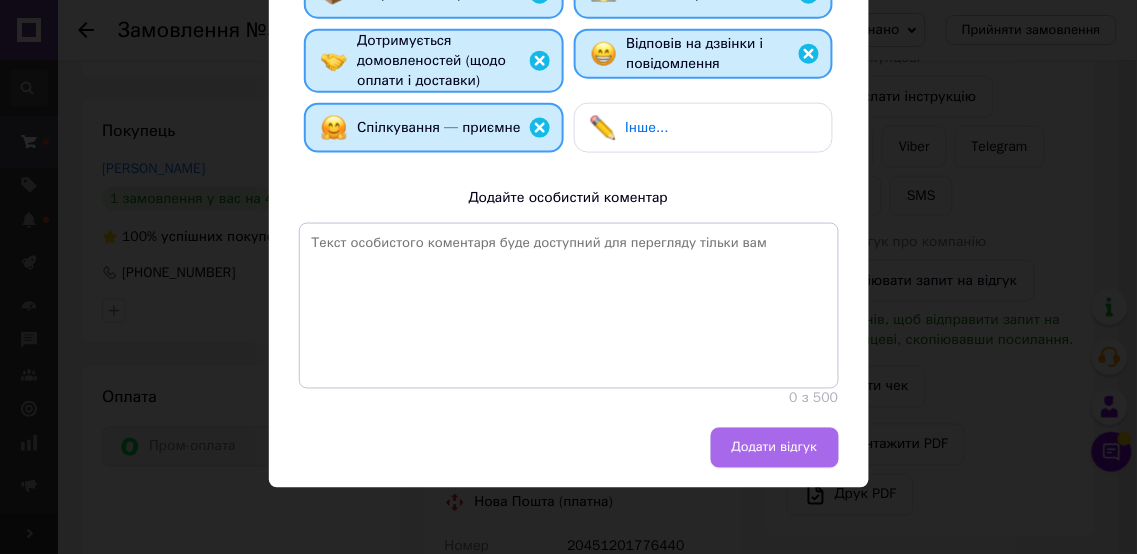 click on "Додати відгук" at bounding box center (775, 448) 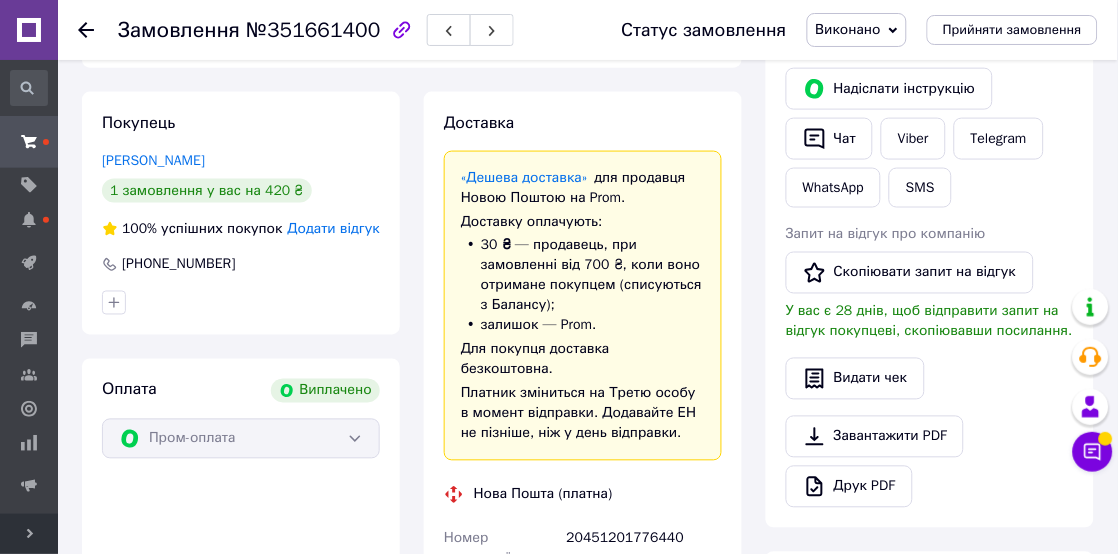 scroll, scrollTop: 484, scrollLeft: 0, axis: vertical 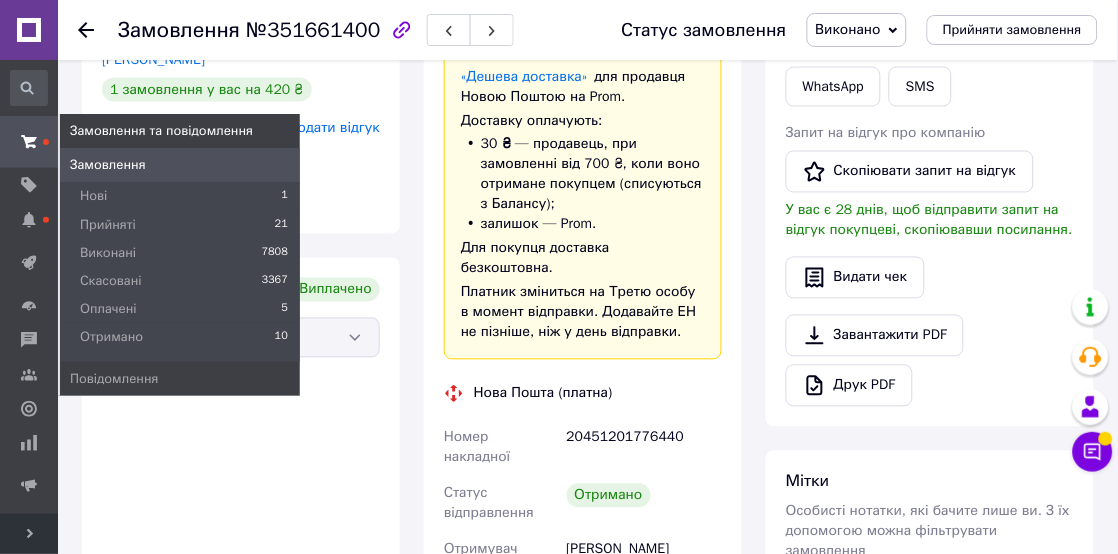 click 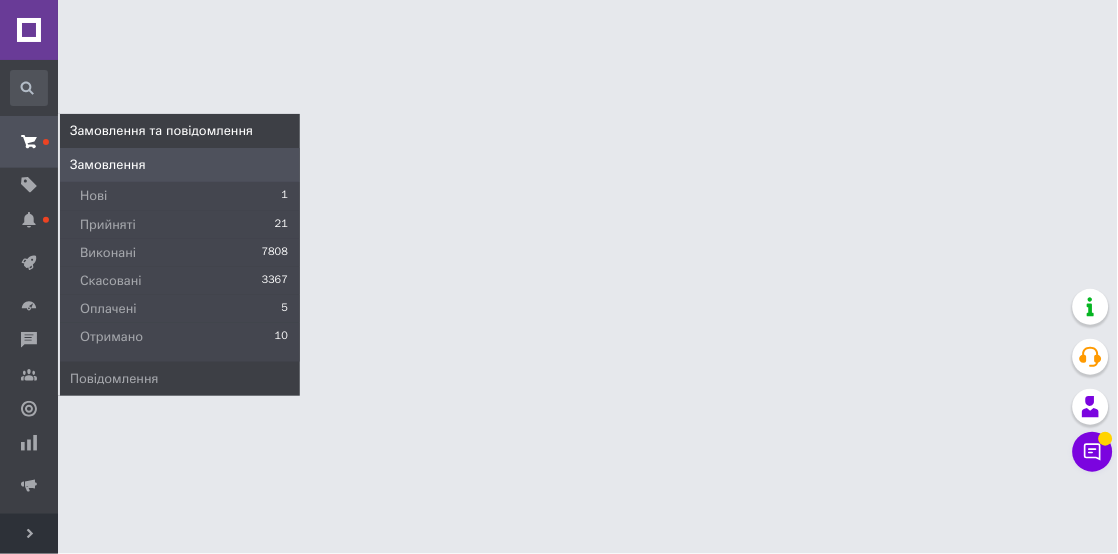 scroll, scrollTop: 0, scrollLeft: 0, axis: both 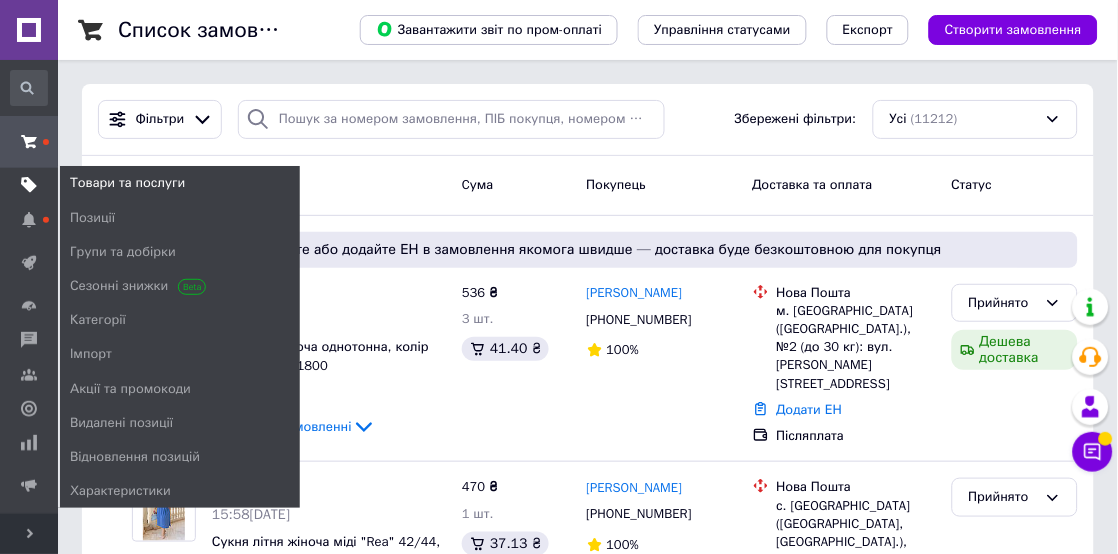 click 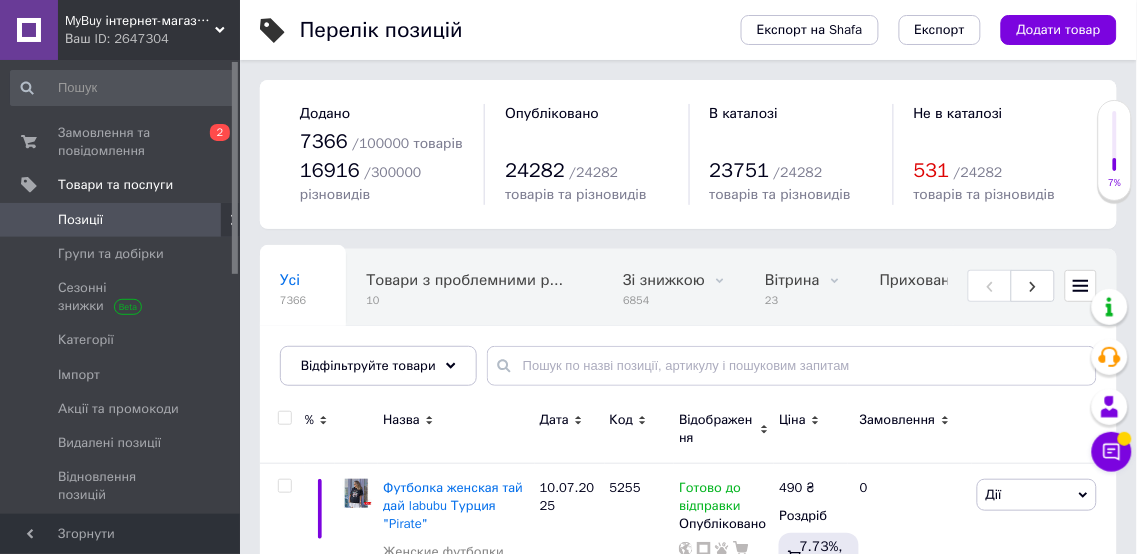 click on "Згорнути" at bounding box center [120, 534] 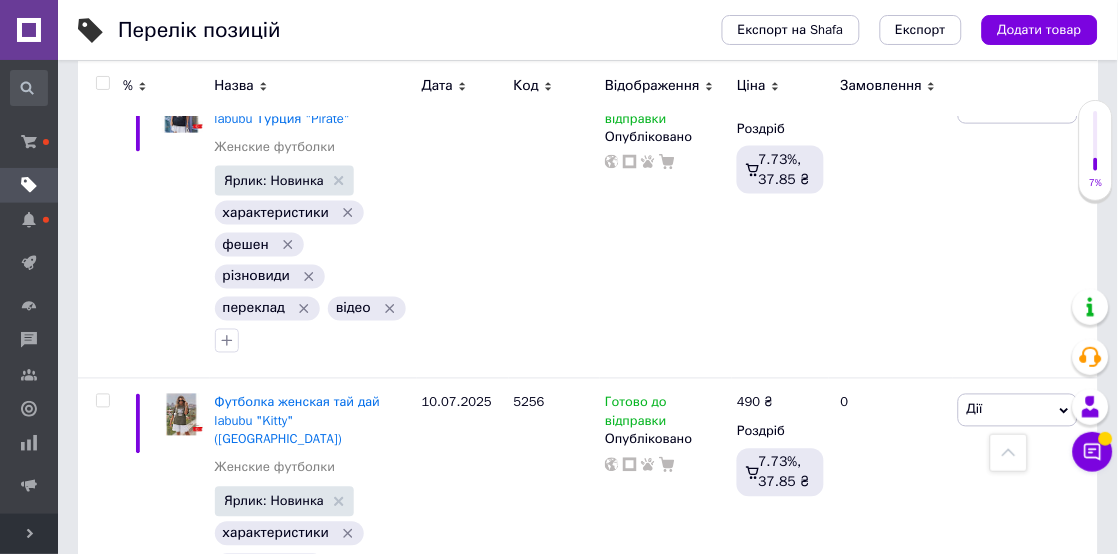 scroll, scrollTop: 977, scrollLeft: 0, axis: vertical 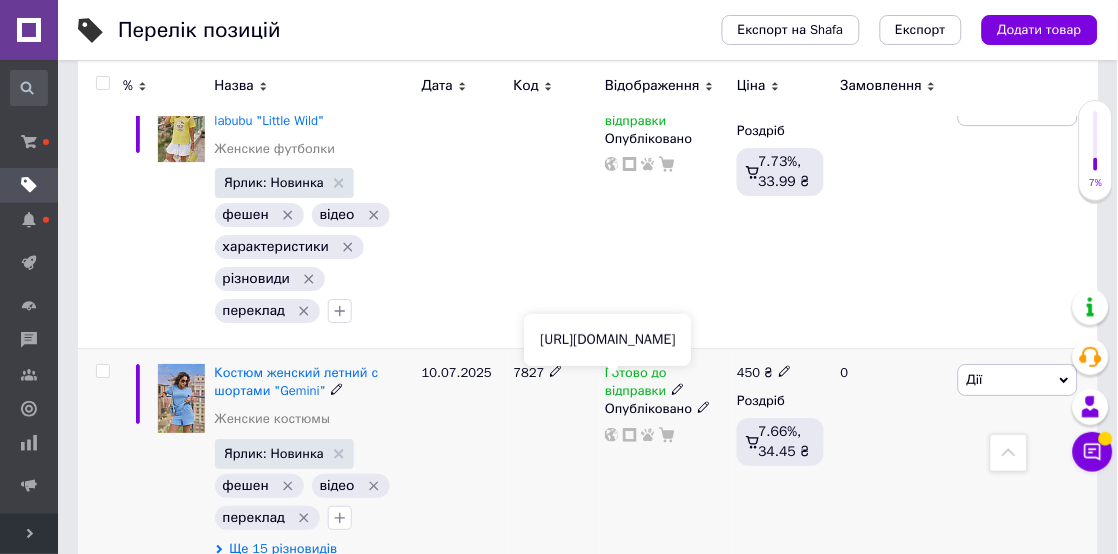 click 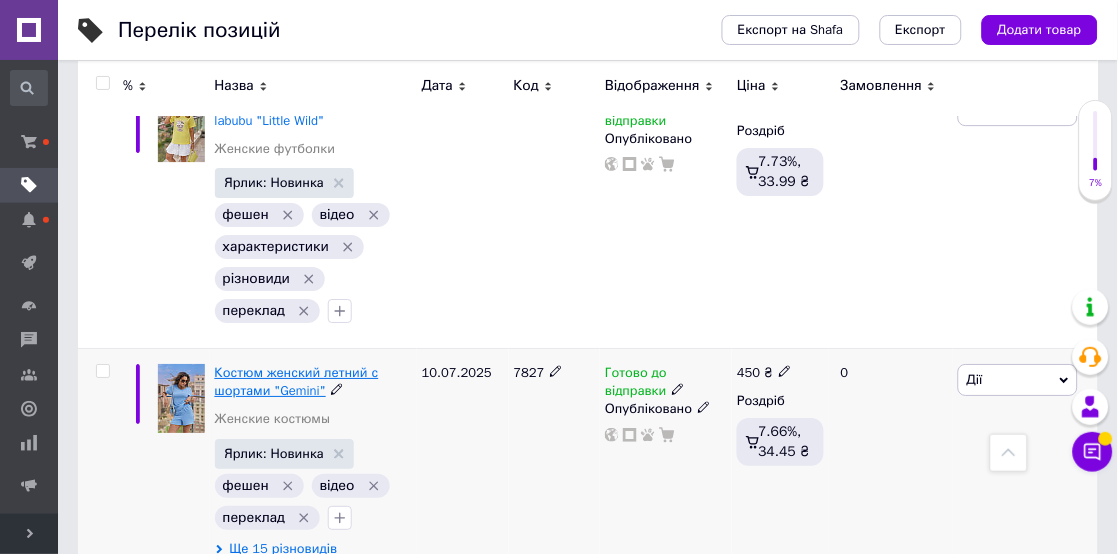 click on "Костюм женский летний с шортами "Gemini"" at bounding box center [297, 381] 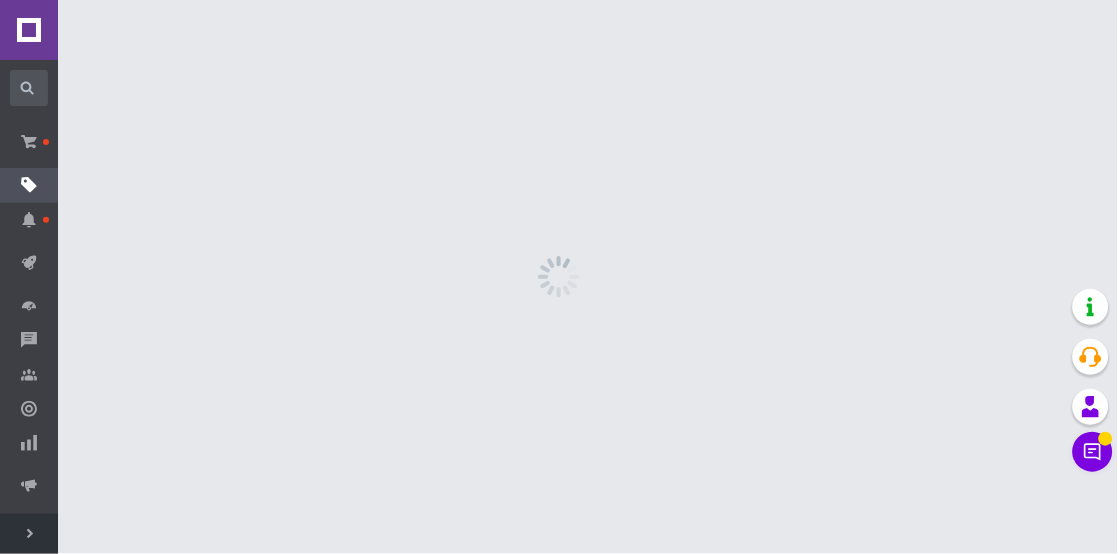 scroll, scrollTop: 0, scrollLeft: 0, axis: both 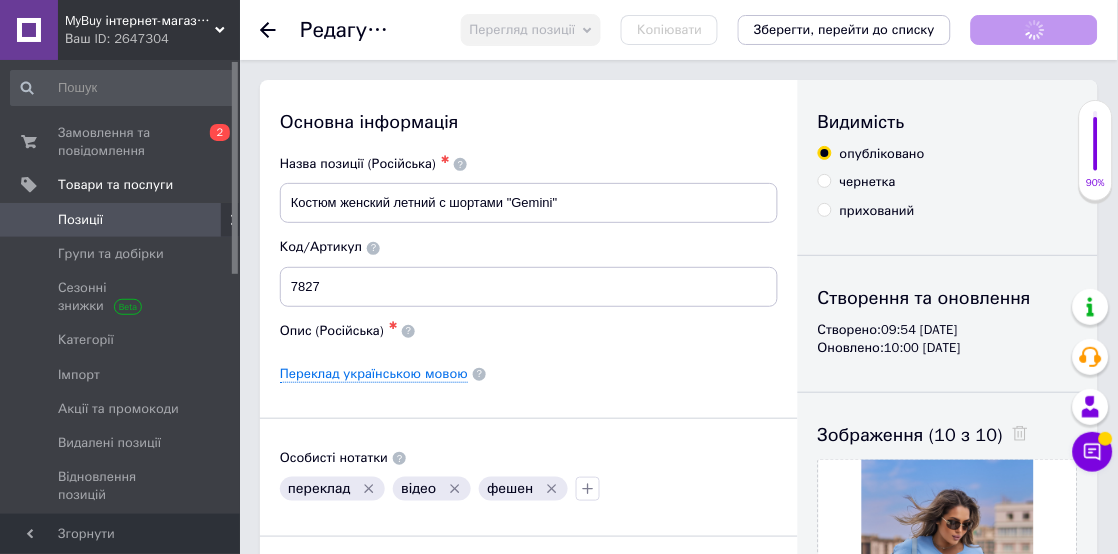 click on "Згорнути" at bounding box center (120, 534) 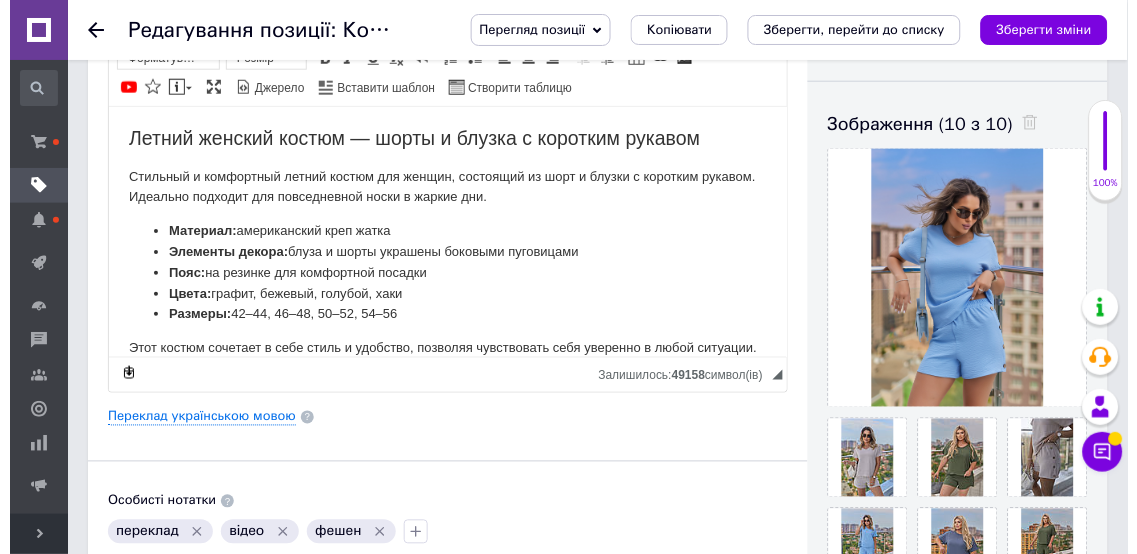 scroll, scrollTop: 0, scrollLeft: 0, axis: both 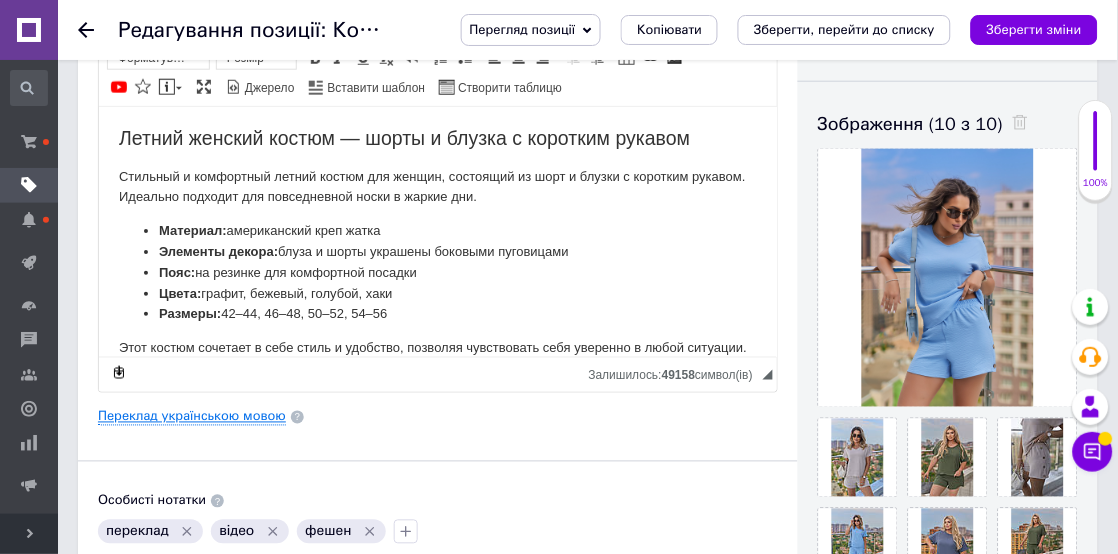 click on "Переклад українською мовою" at bounding box center [192, 417] 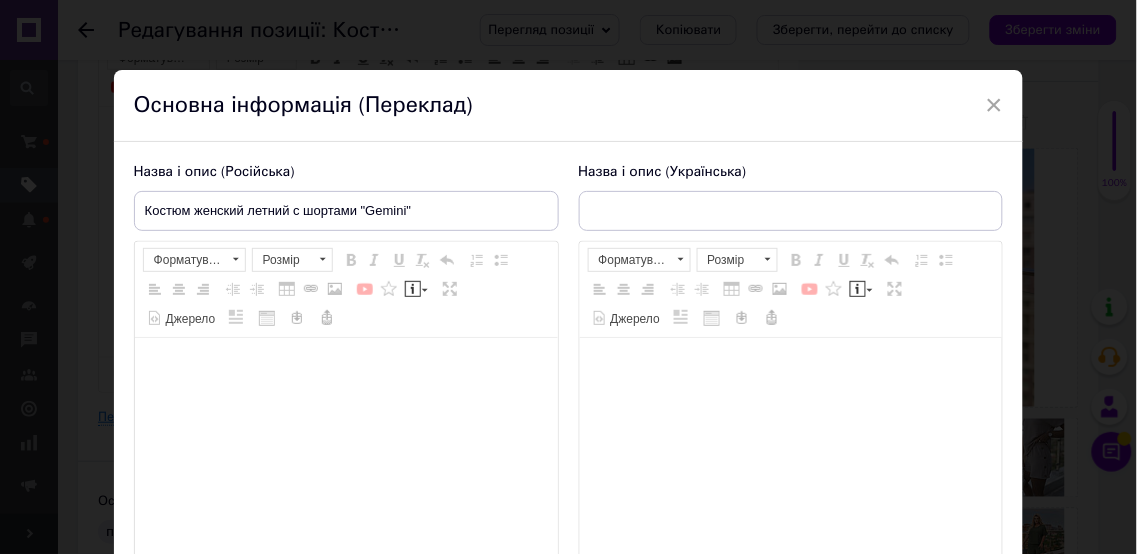 type on "Костюм жіночий літній із шортами Gemini" 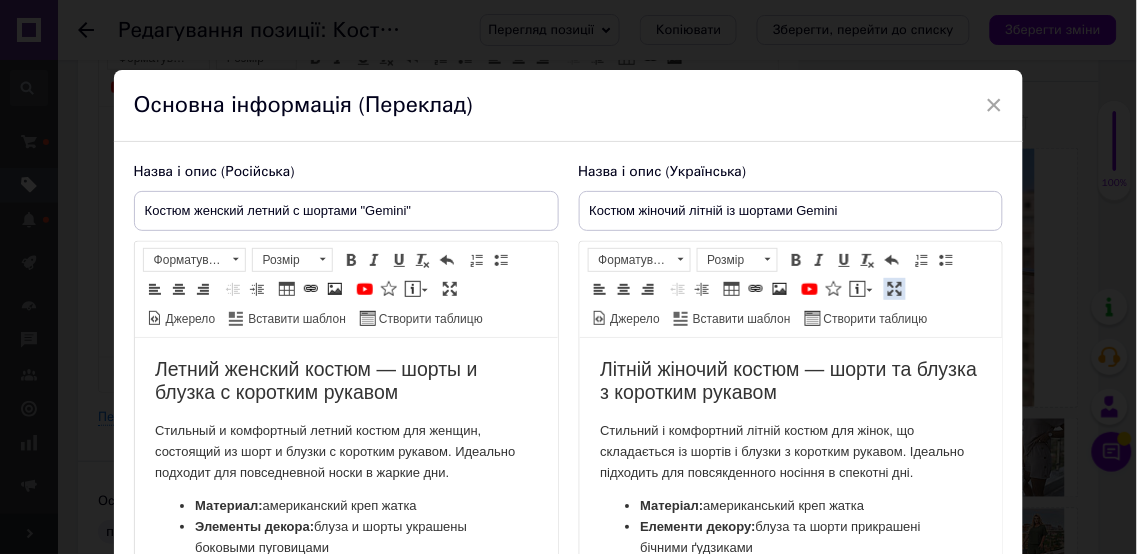 scroll, scrollTop: 0, scrollLeft: 0, axis: both 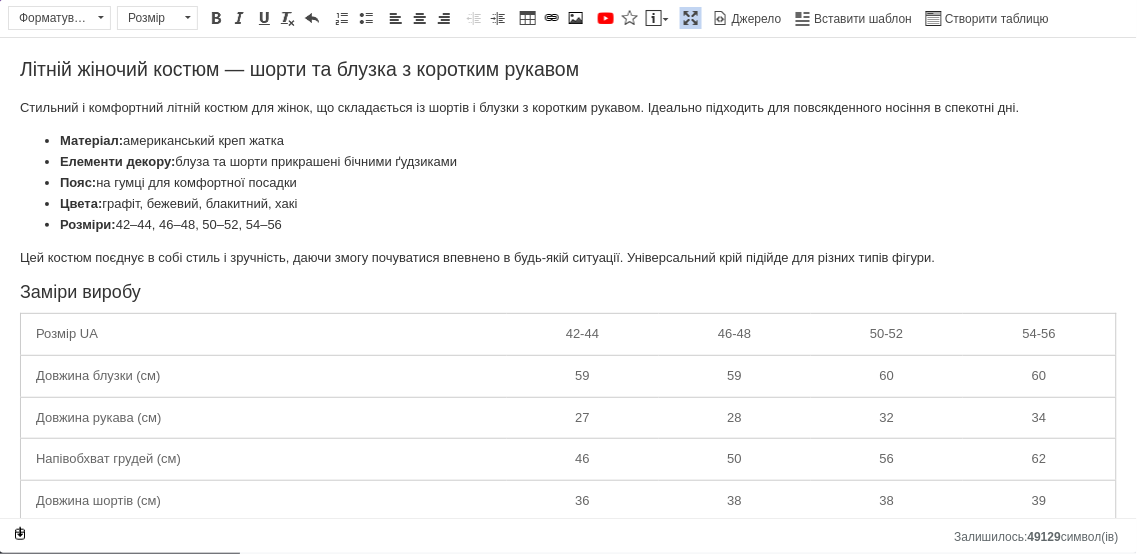 click on "Матеріал:  американський креп жатка" at bounding box center [568, 140] 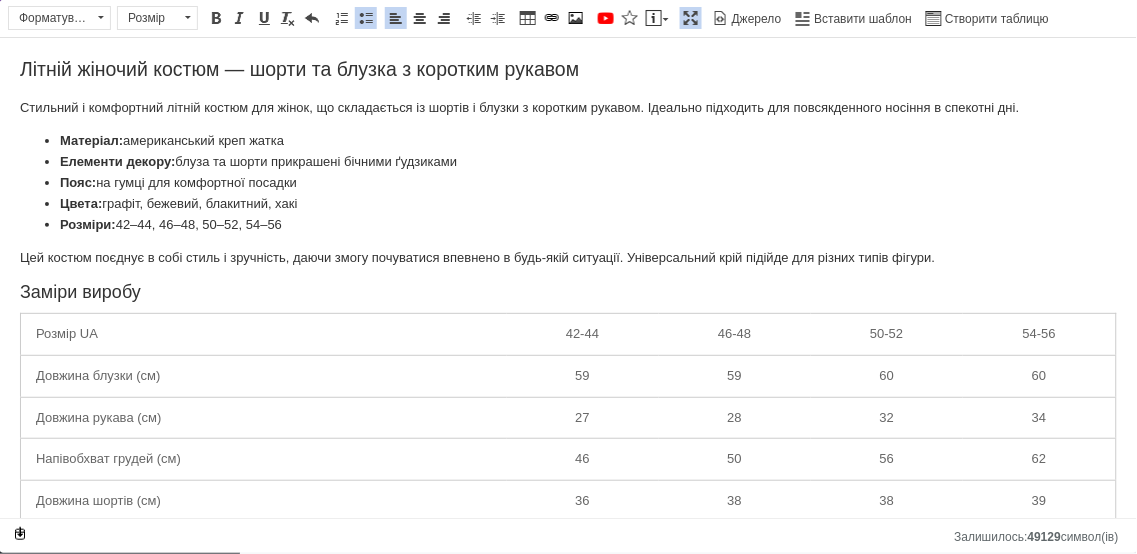 type 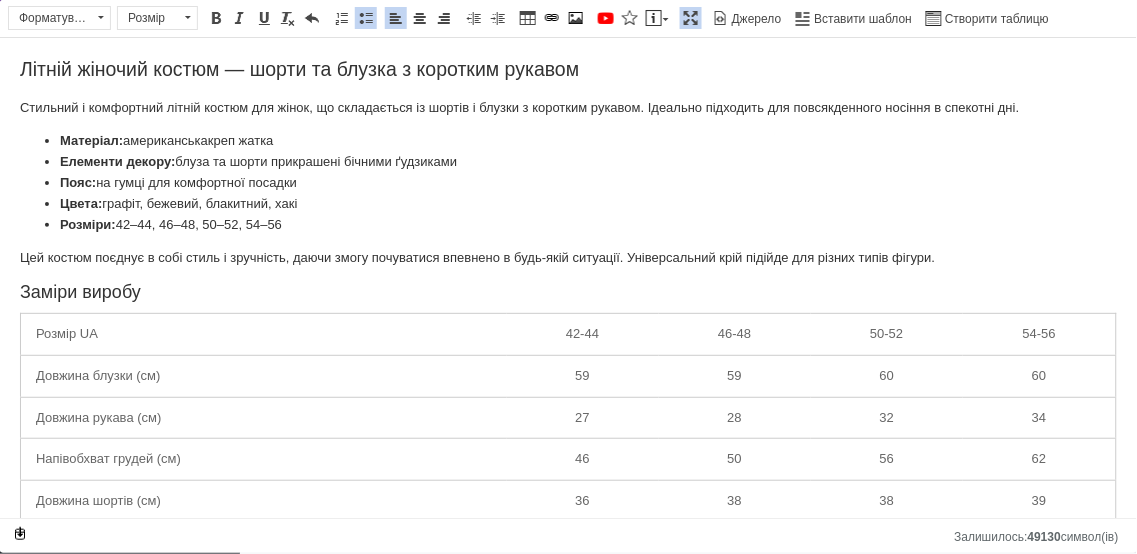 click on "Цвета:" at bounding box center [81, 202] 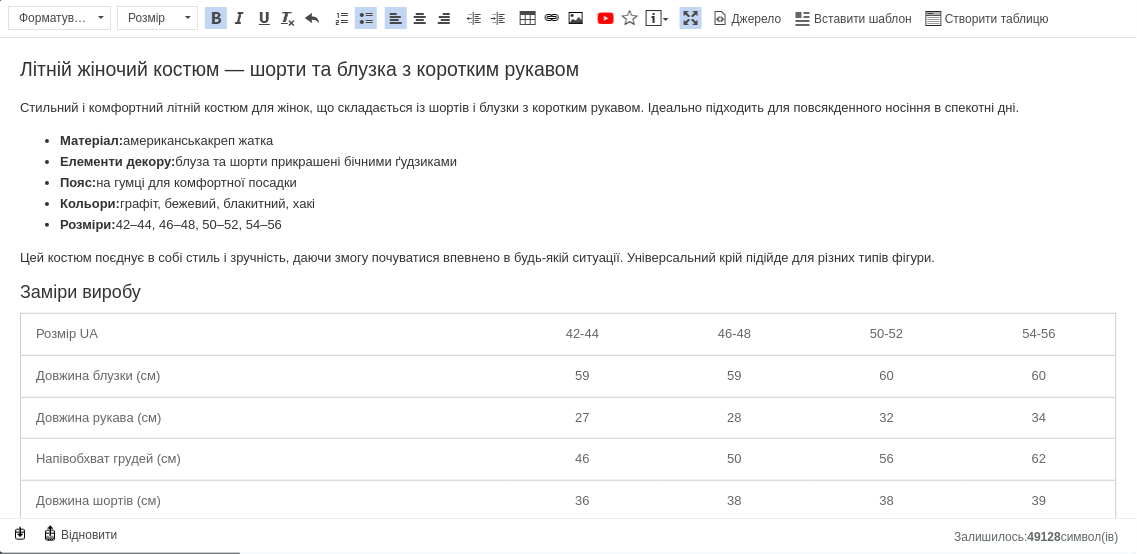 click at bounding box center [691, 18] 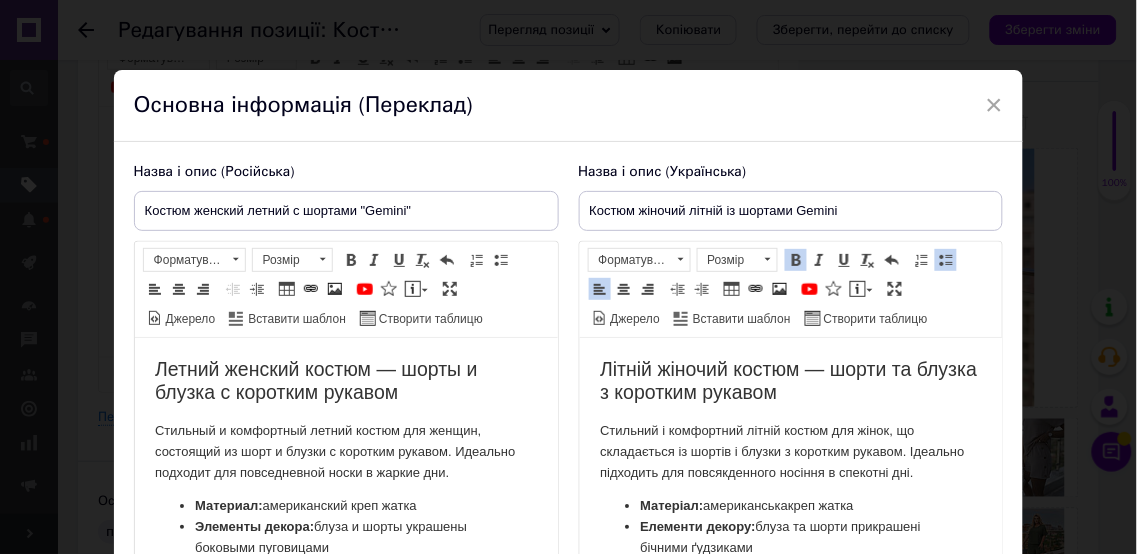 scroll, scrollTop: 264, scrollLeft: 0, axis: vertical 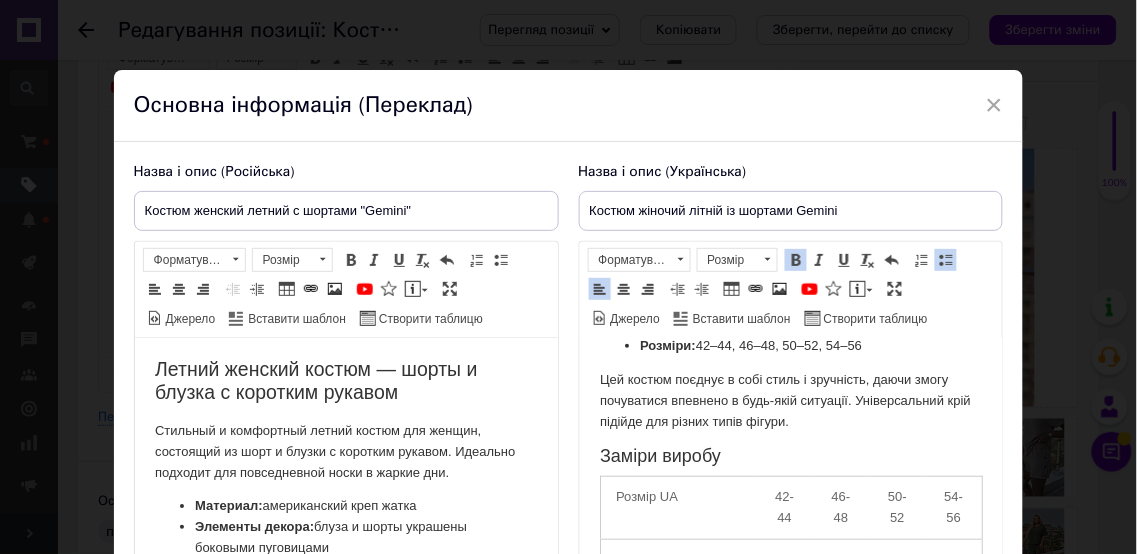 click on "Основна інформація (Переклад)" at bounding box center [569, 106] 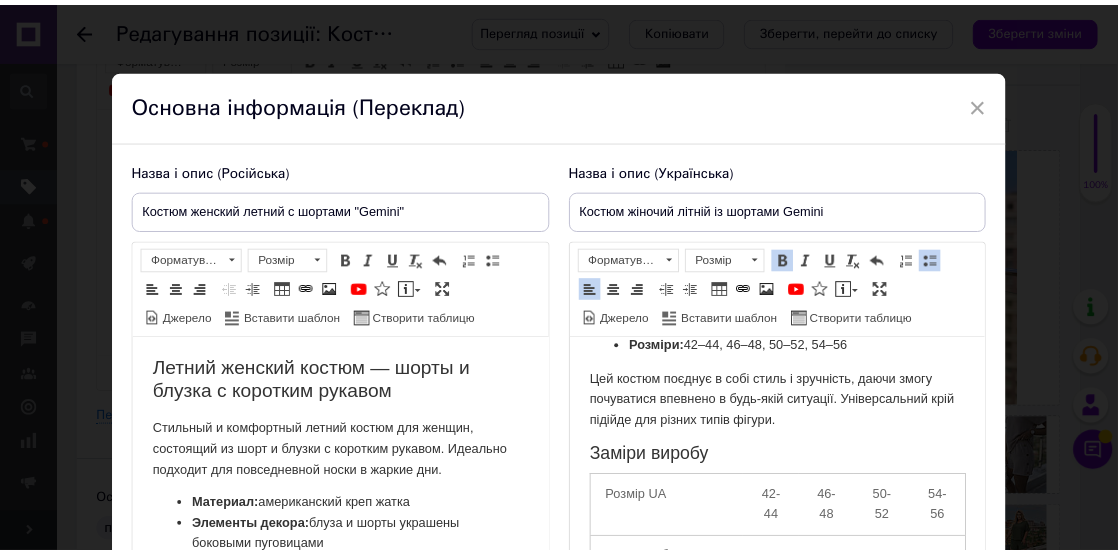 scroll, scrollTop: 265, scrollLeft: 0, axis: vertical 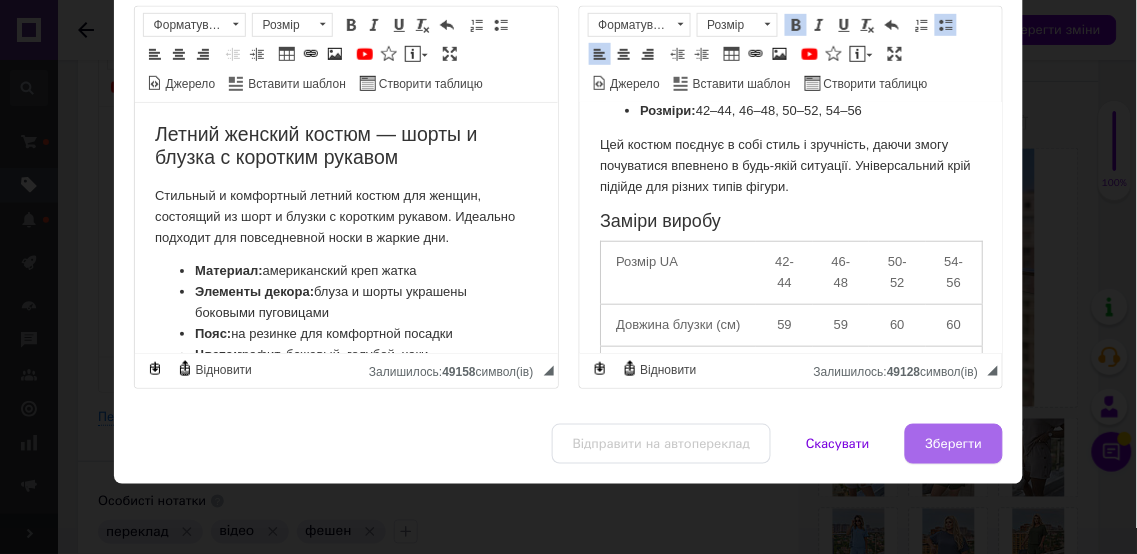 click on "Зберегти" at bounding box center (954, 444) 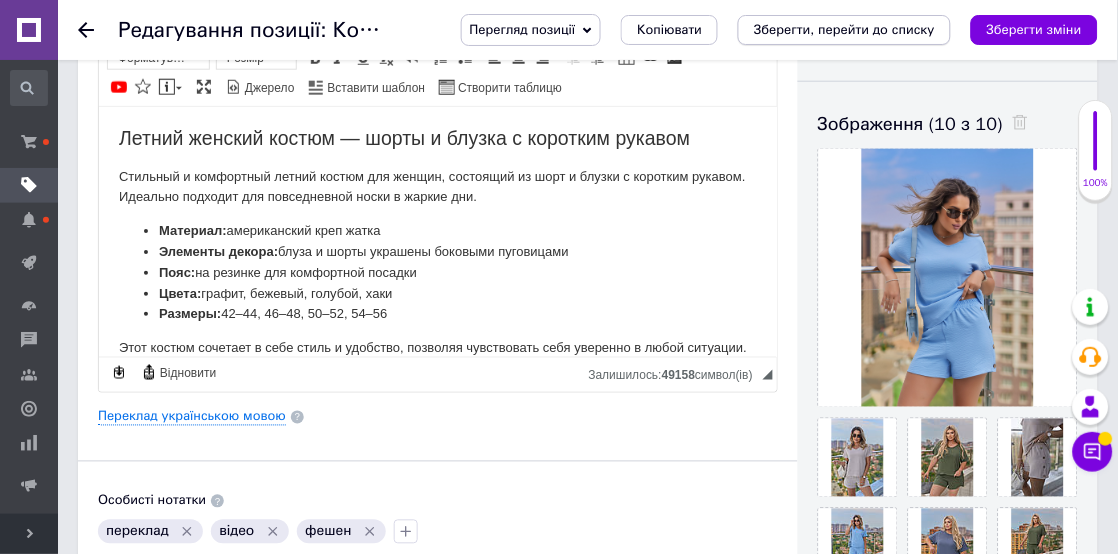 click on "Зберегти, перейти до списку" at bounding box center (844, 29) 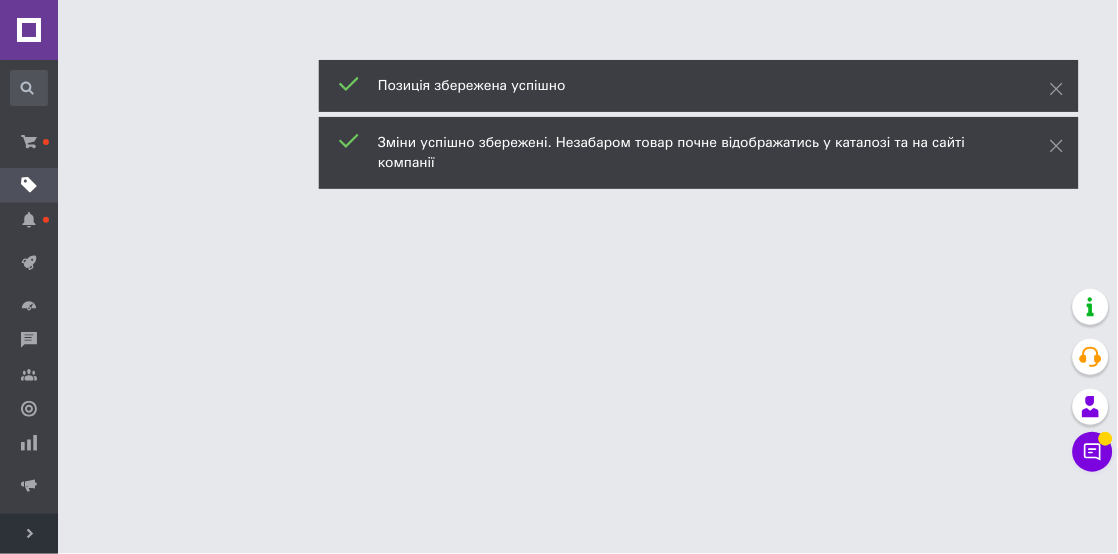 scroll, scrollTop: 0, scrollLeft: 0, axis: both 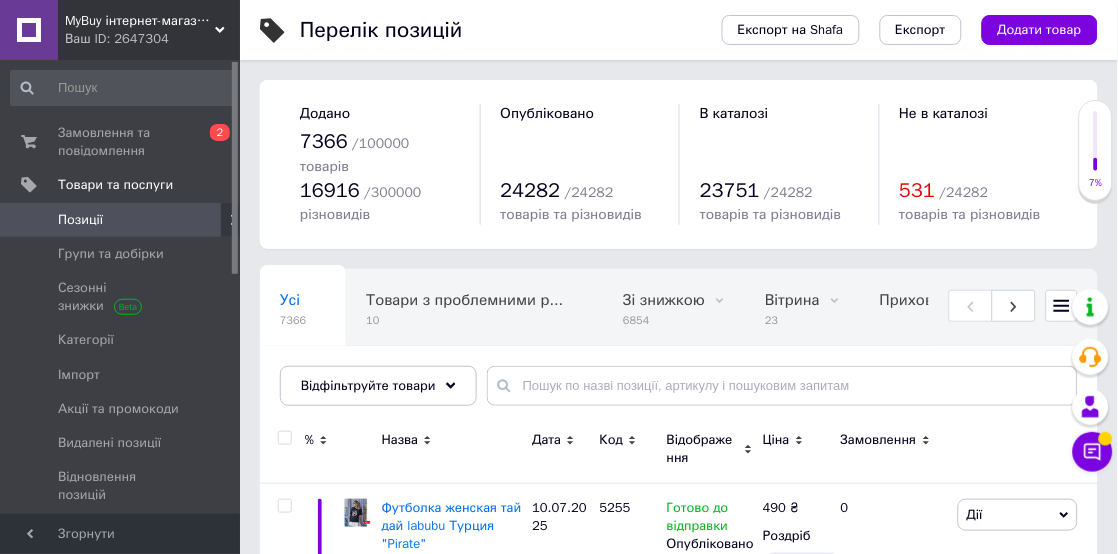 click on "Згорнути" at bounding box center [120, 534] 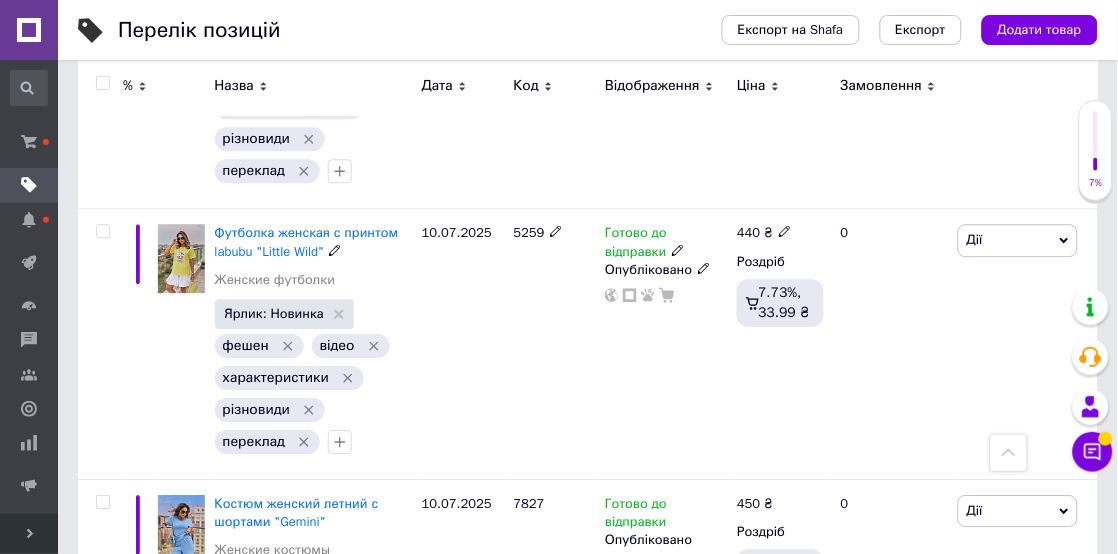scroll, scrollTop: 977, scrollLeft: 0, axis: vertical 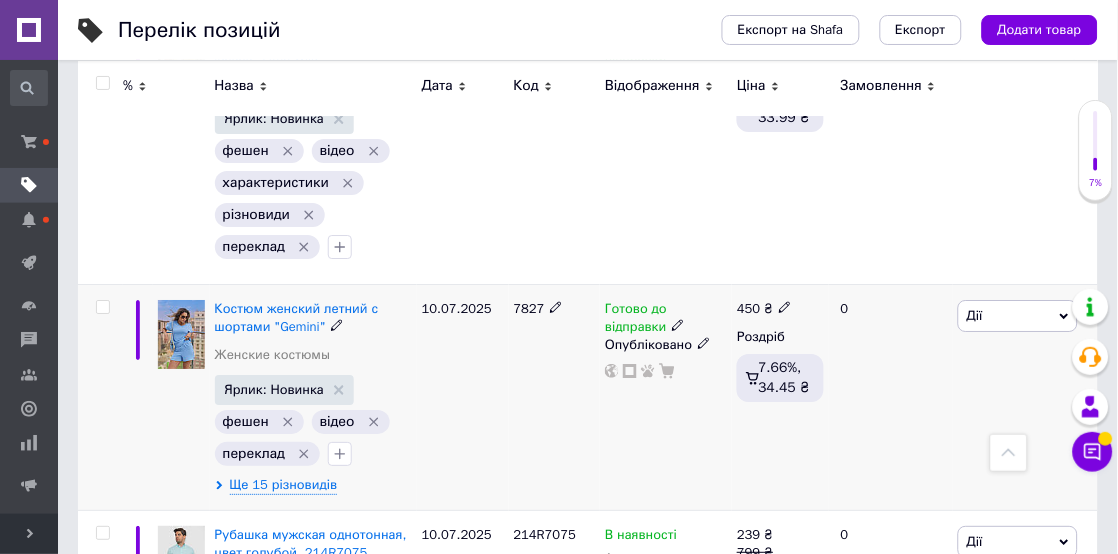 click 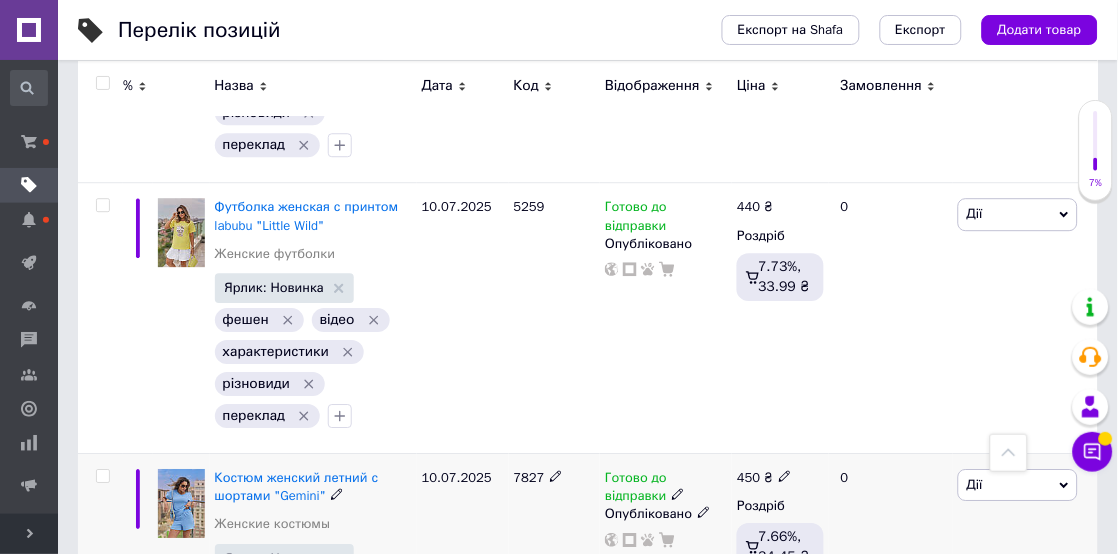scroll, scrollTop: 800, scrollLeft: 0, axis: vertical 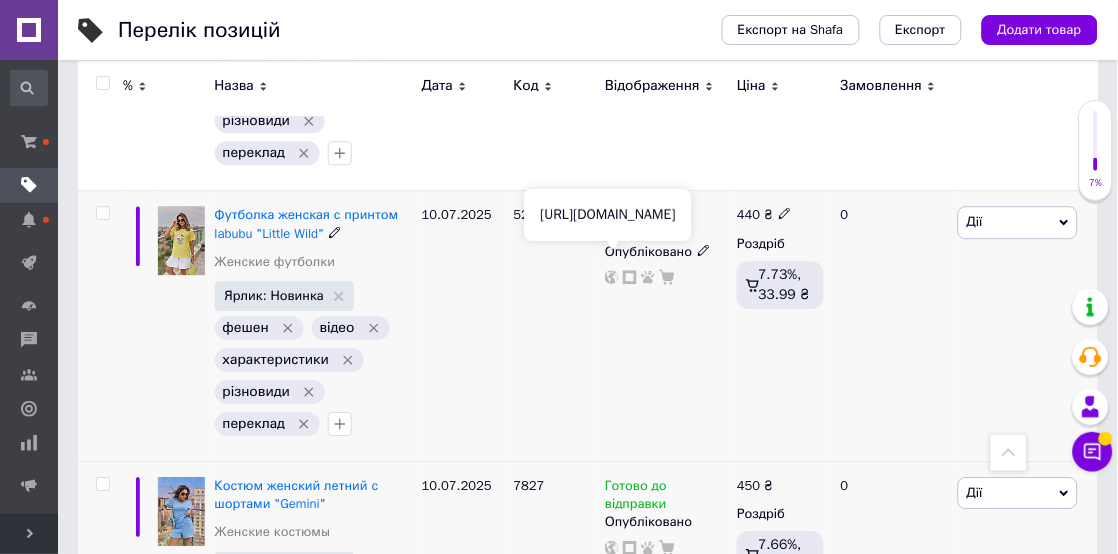 click 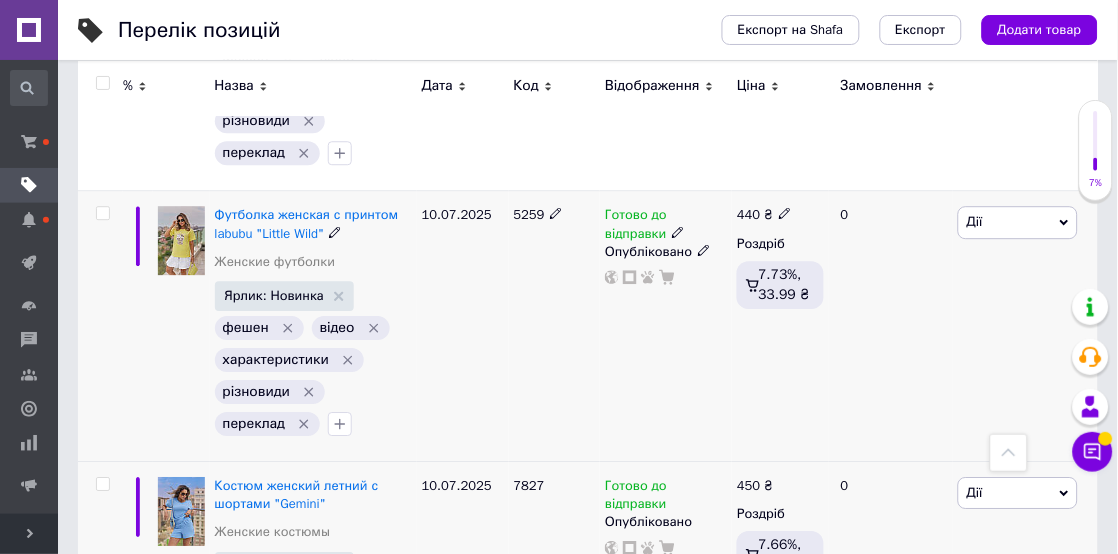 click 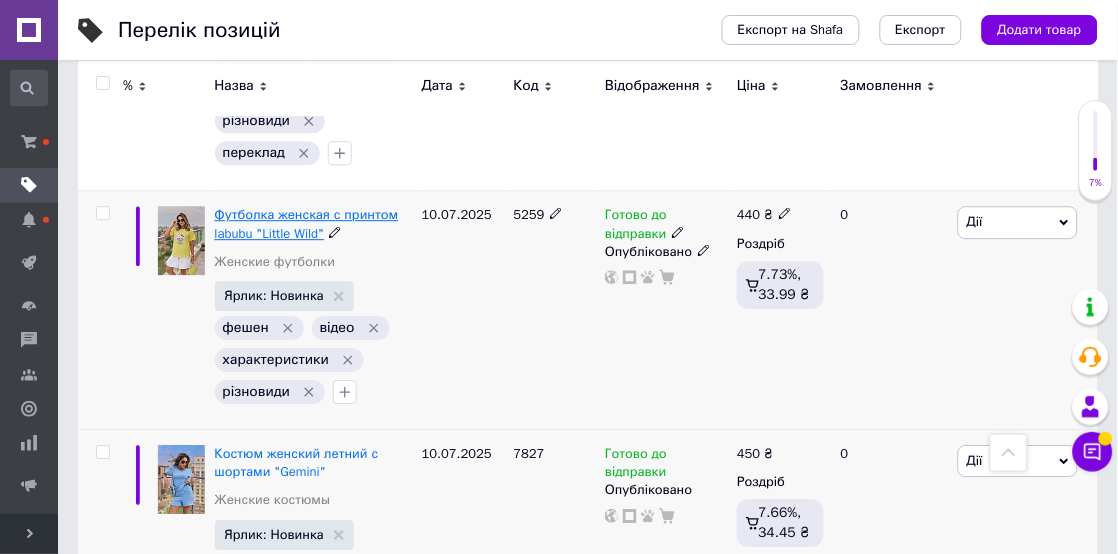 click on "Футболка женская с принтом labubu "Little Wild"" at bounding box center (307, 223) 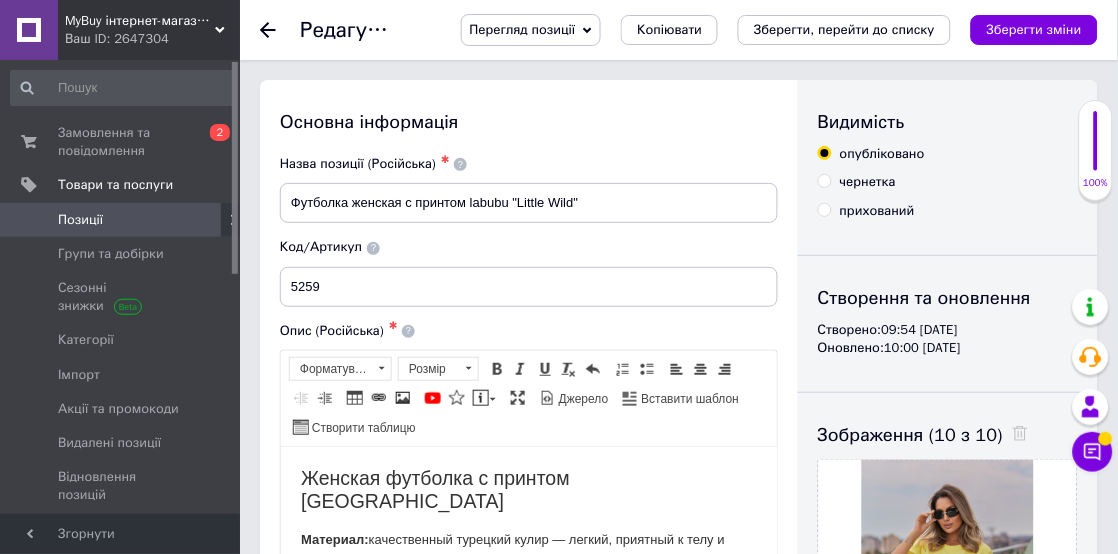 scroll, scrollTop: 0, scrollLeft: 0, axis: both 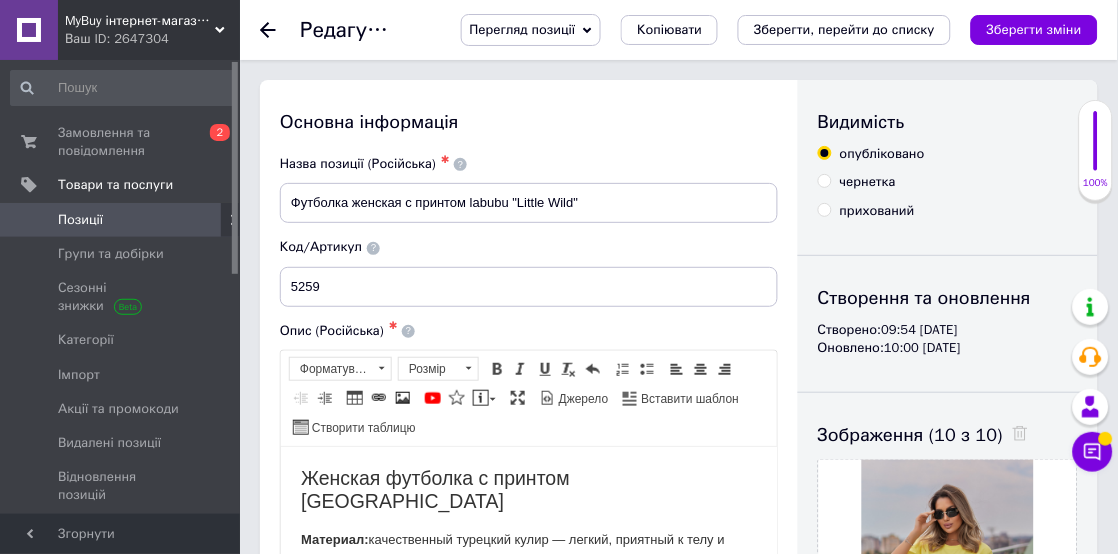 click on "Згорнути" at bounding box center [120, 534] 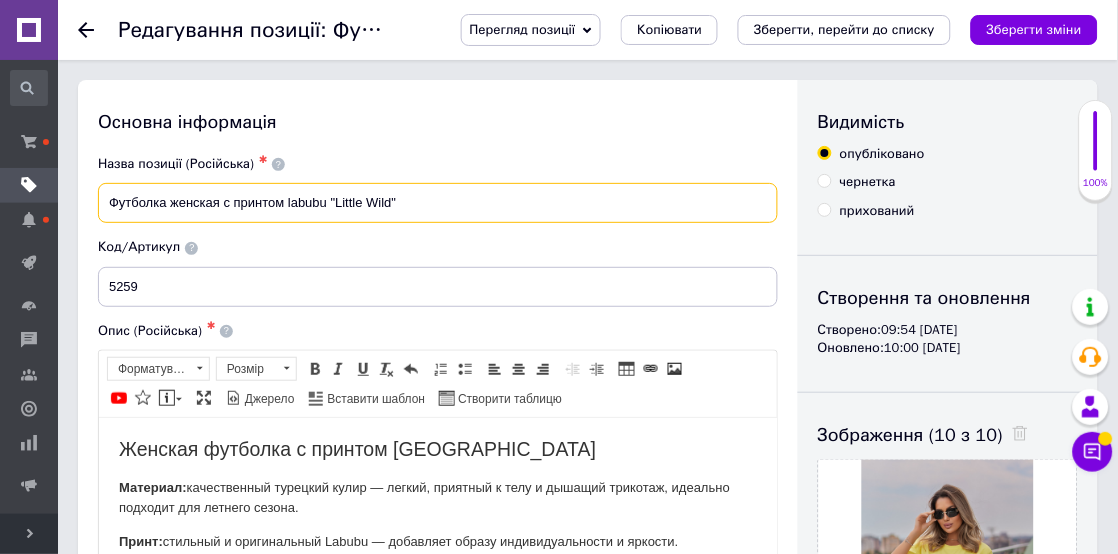 drag, startPoint x: 390, startPoint y: 203, endPoint x: 335, endPoint y: 200, distance: 55.081757 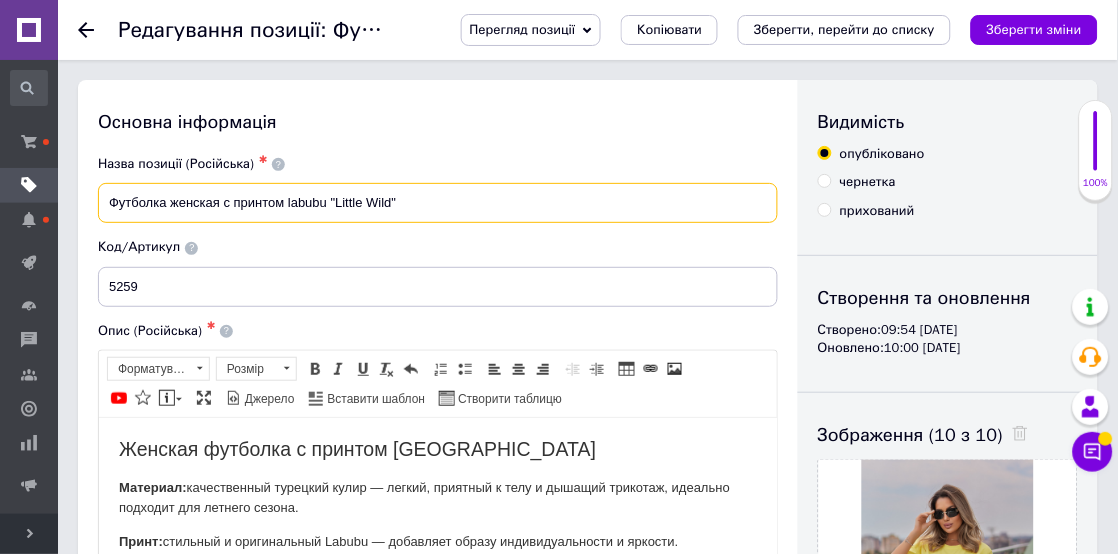 click on "Футболка женская с принтом labubu "Little Wild"" at bounding box center [438, 203] 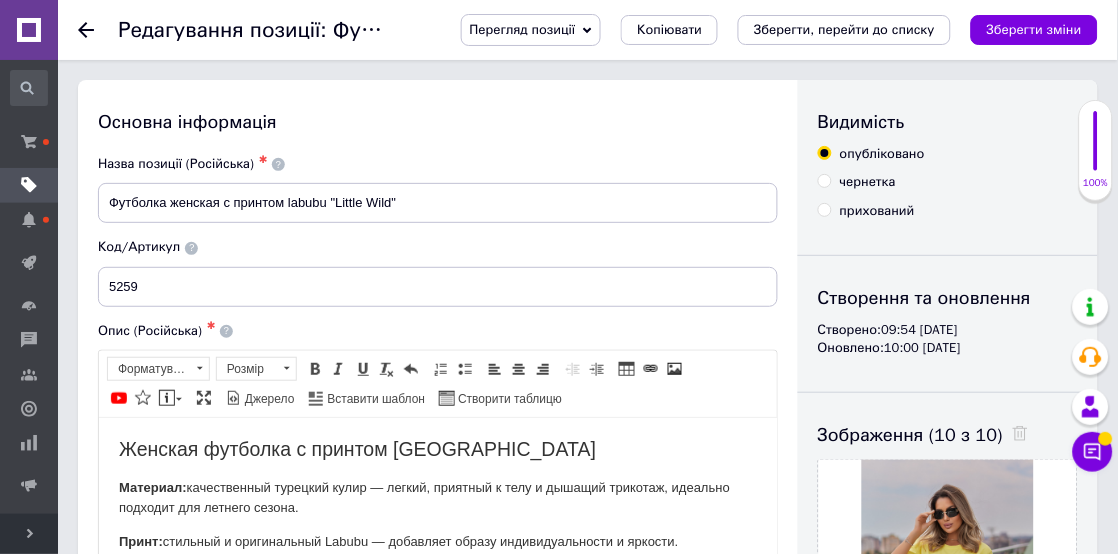 click on "Код/Артикул" at bounding box center (438, 247) 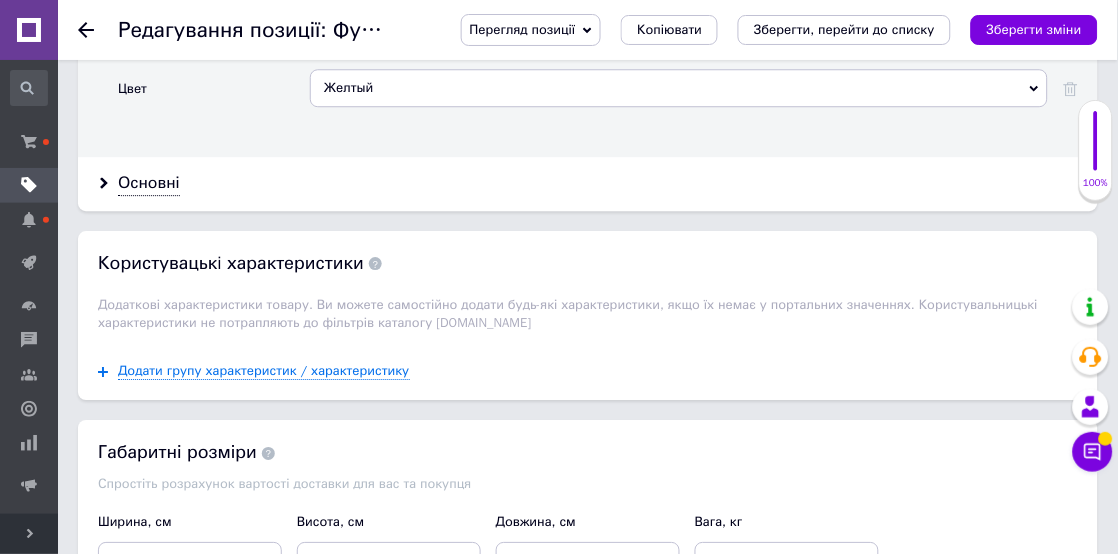 scroll, scrollTop: 2133, scrollLeft: 0, axis: vertical 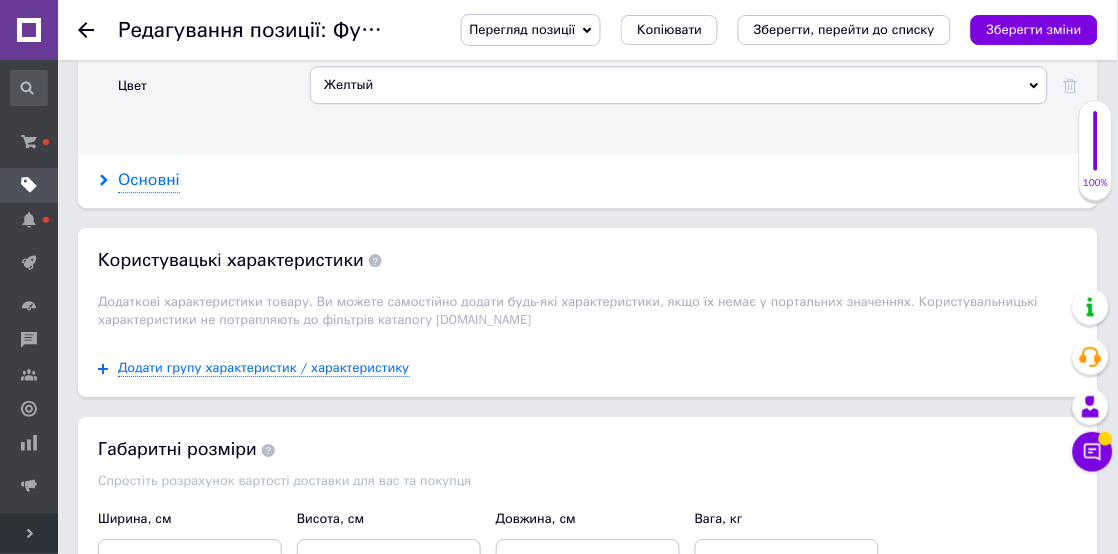 click on "Основні" at bounding box center (149, 180) 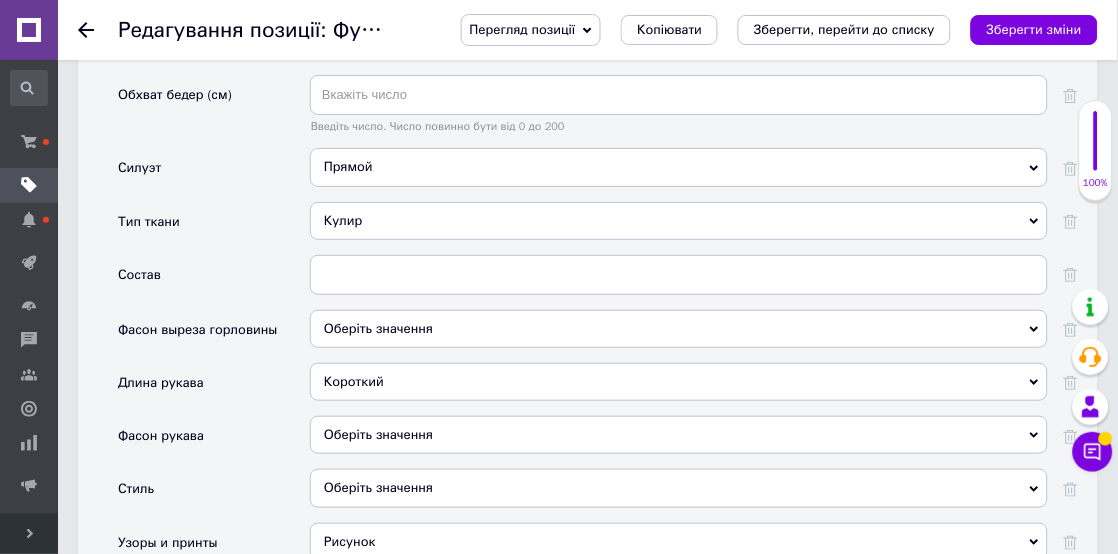 scroll, scrollTop: 2533, scrollLeft: 0, axis: vertical 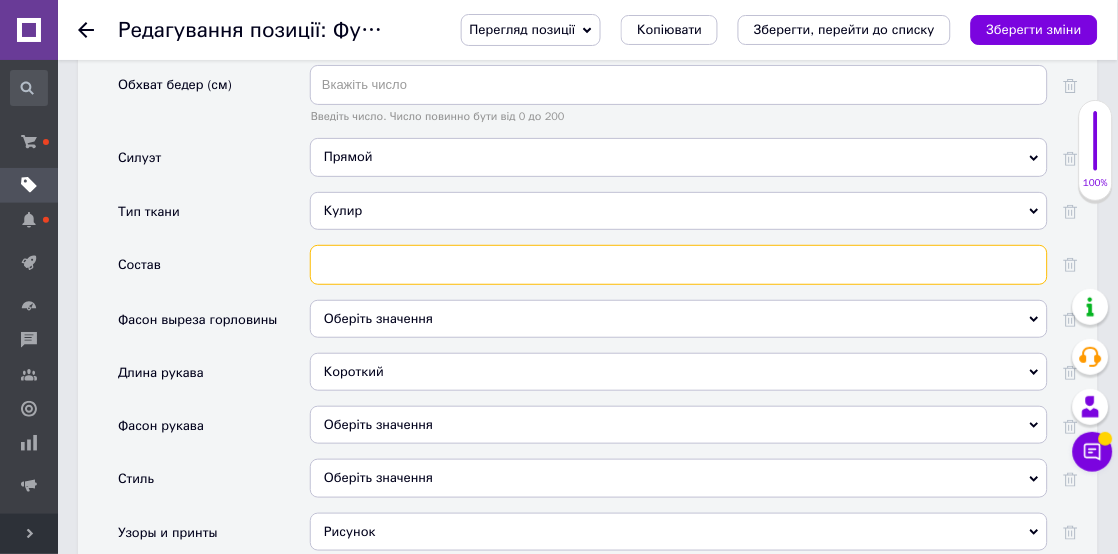 click at bounding box center (679, 265) 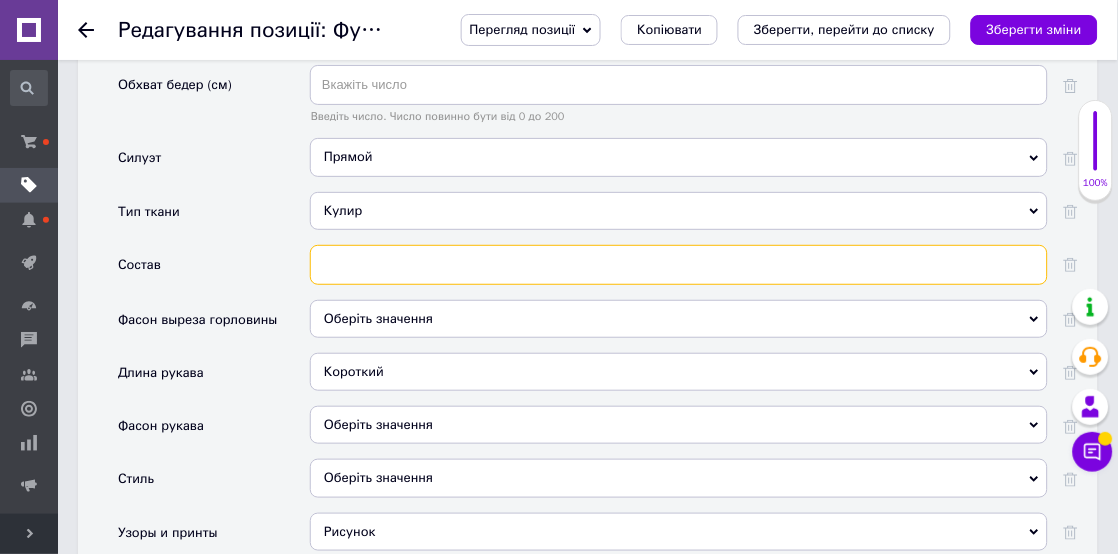 paste on "95% хлопок, 5% спандекс" 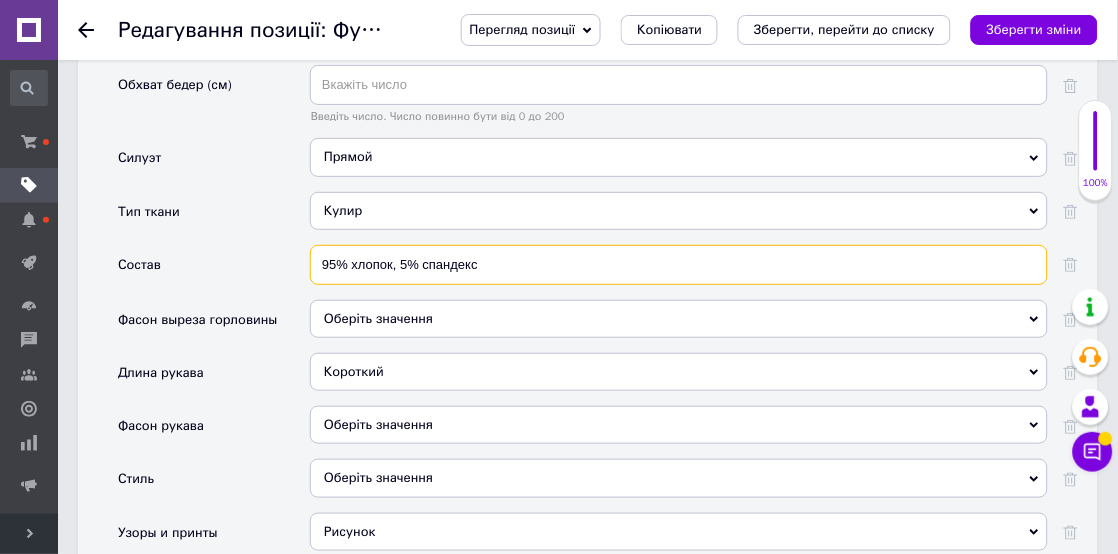 type on "95% хлопок, 5% спандекс" 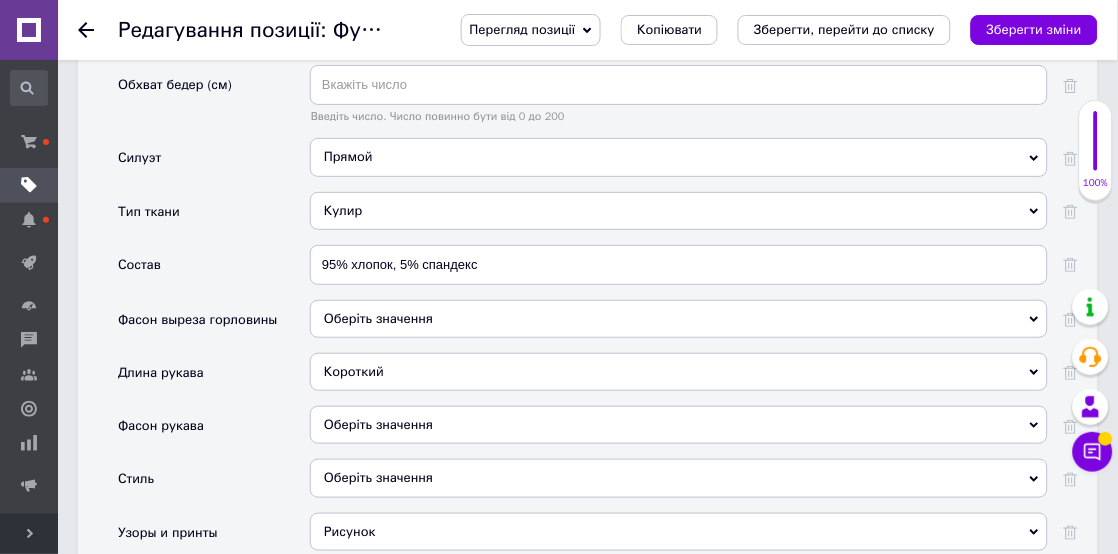 click on "Оберіть значення" at bounding box center (679, 319) 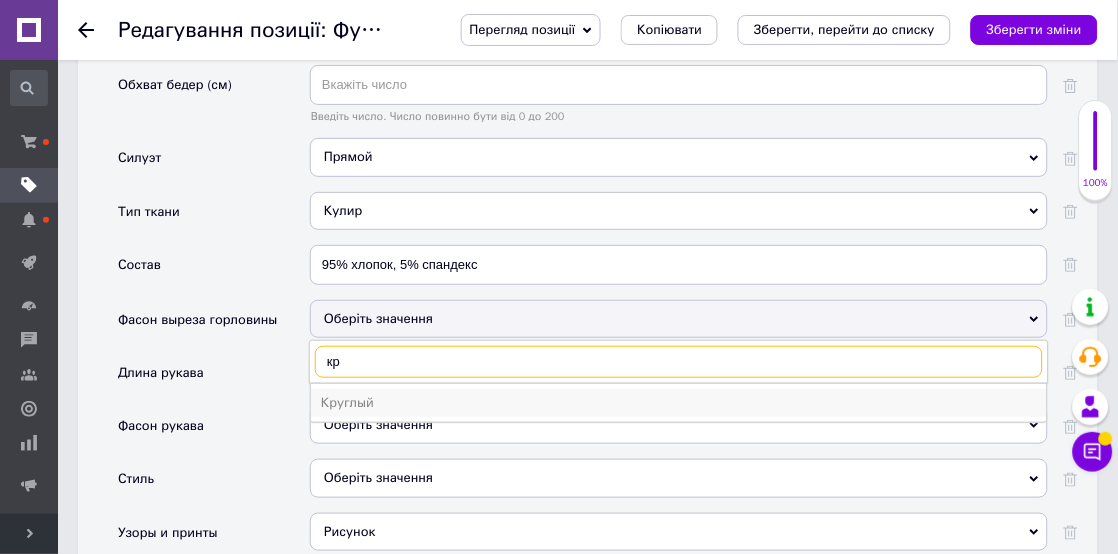 type on "кр" 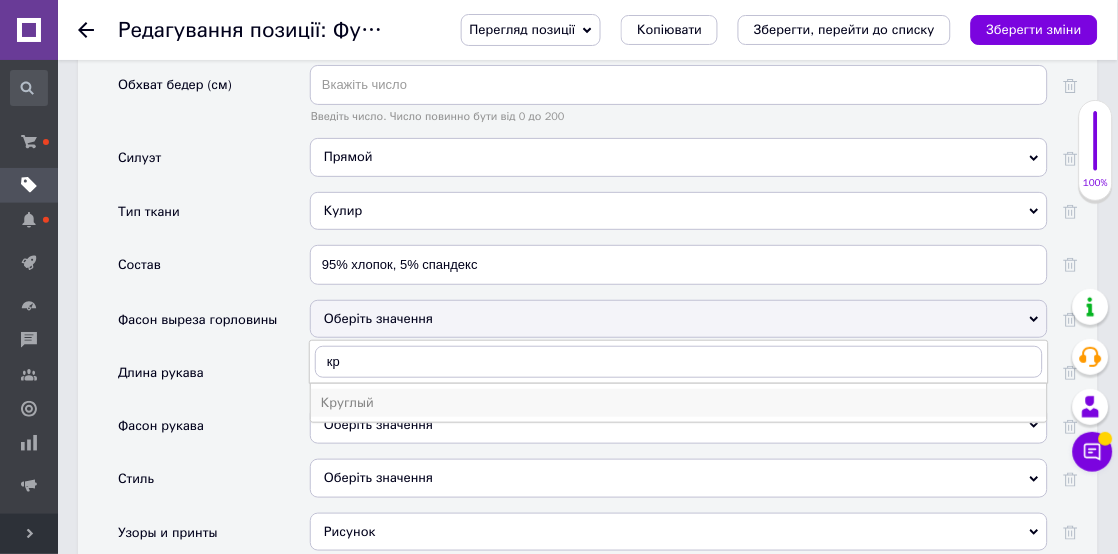 click on "Круглый" at bounding box center (679, 403) 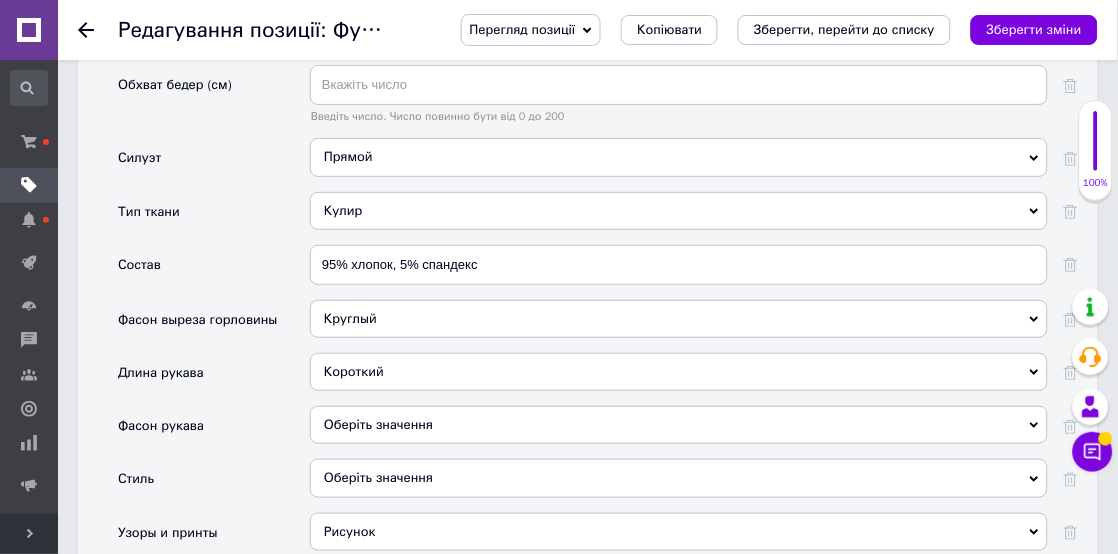 click on "Фасон выреза горловины" at bounding box center (214, 326) 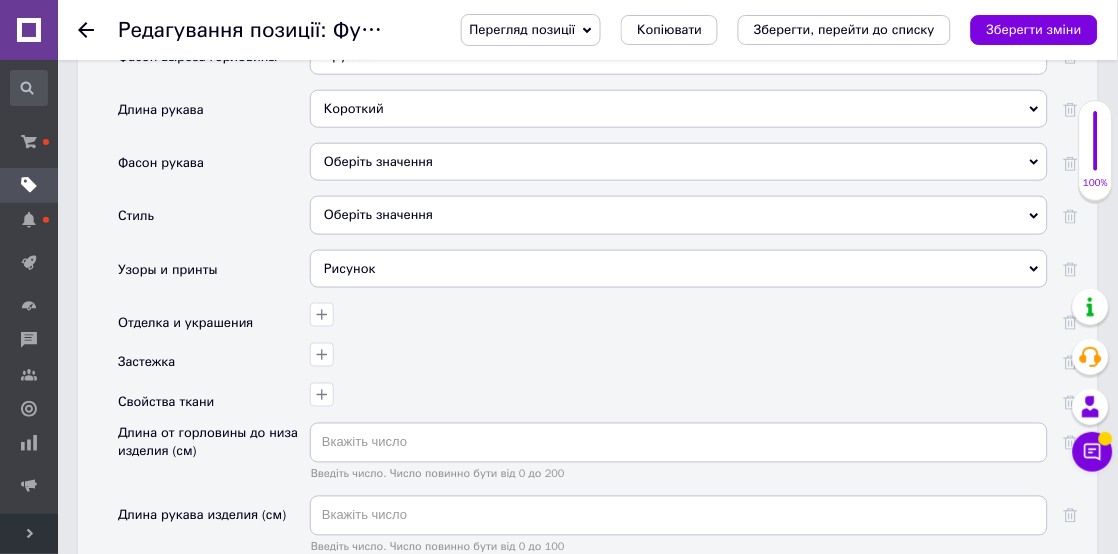 scroll, scrollTop: 2800, scrollLeft: 0, axis: vertical 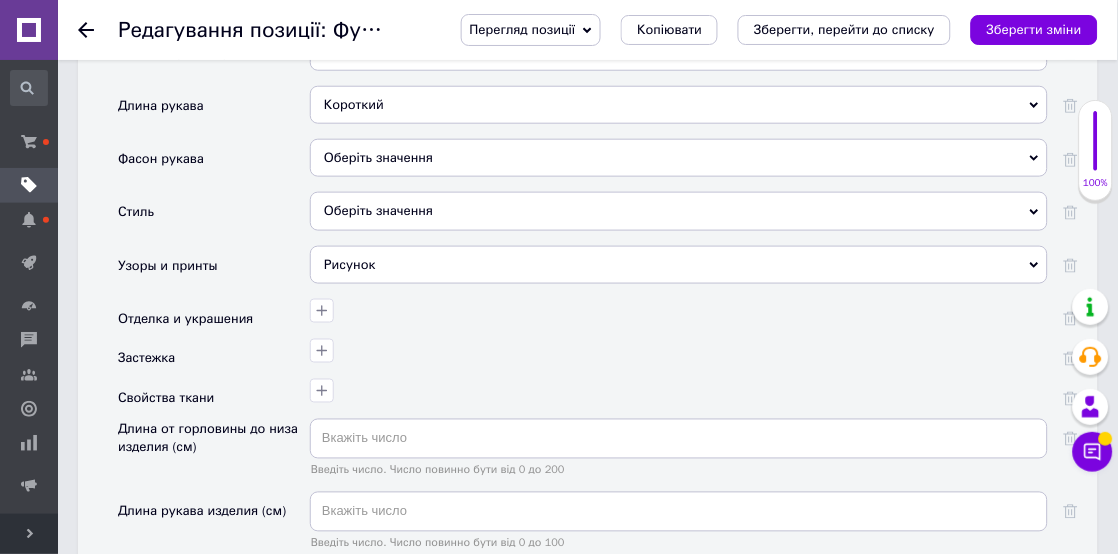 click on "Оберіть значення" at bounding box center [679, 211] 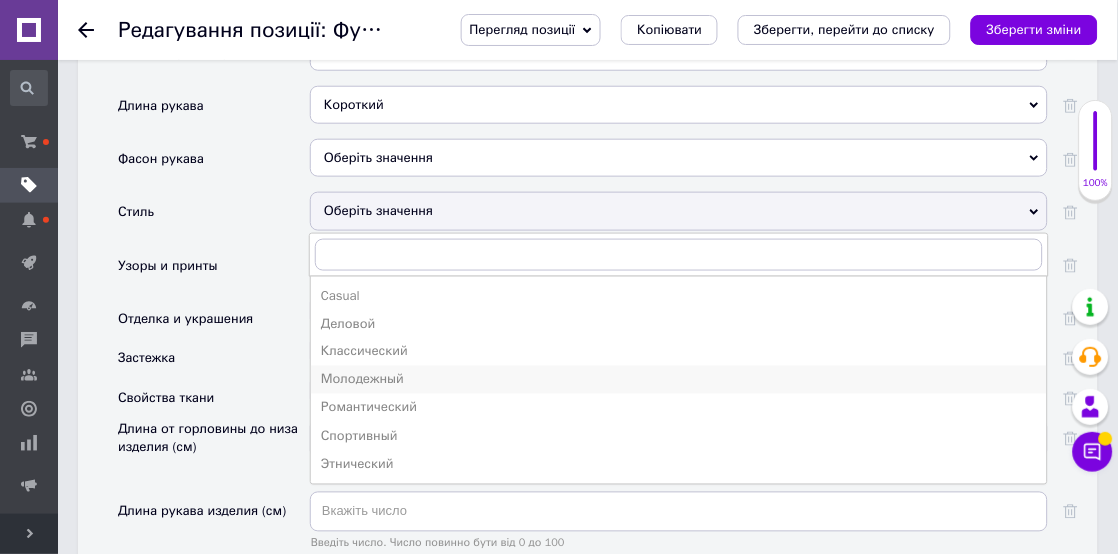 click on "Молодежный" at bounding box center (679, 380) 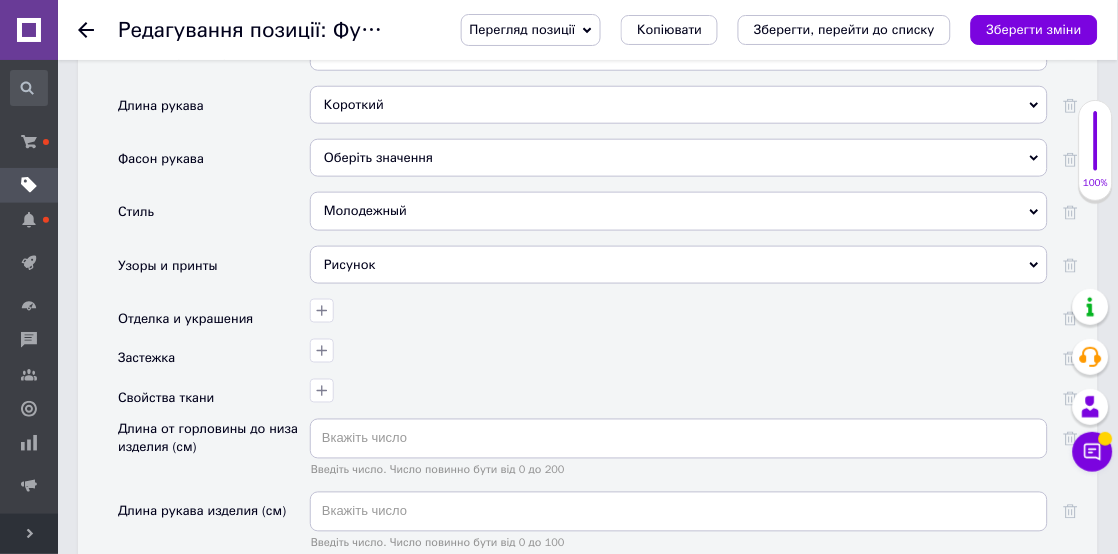 click on "Узоры и принты" at bounding box center (214, 272) 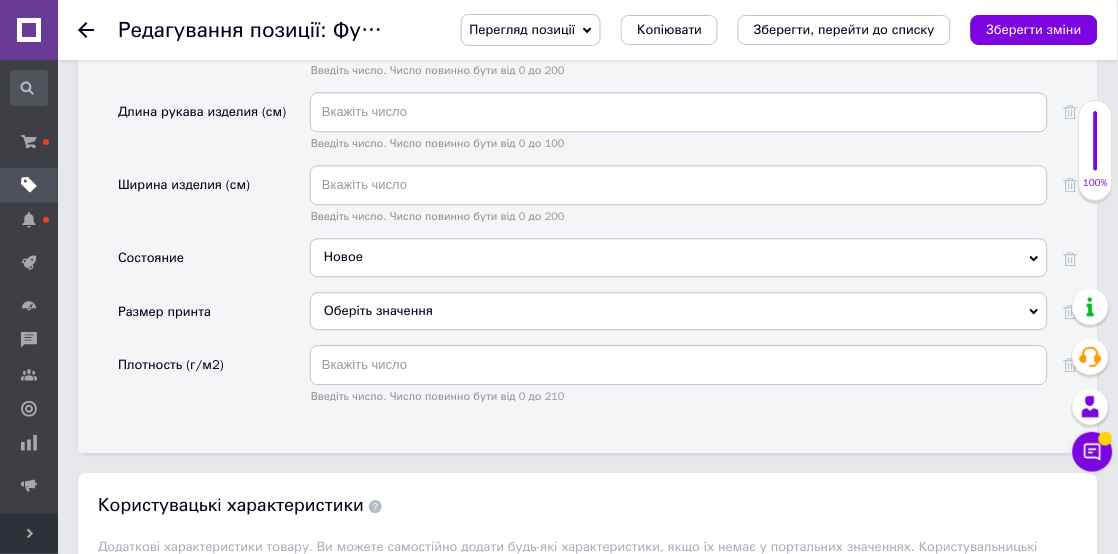 scroll, scrollTop: 3244, scrollLeft: 0, axis: vertical 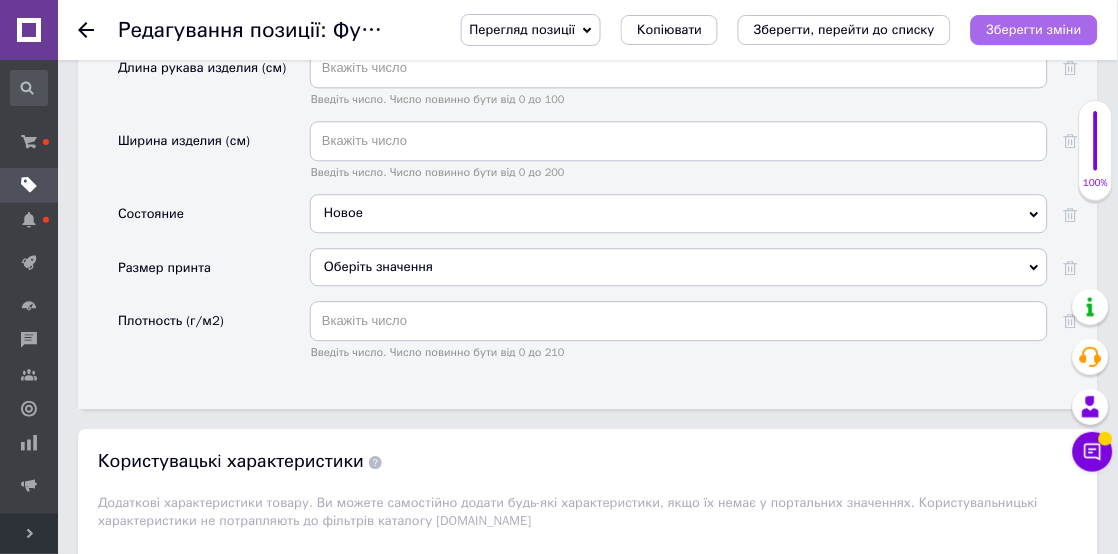 click on "Зберегти зміни" at bounding box center (1034, 29) 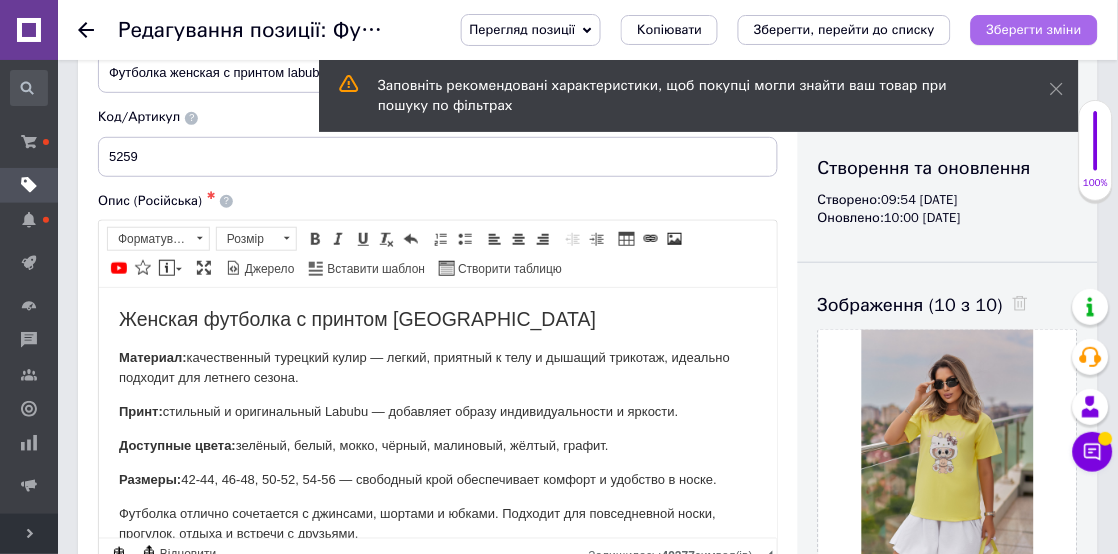 scroll, scrollTop: 533, scrollLeft: 0, axis: vertical 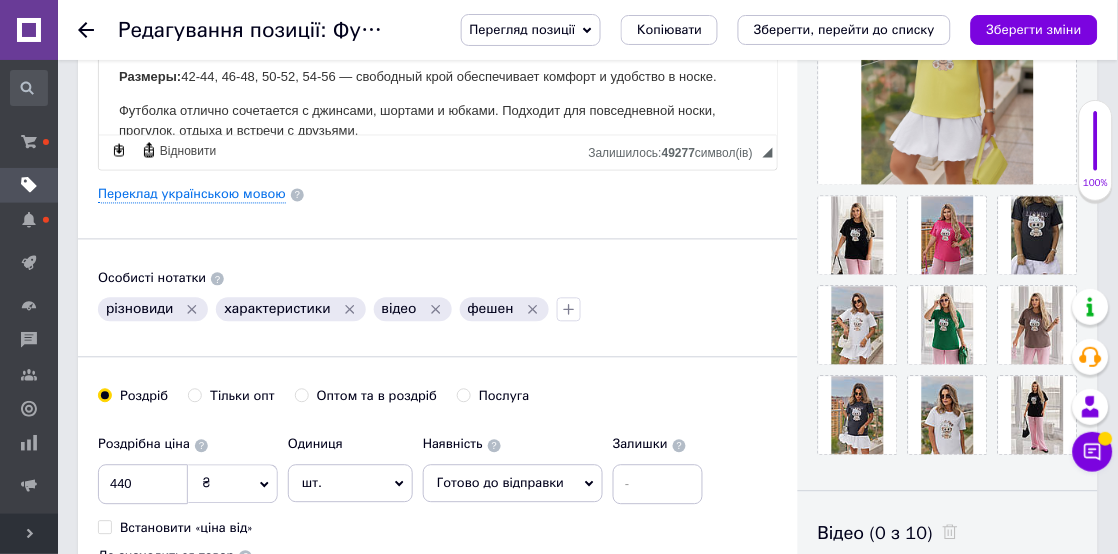 click 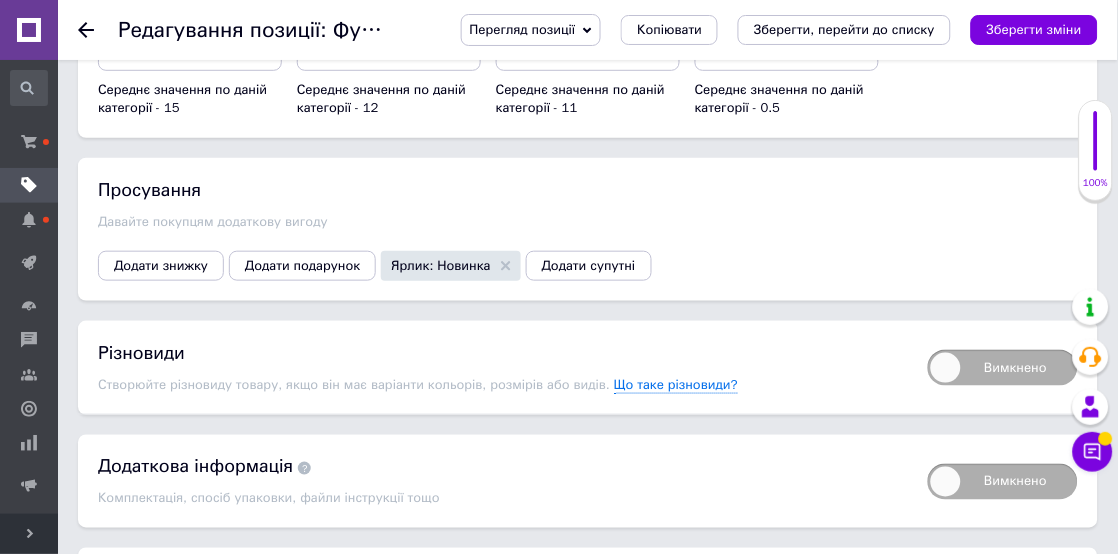 scroll, scrollTop: 3973, scrollLeft: 0, axis: vertical 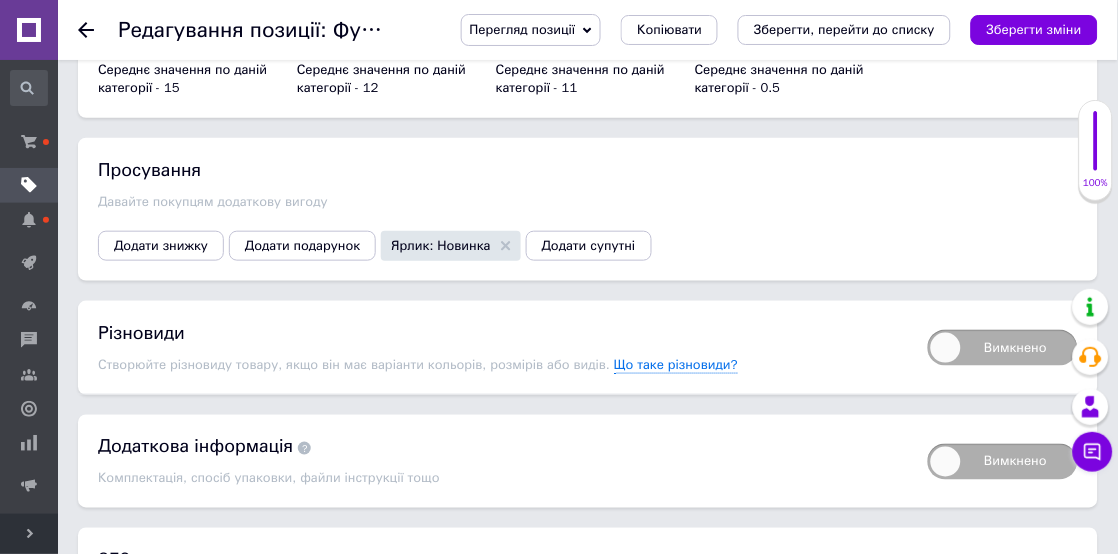 click on "Давайте покупцям додаткову вигоду" at bounding box center (588, 202) 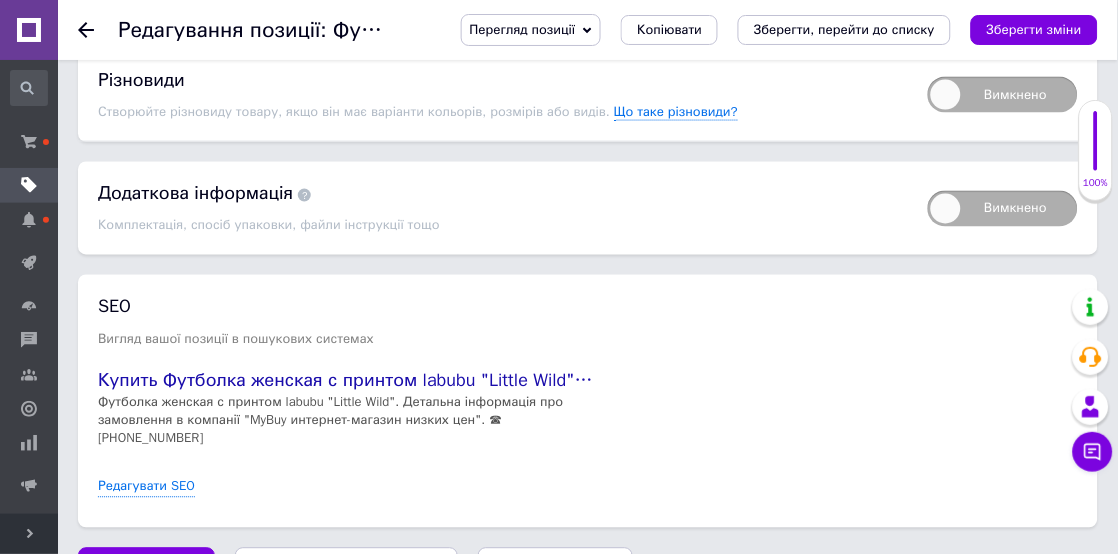 scroll, scrollTop: 4137, scrollLeft: 0, axis: vertical 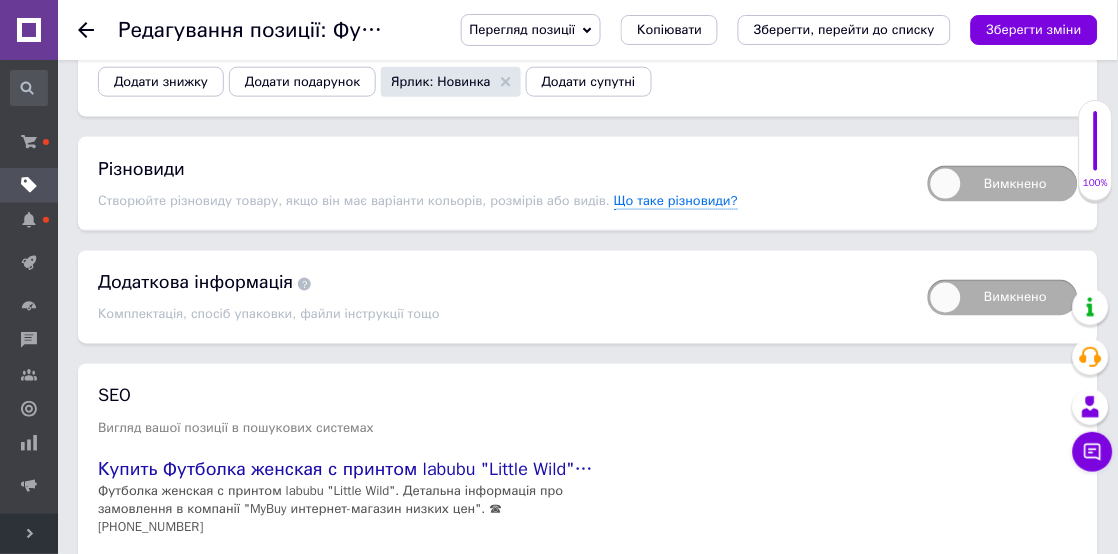 click on "Вимкнено" at bounding box center (1003, 184) 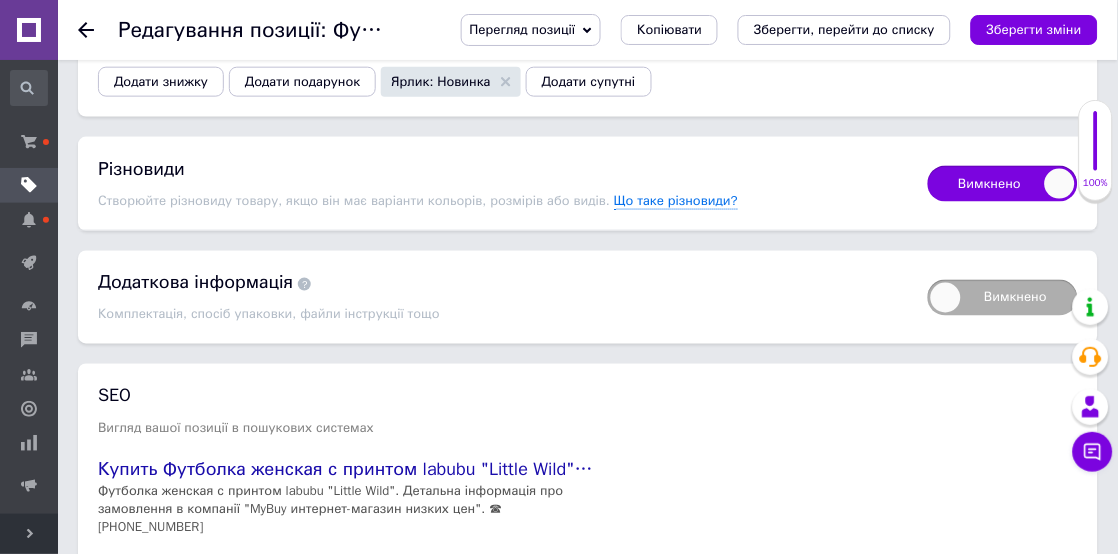 checkbox on "true" 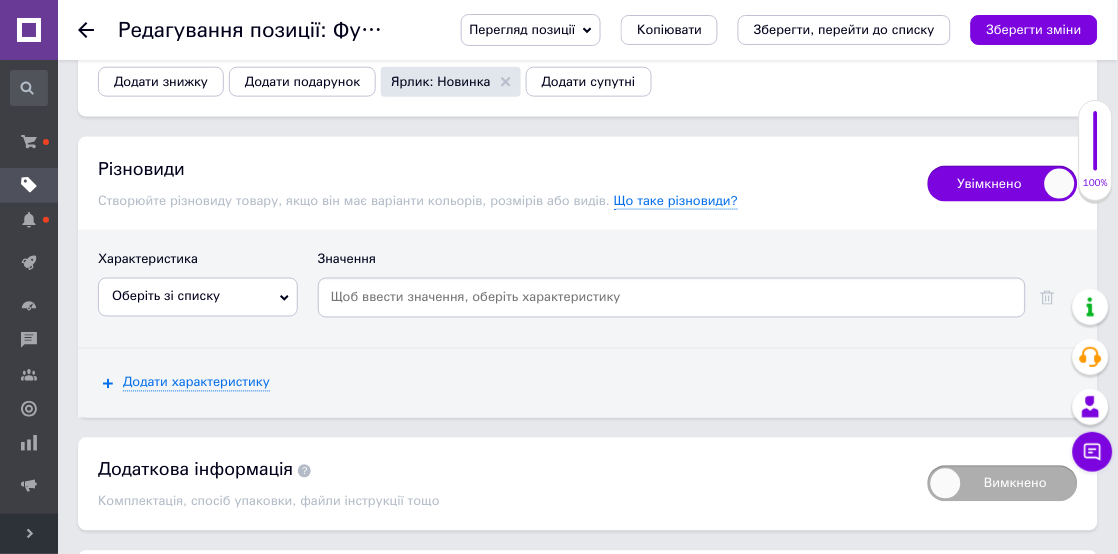 click on "Оберіть зі списку" at bounding box center (198, 297) 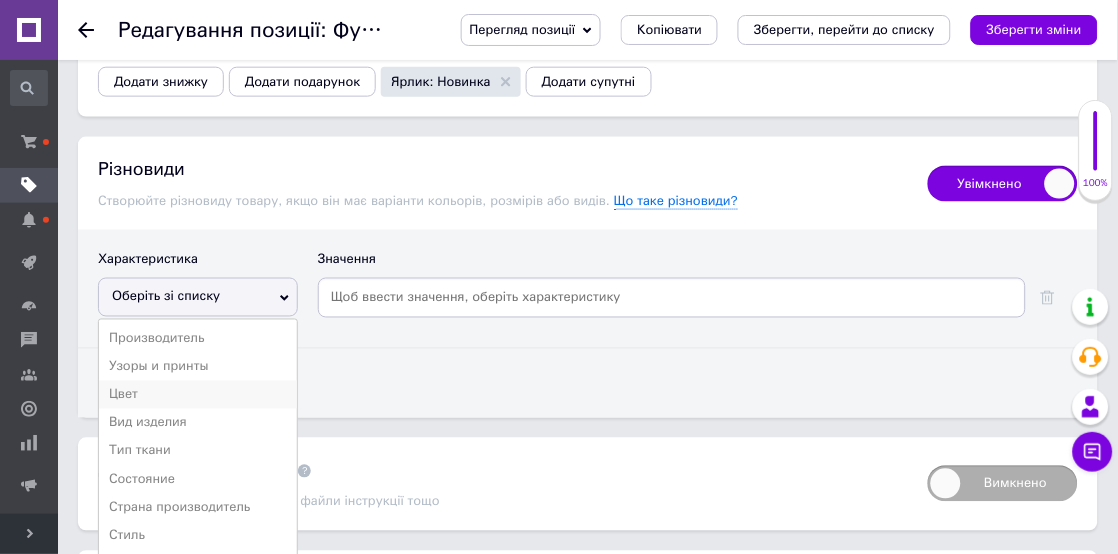 click on "Цвет" at bounding box center [198, 395] 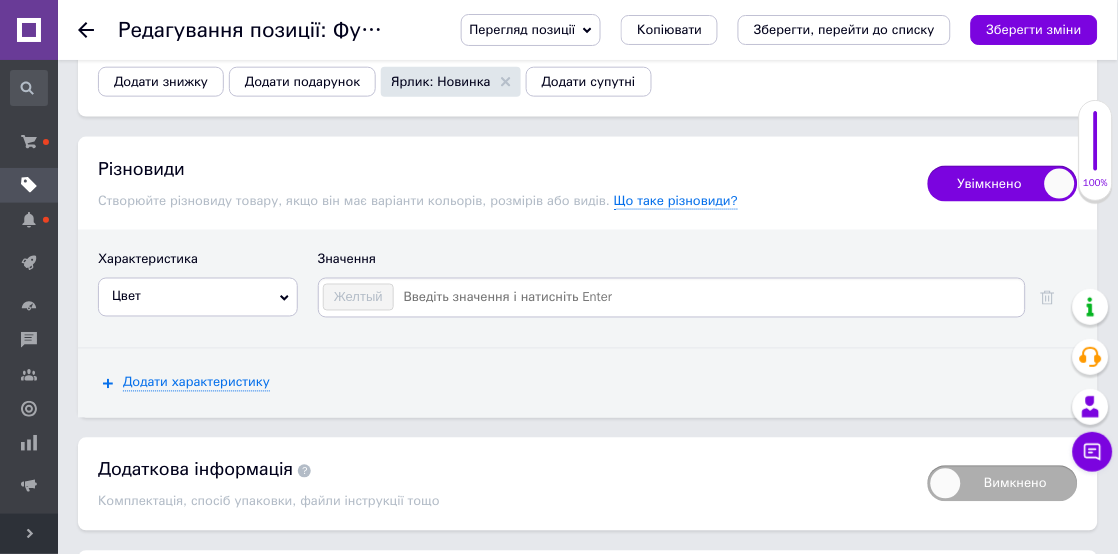 click at bounding box center [708, 298] 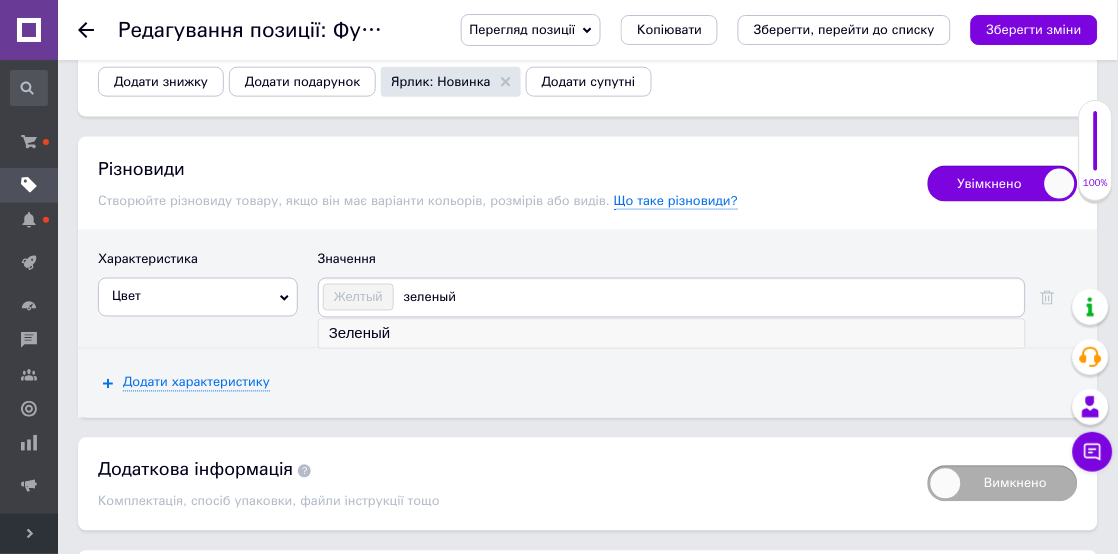 type on "зеленый" 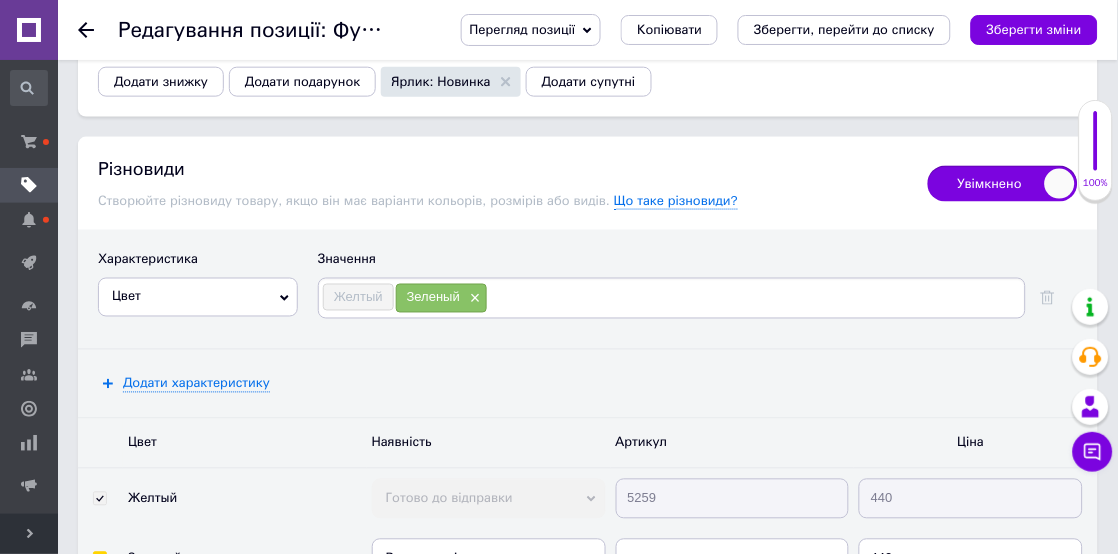 click at bounding box center (755, 298) 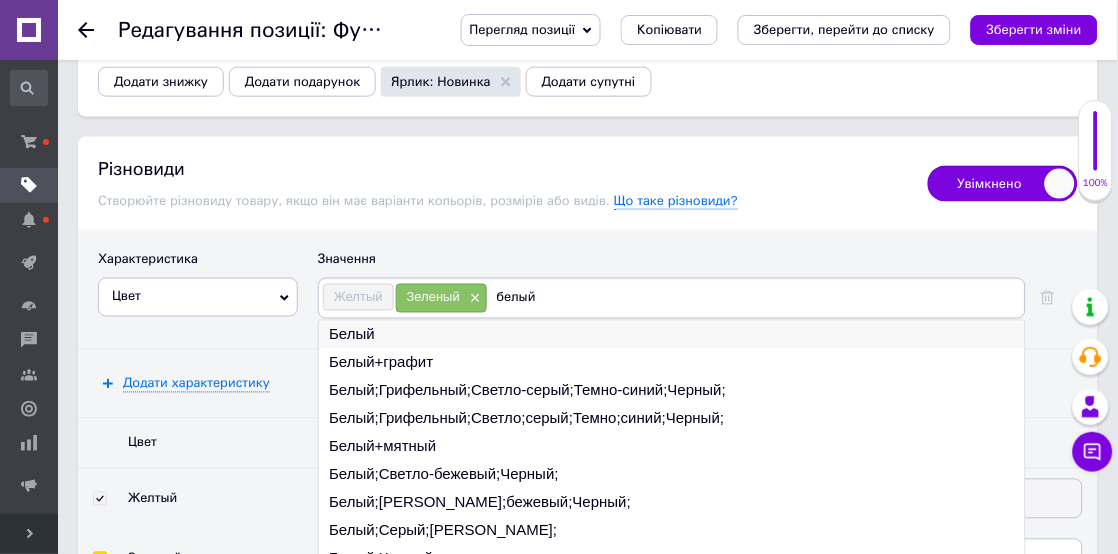 type on "белый" 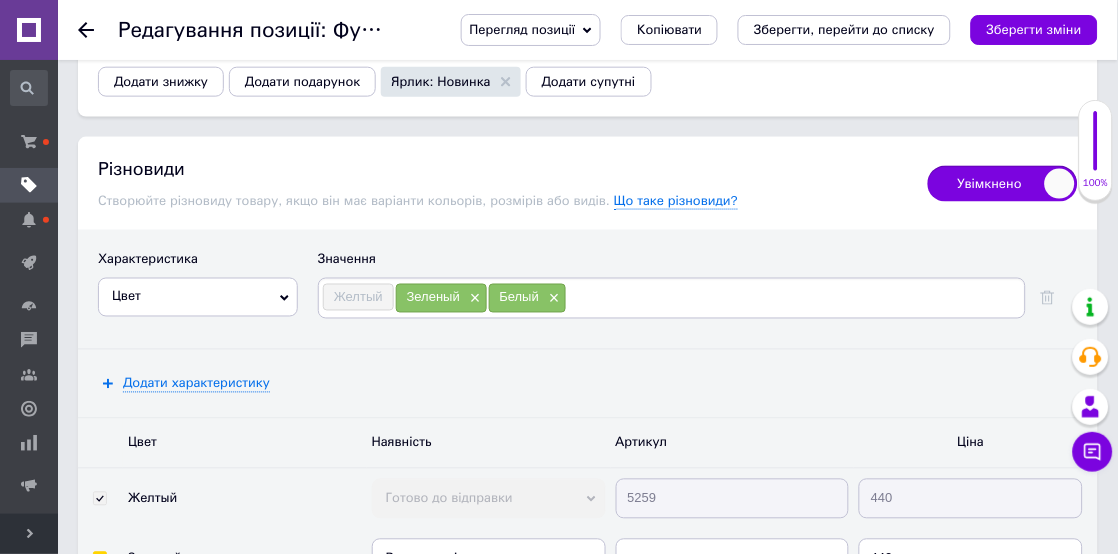 click at bounding box center (794, 298) 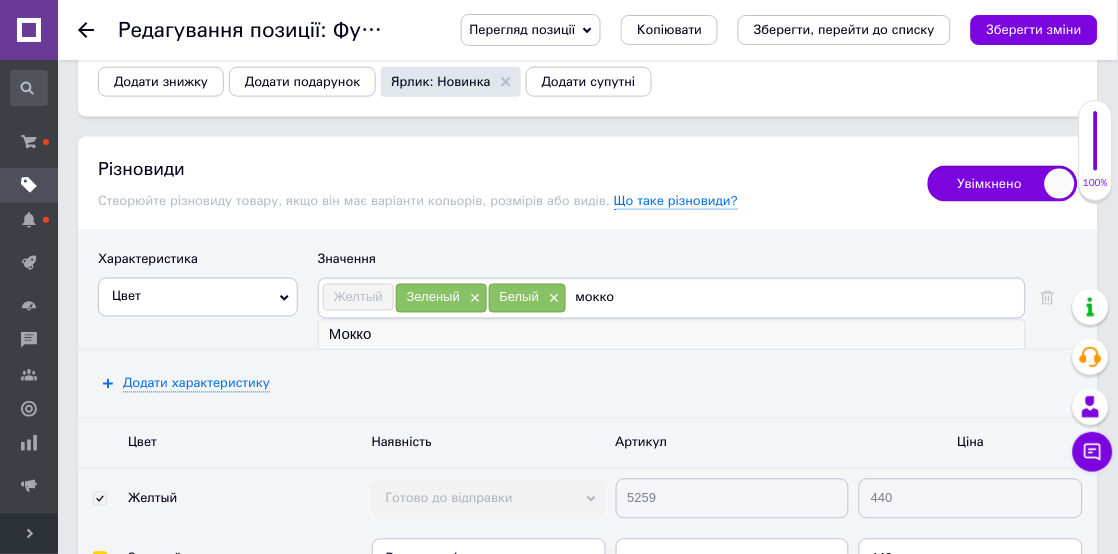 type on "мокко" 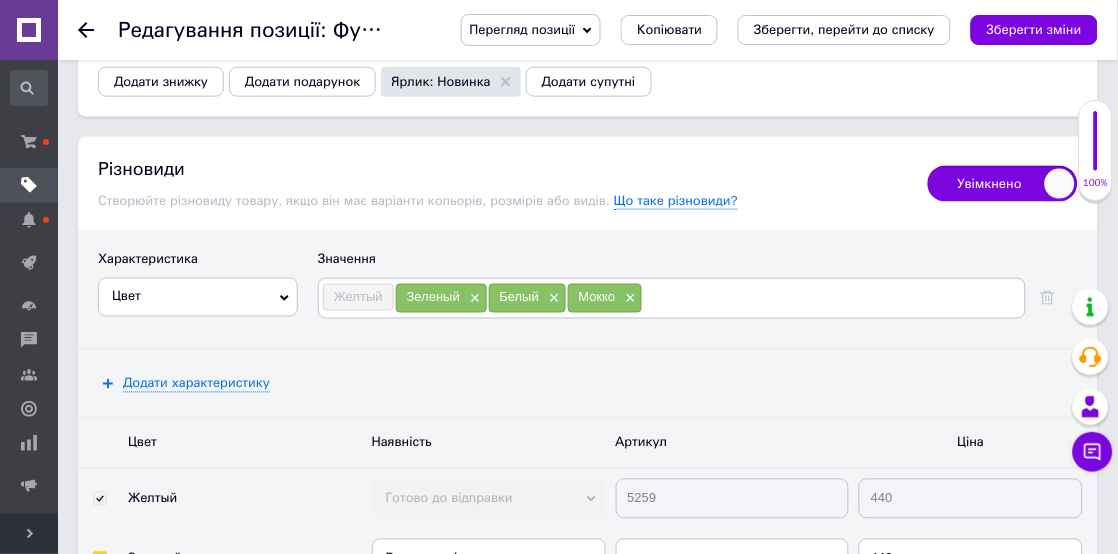 click at bounding box center (832, 298) 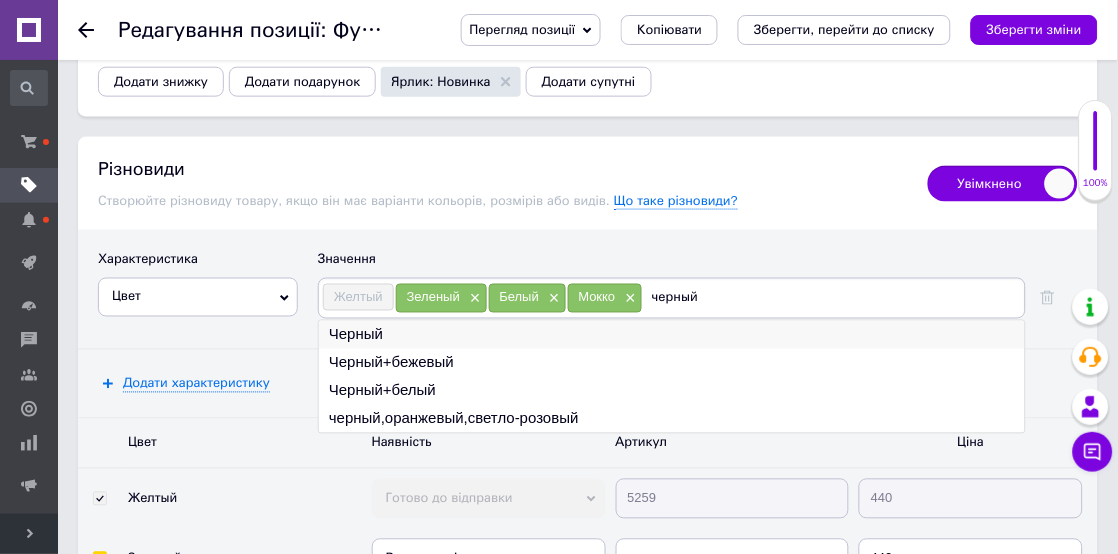 type on "черный" 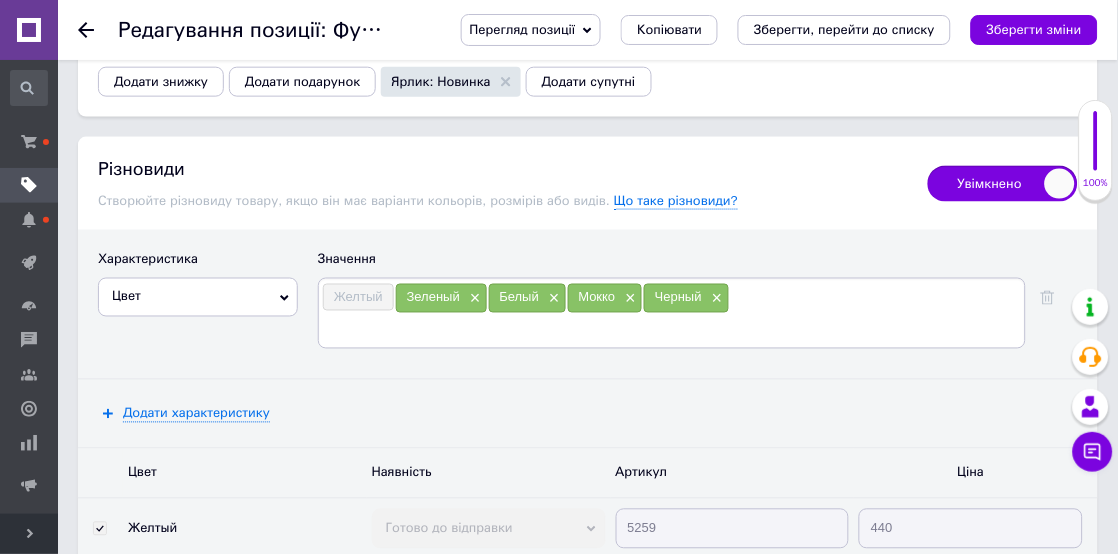 click at bounding box center [672, 329] 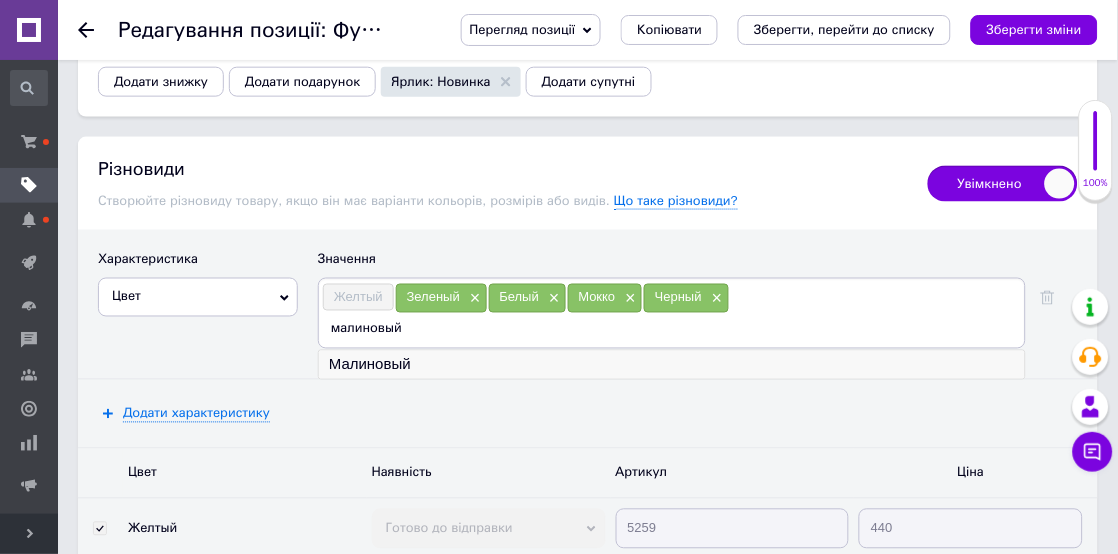type on "малиновый" 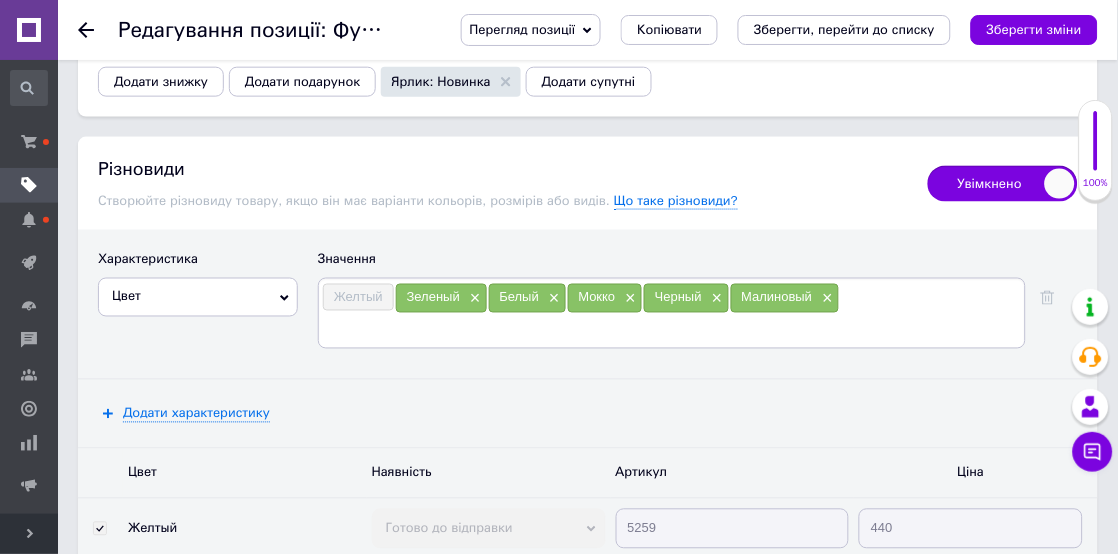 click at bounding box center (672, 329) 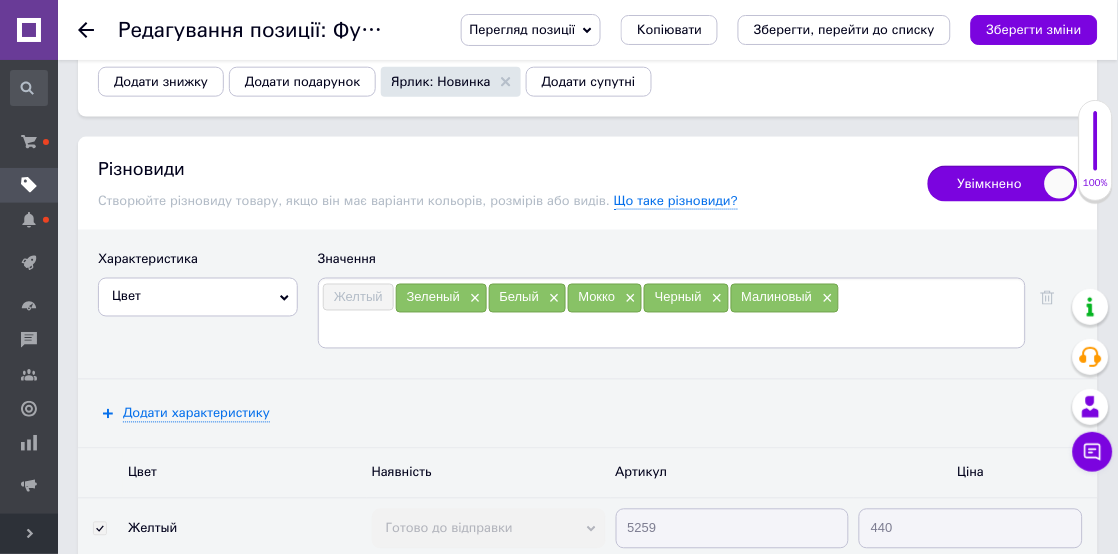 type on "ж" 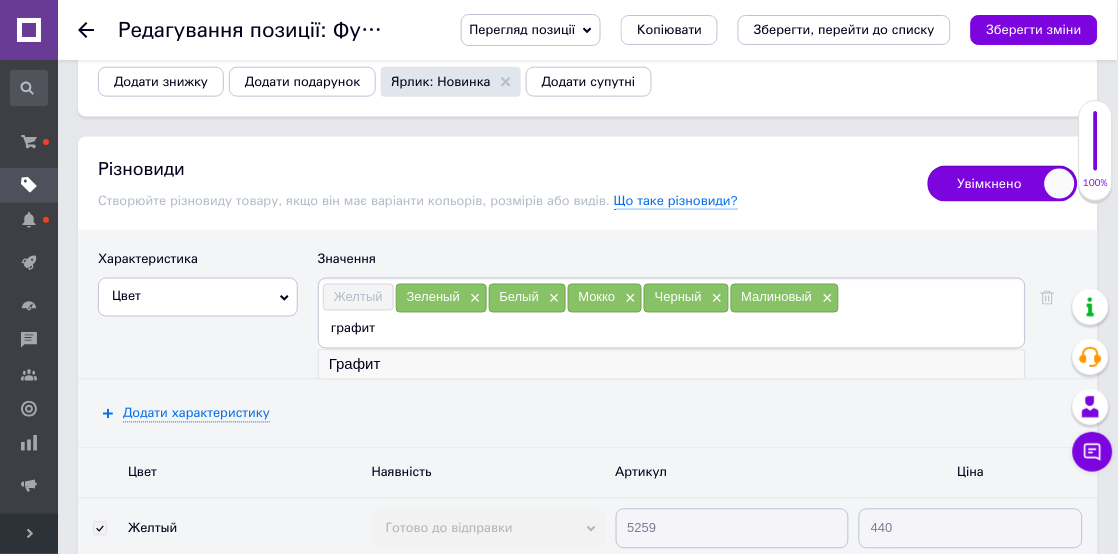 type on "графит" 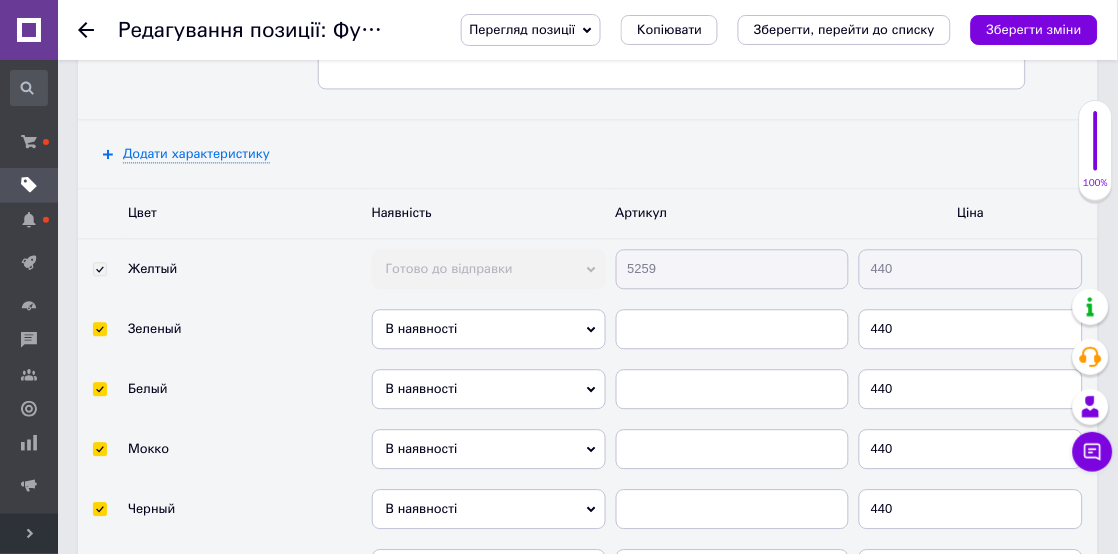 scroll, scrollTop: 4404, scrollLeft: 0, axis: vertical 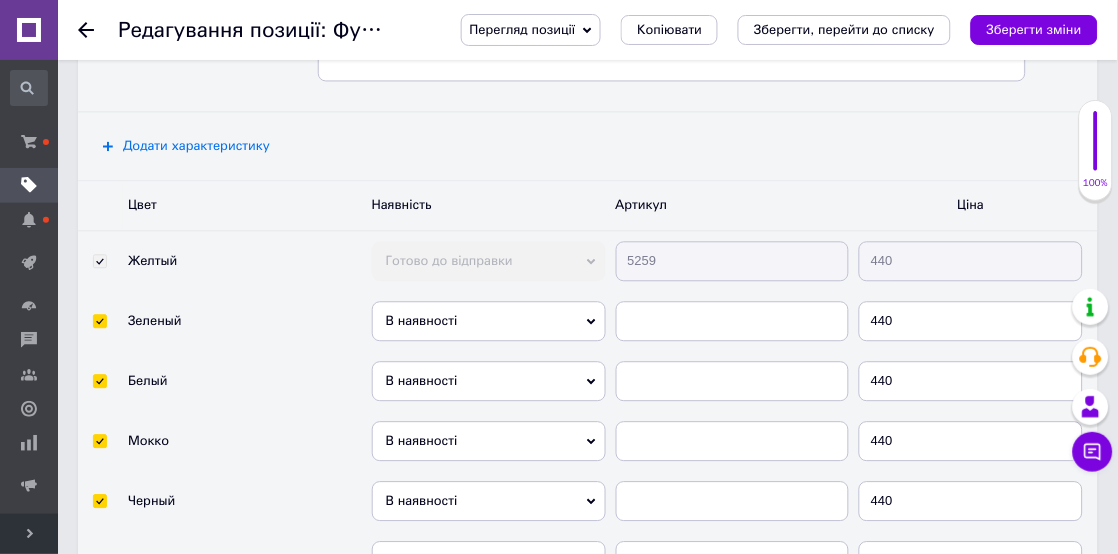 click on "Додати характеристику" at bounding box center [196, 147] 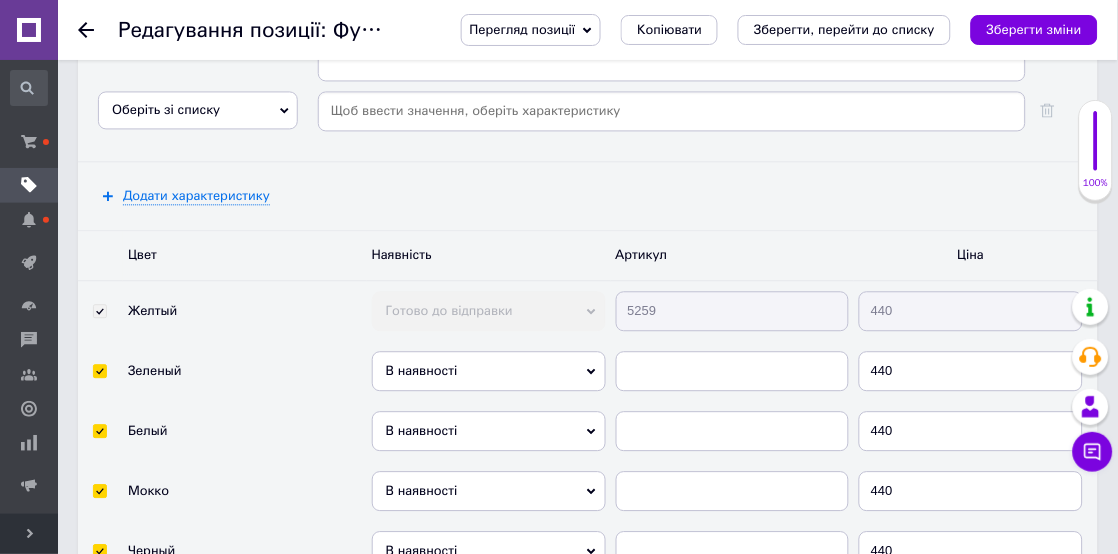 click on "Оберіть зі списку" at bounding box center (166, 110) 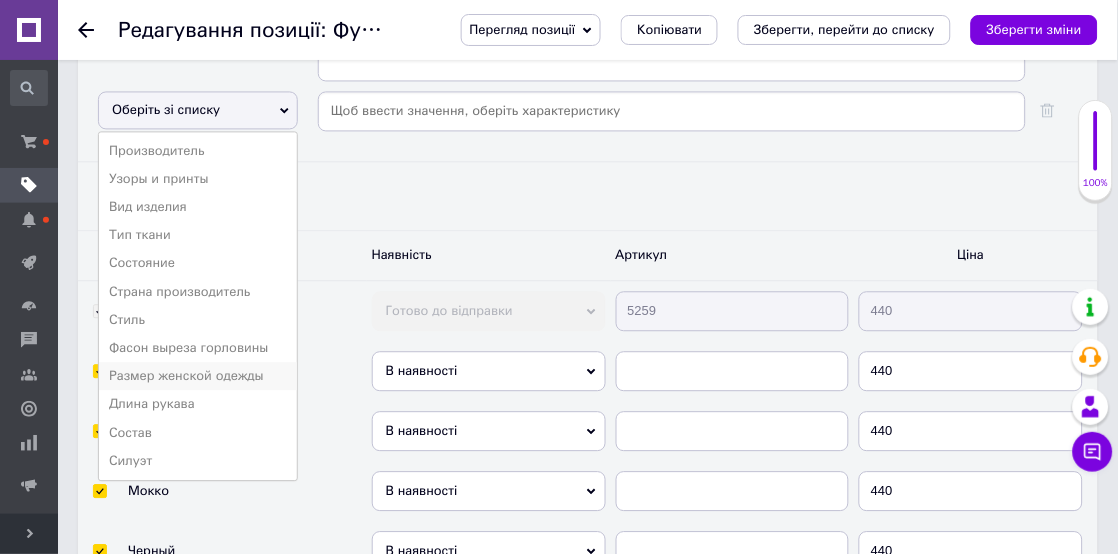 click on "Размер женской одежды" at bounding box center (198, 377) 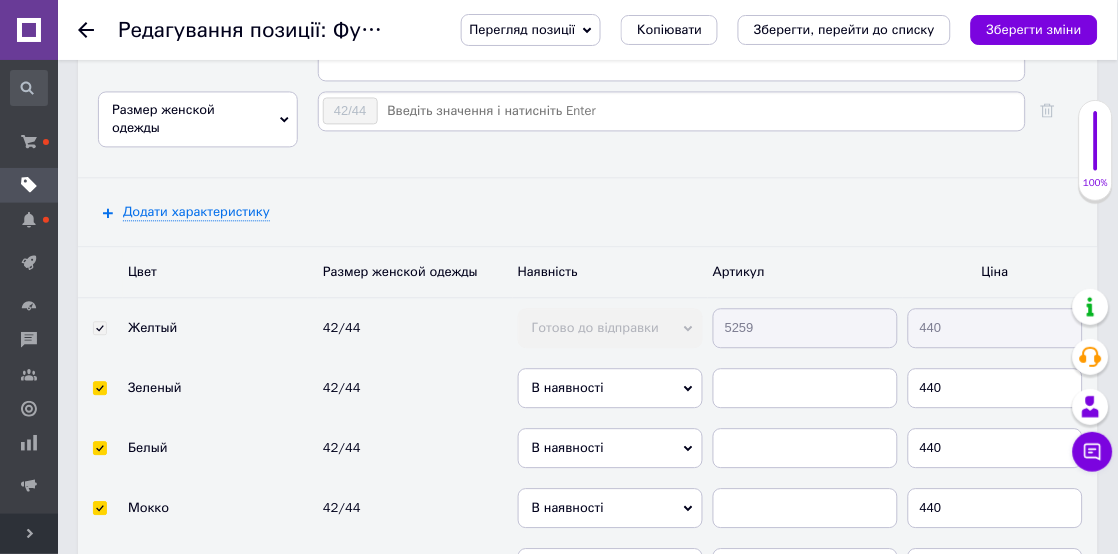 click at bounding box center (700, 112) 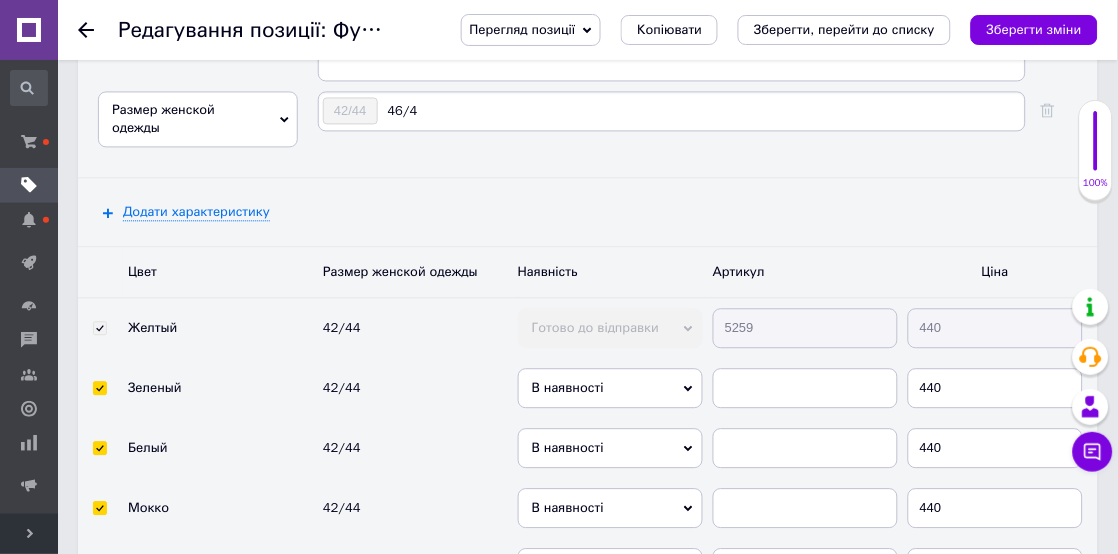 type on "46/48" 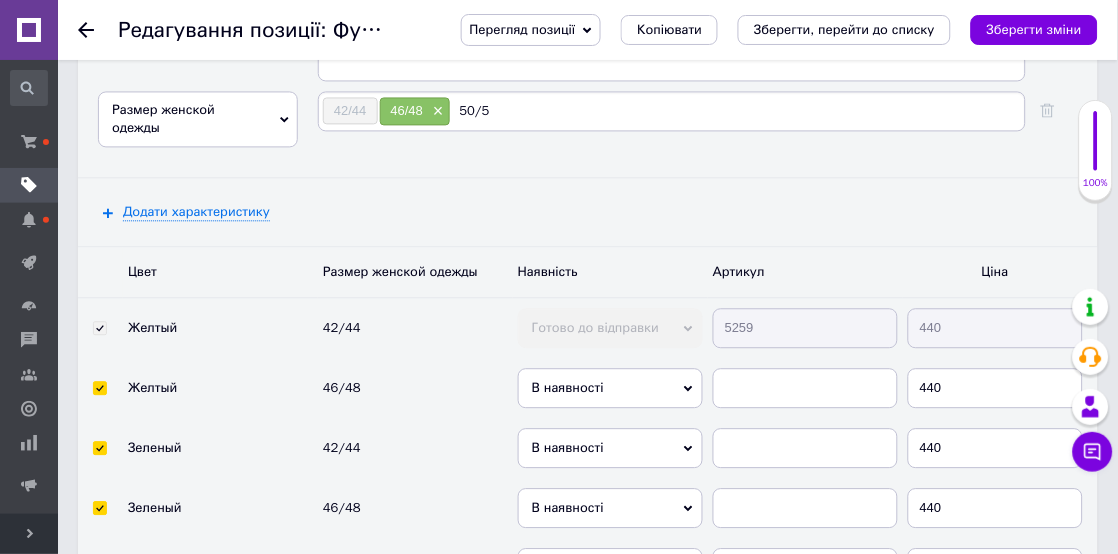 type on "50/52" 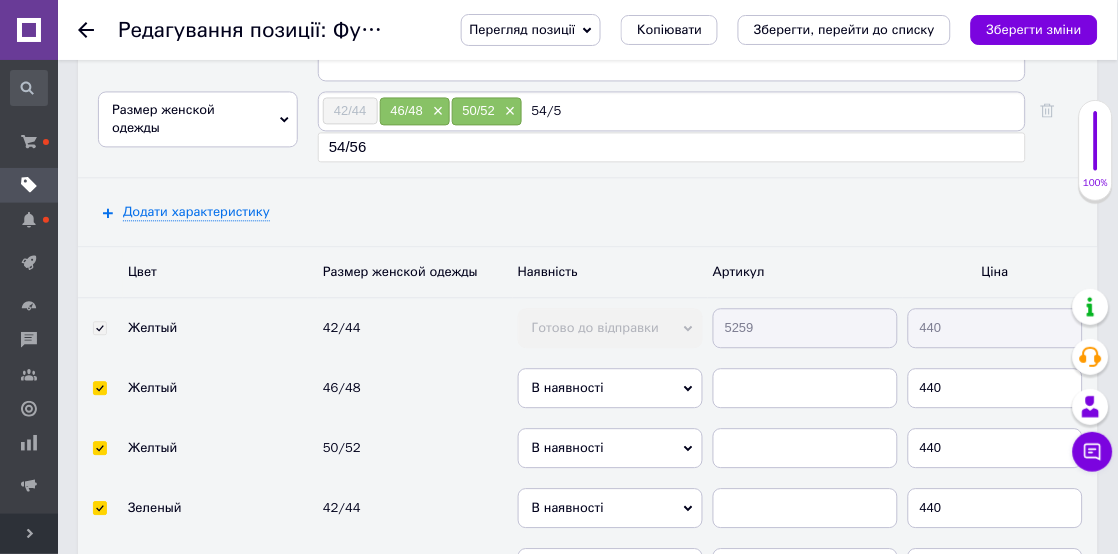 type on "54/56" 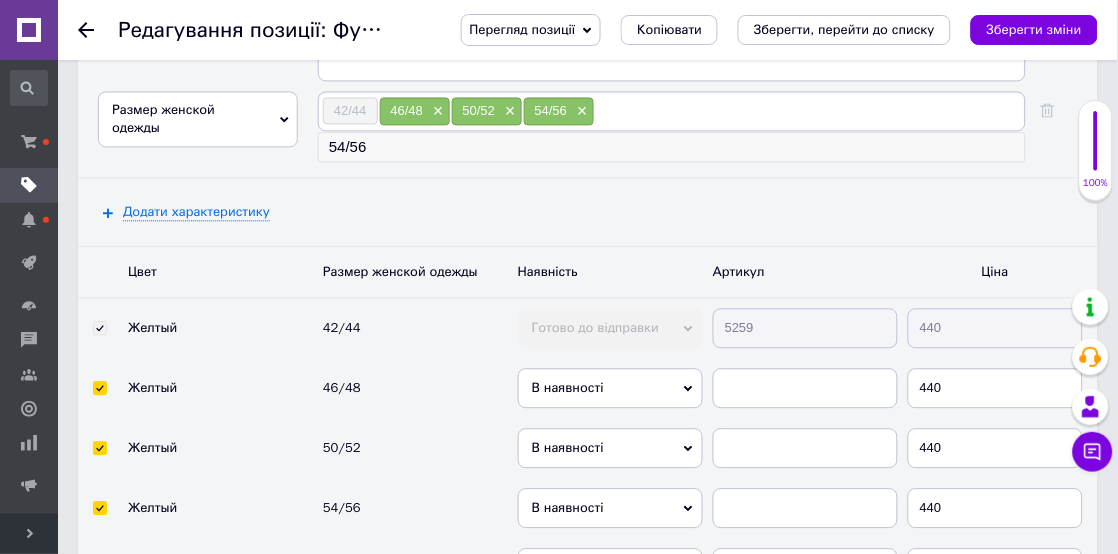 click on "54/56" at bounding box center (672, 148) 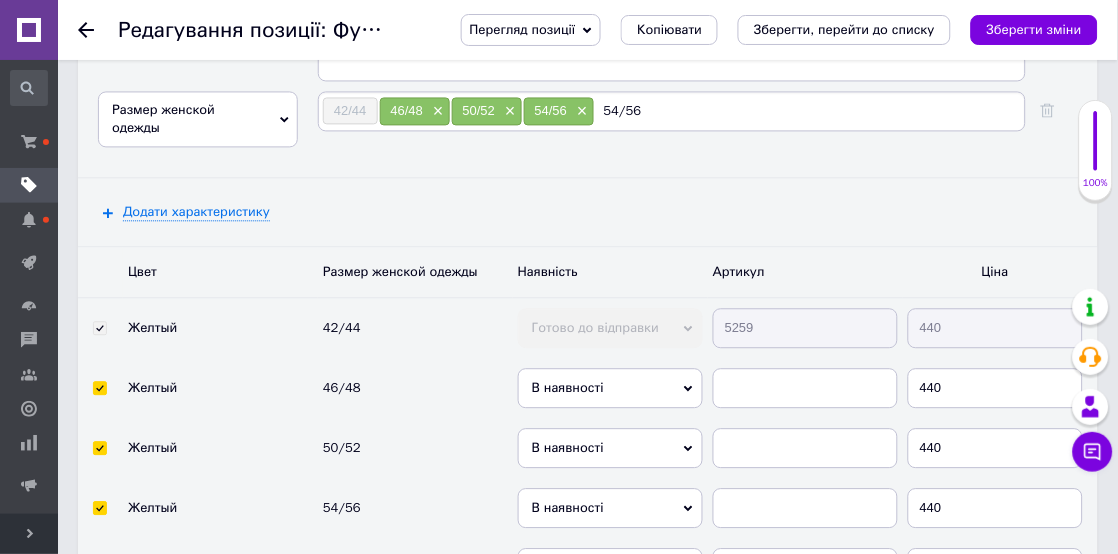 click on "54/56" at bounding box center (808, 112) 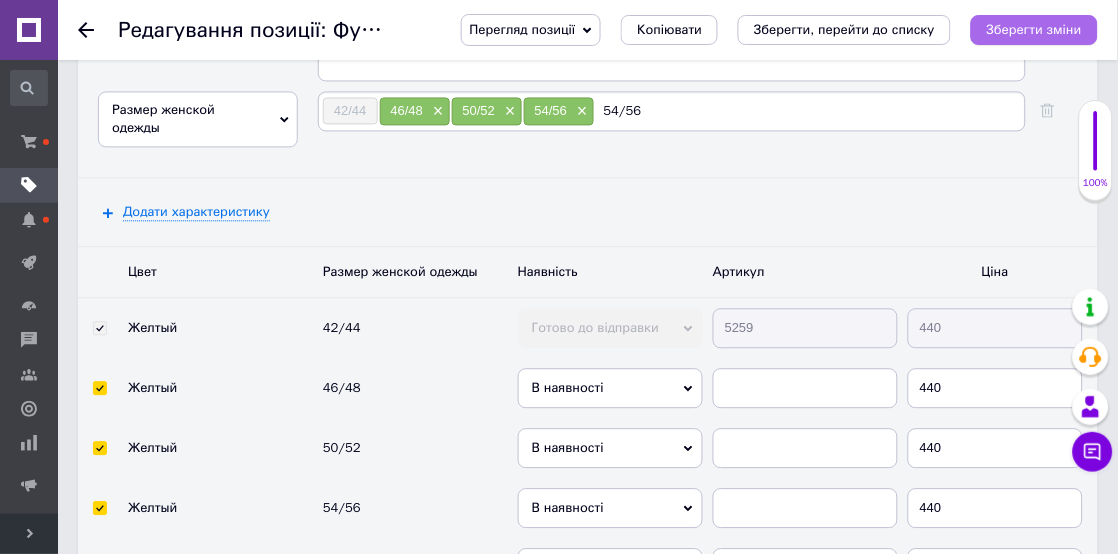 click on "Зберегти зміни" at bounding box center (1034, 29) 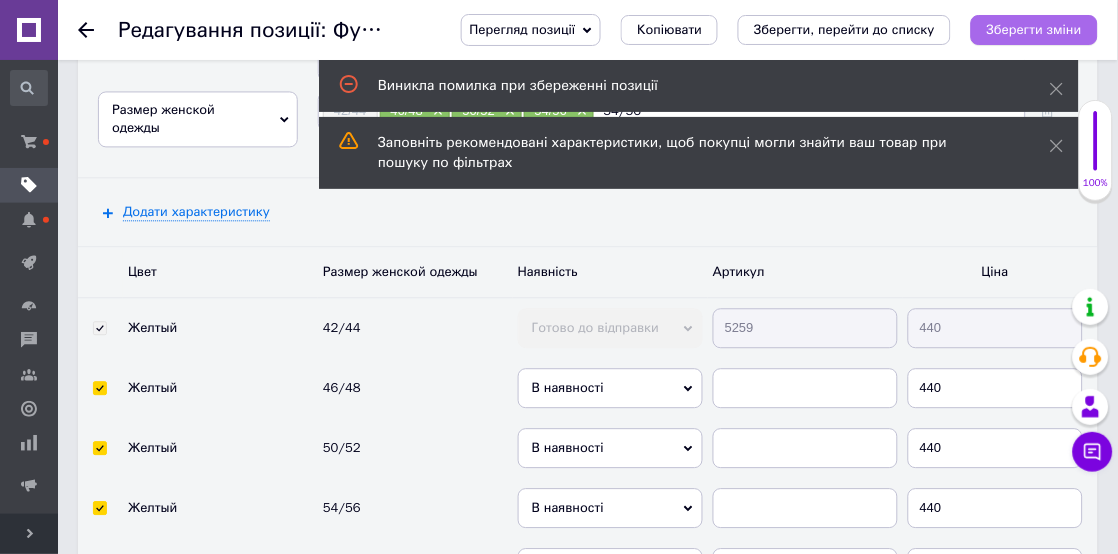 click on "Зберегти зміни" at bounding box center (1034, 29) 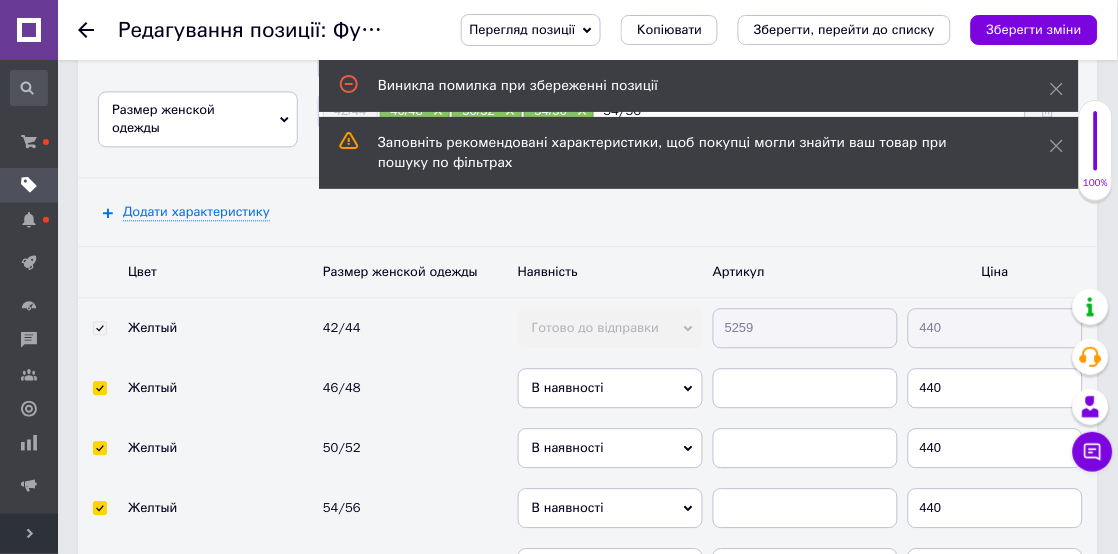click on "54/56" at bounding box center [808, 112] 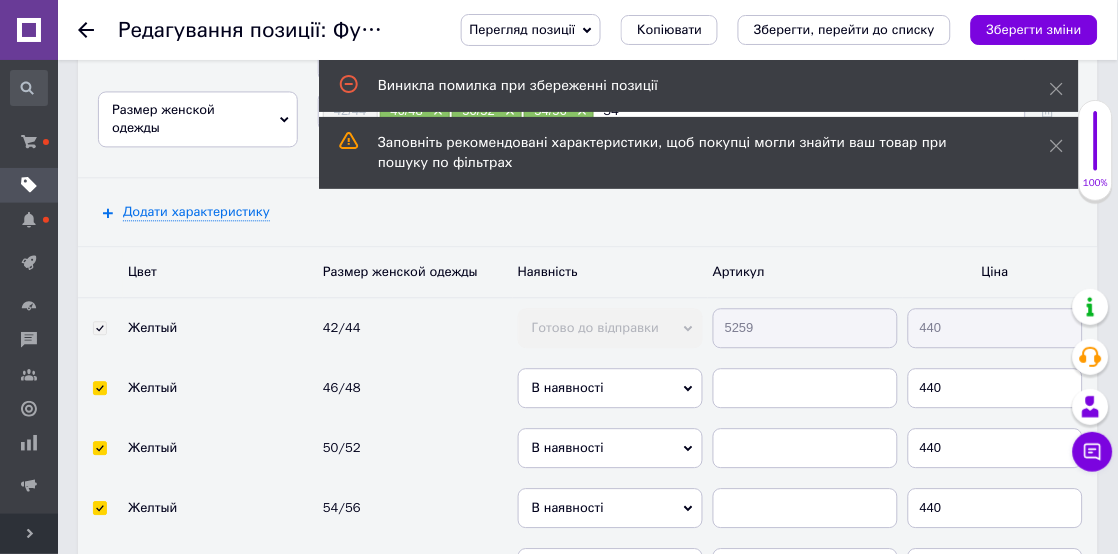 type on "5" 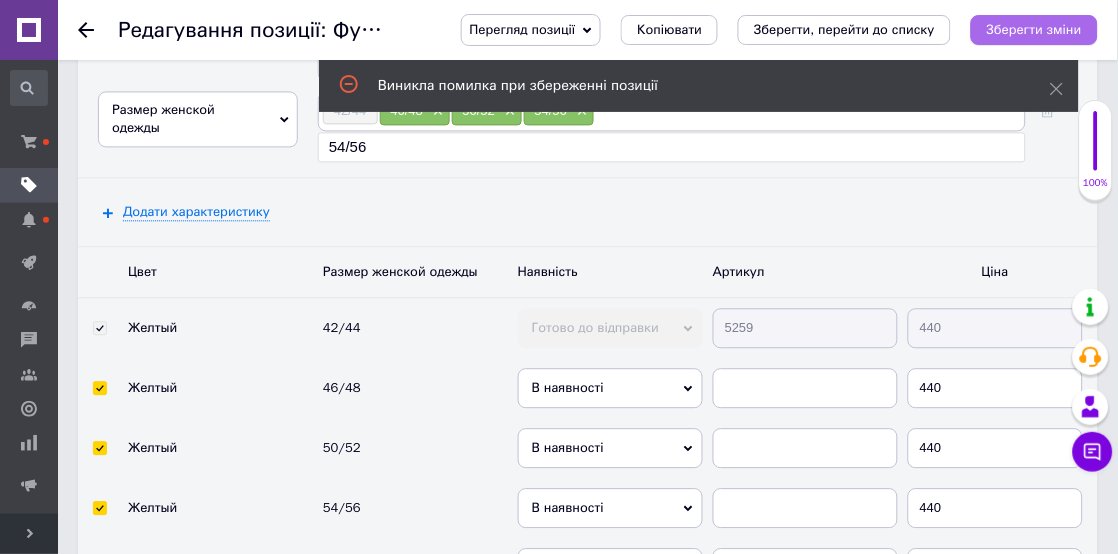 type 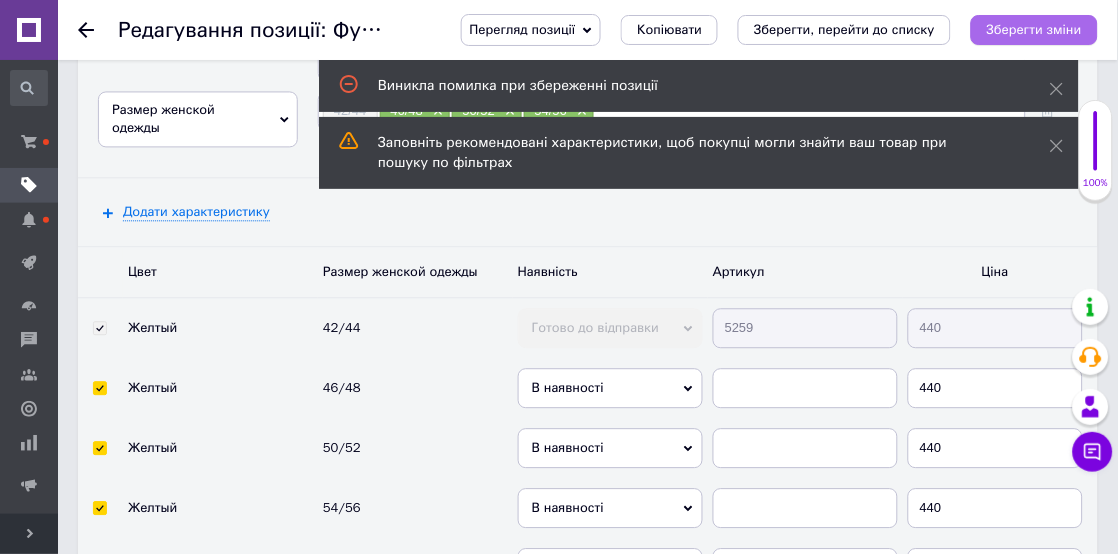 click on "Зберегти зміни" at bounding box center (1034, 29) 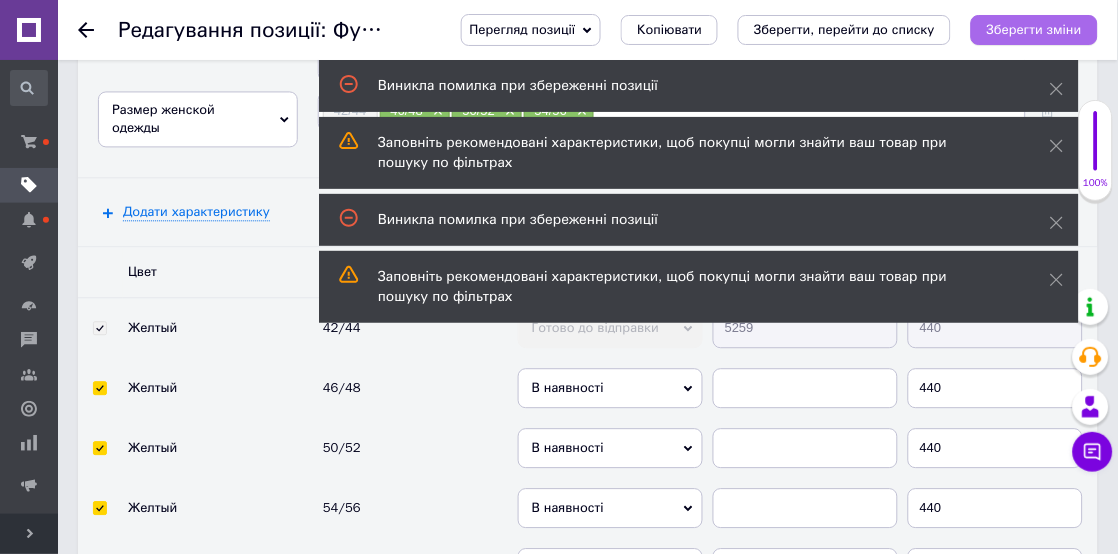 click on "Зберегти зміни" at bounding box center [1034, 29] 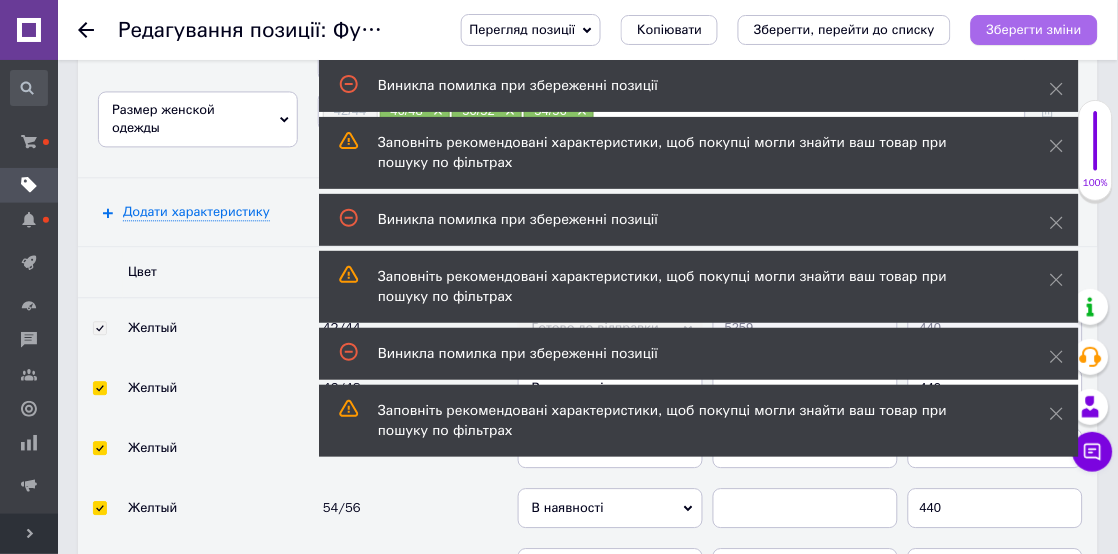 click on "Зберегти зміни" at bounding box center (1034, 29) 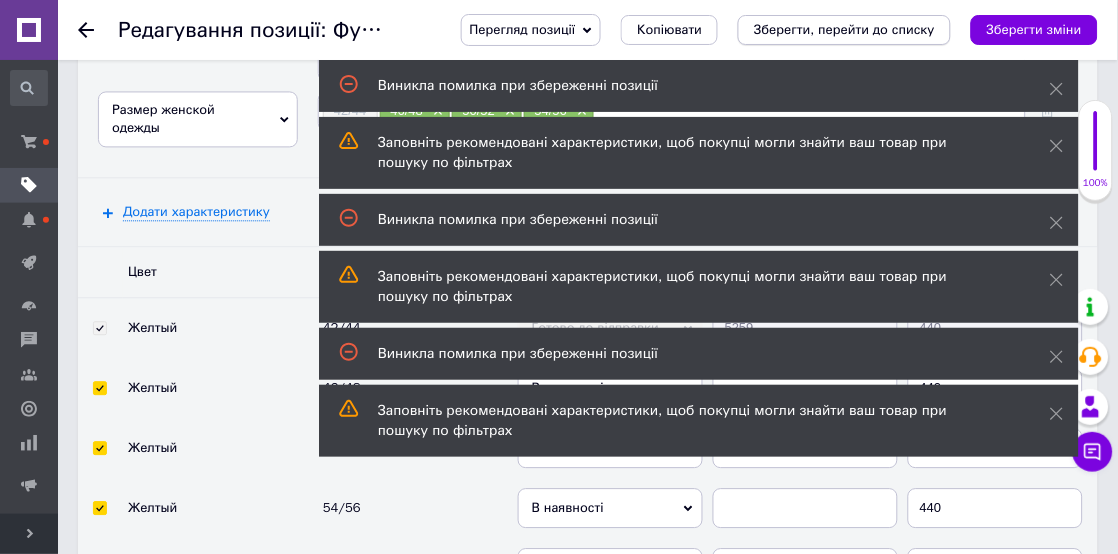 click on "Зберегти, перейти до списку" at bounding box center [844, 29] 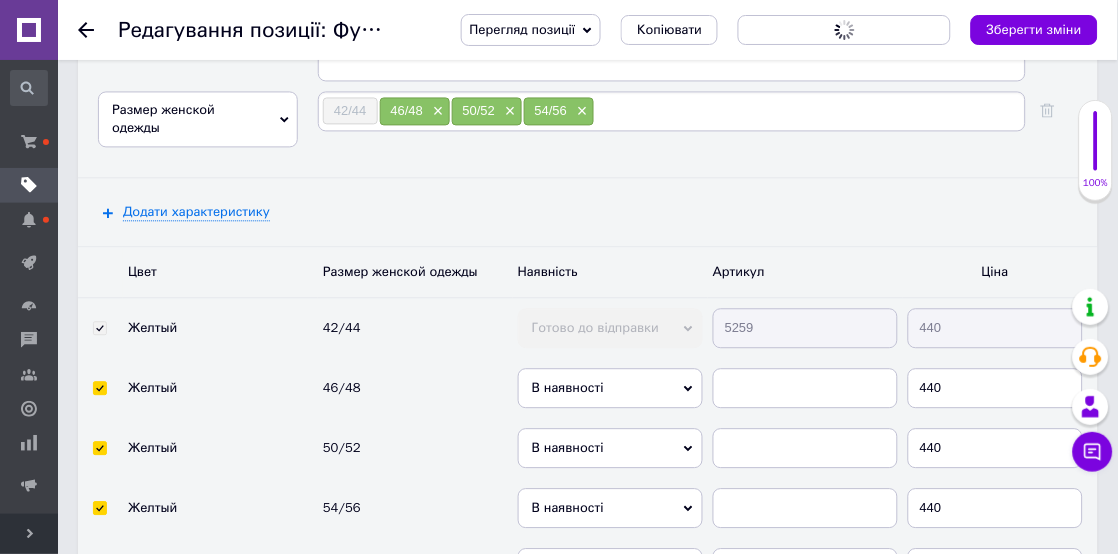 type 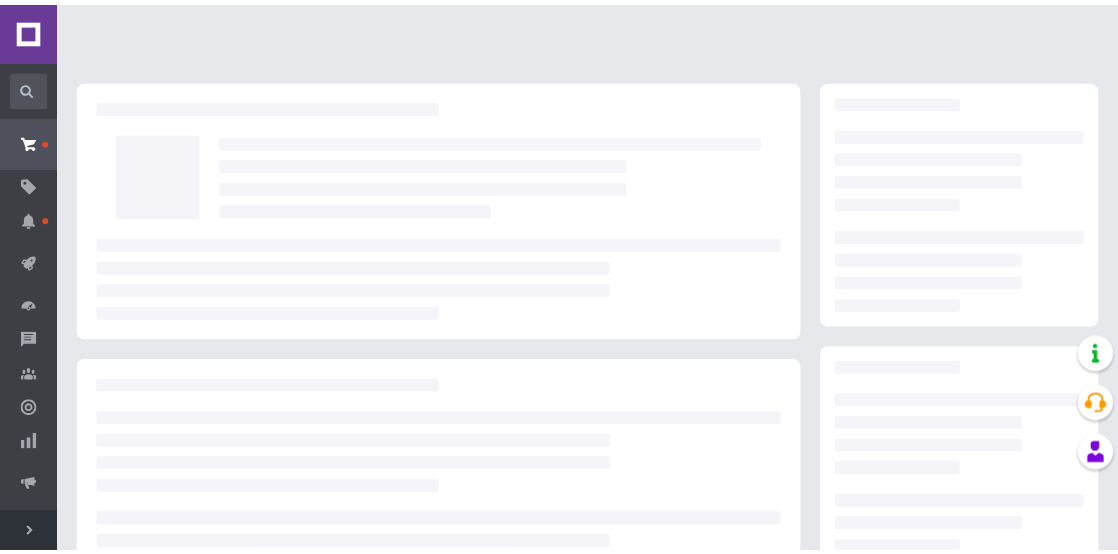 scroll, scrollTop: 0, scrollLeft: 0, axis: both 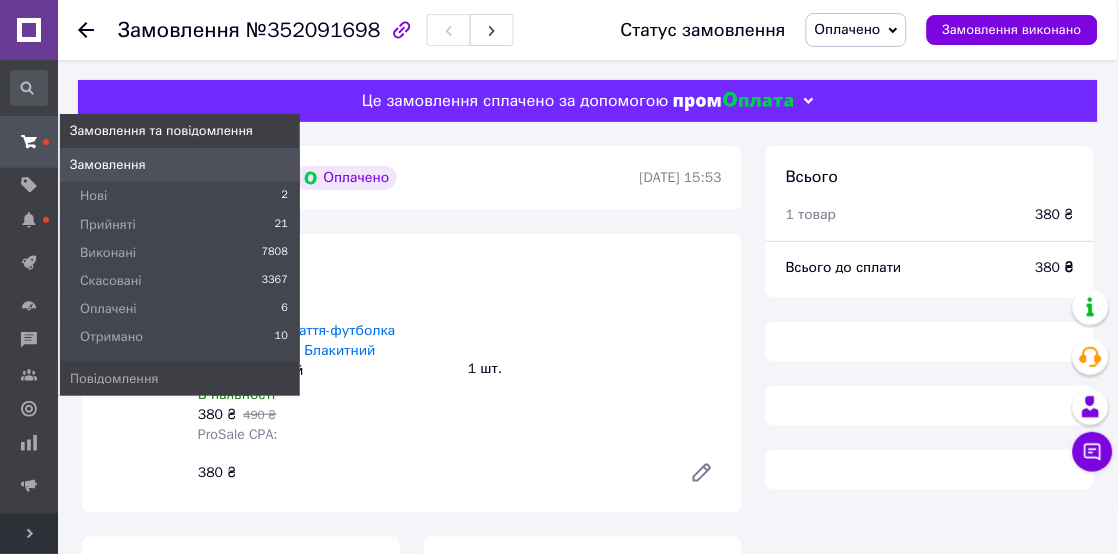 click 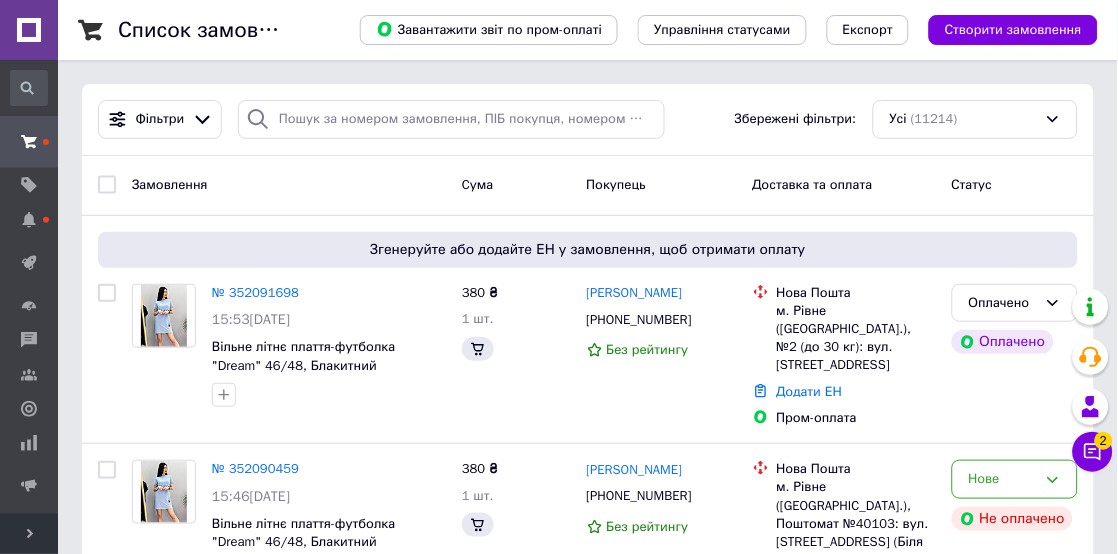 click 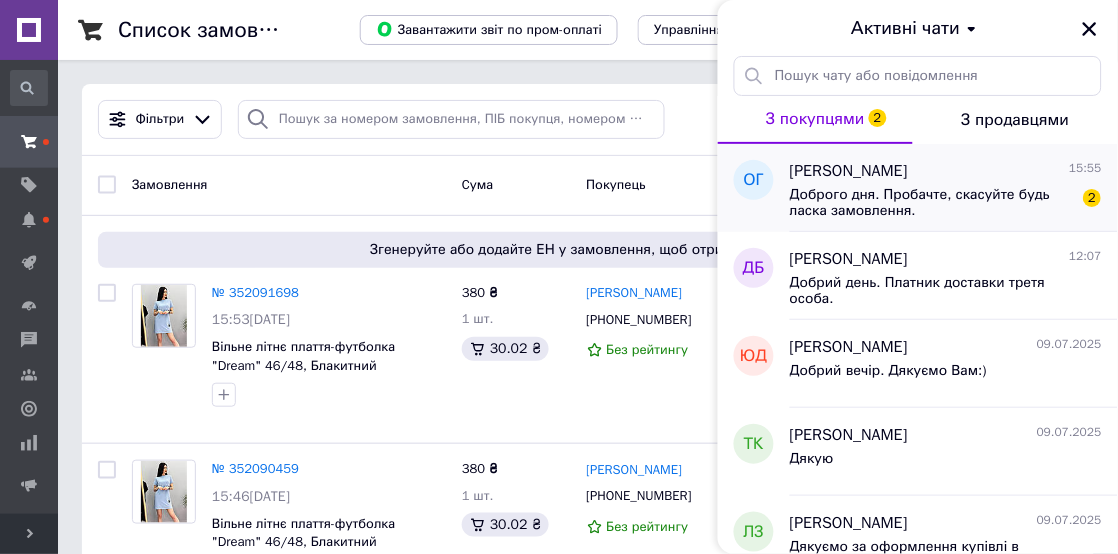 click on "Доброго дня. Пробачте, скасуйте будь ласка замовлення." at bounding box center (932, 203) 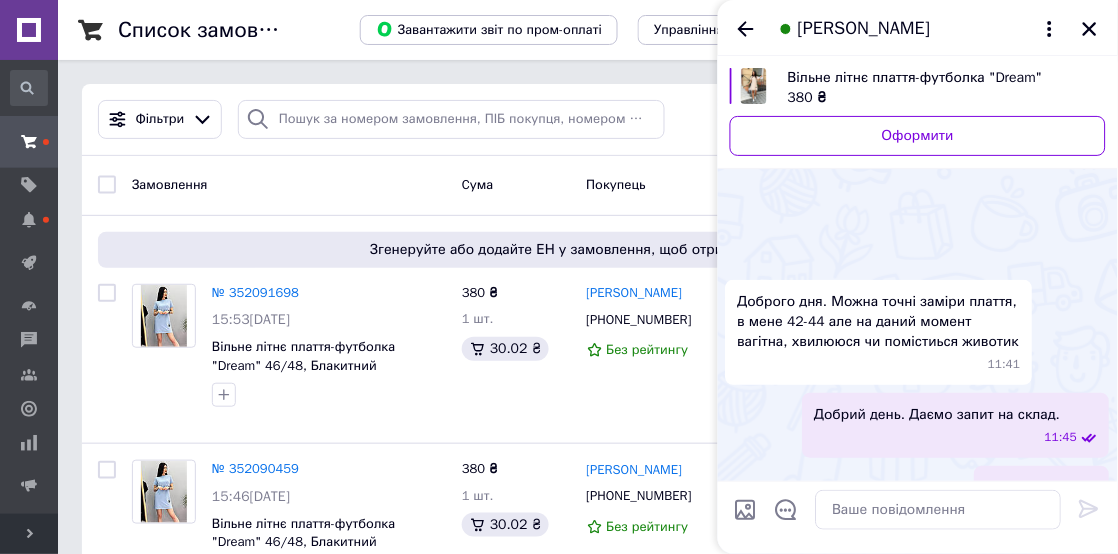 scroll, scrollTop: 1852, scrollLeft: 0, axis: vertical 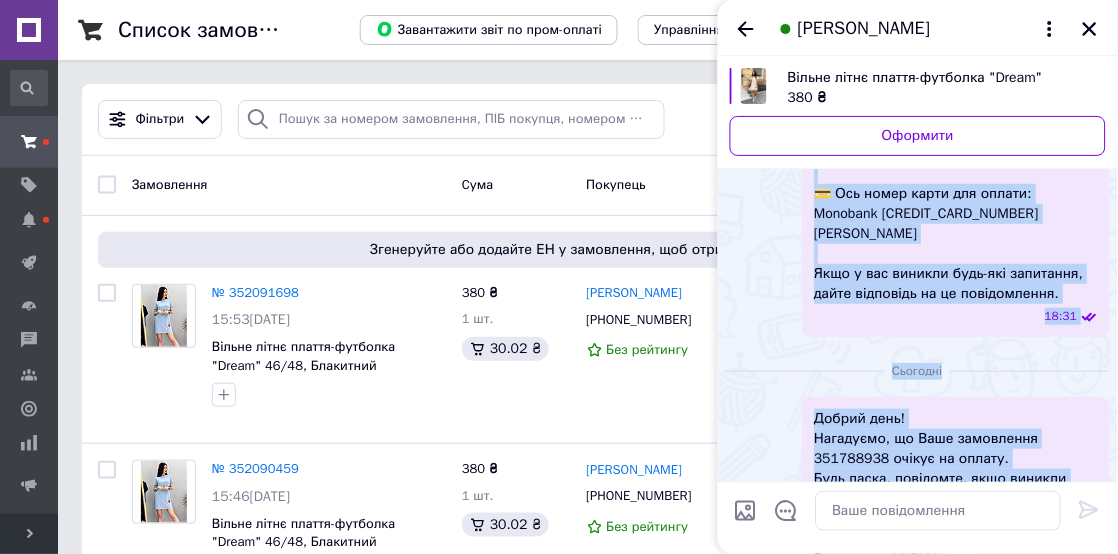 drag, startPoint x: 992, startPoint y: 361, endPoint x: 950, endPoint y: 178, distance: 187.75783 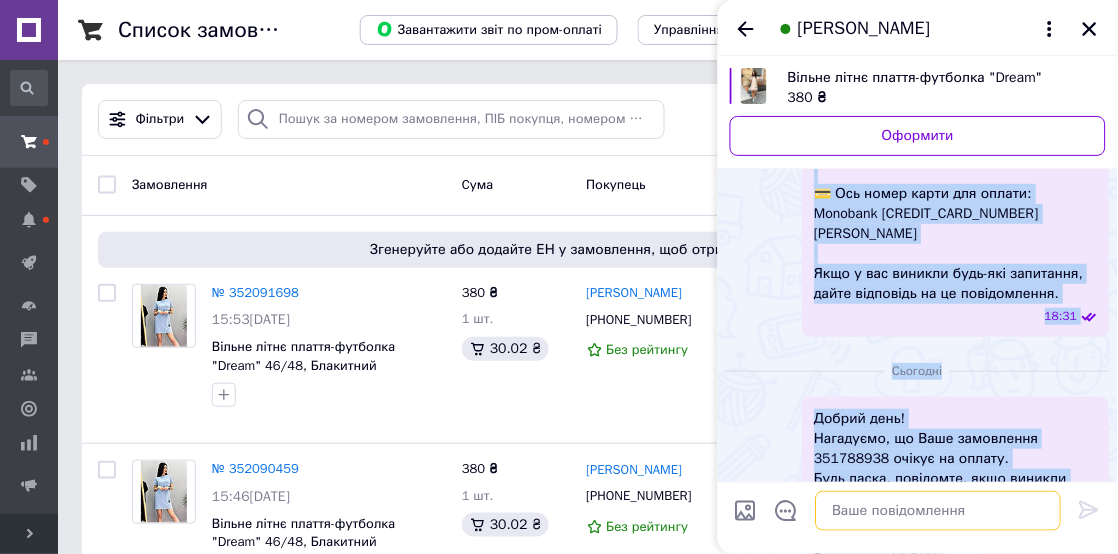click at bounding box center (939, 510) 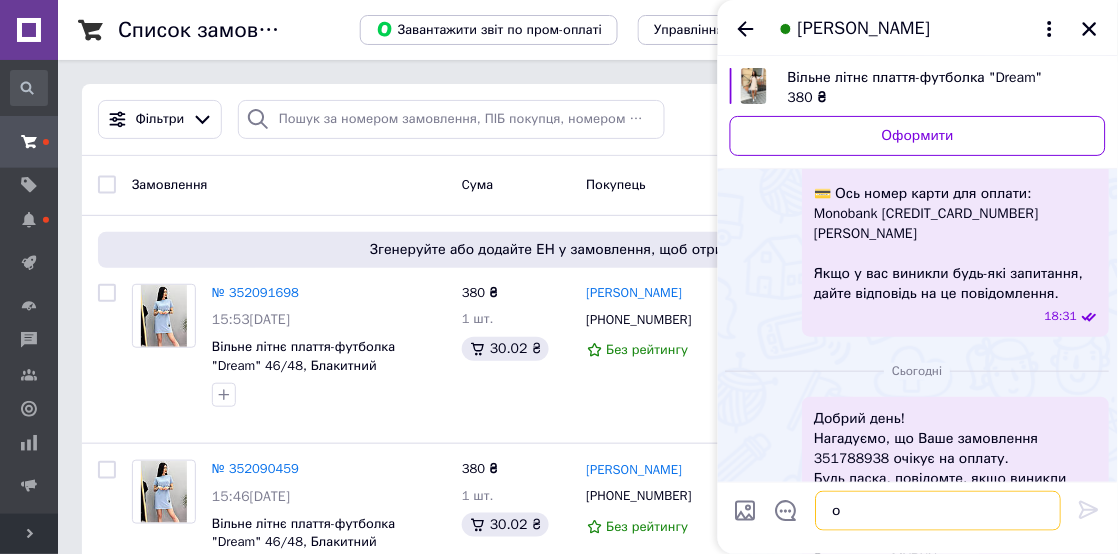 type on "ок" 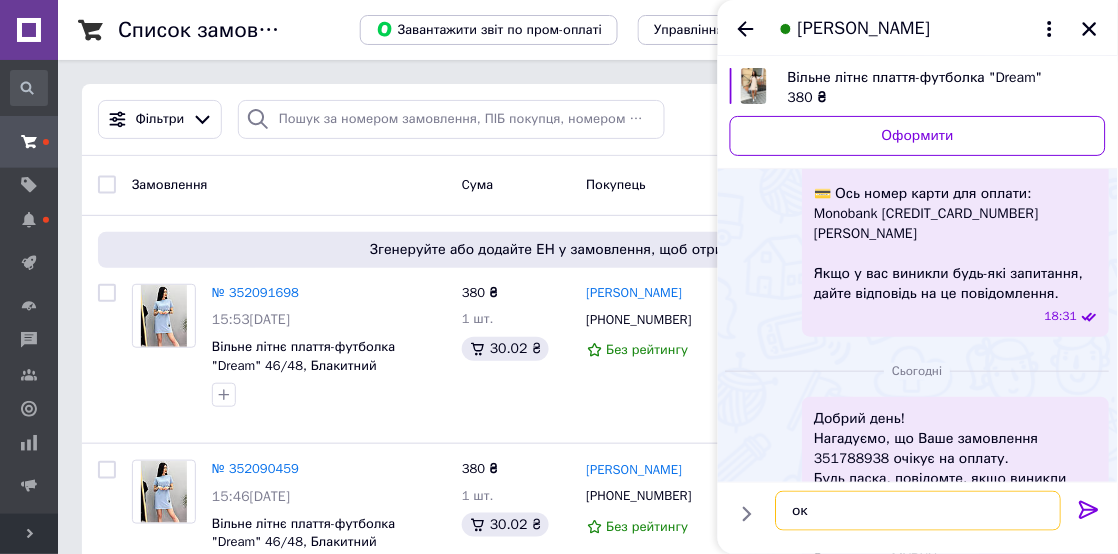 type 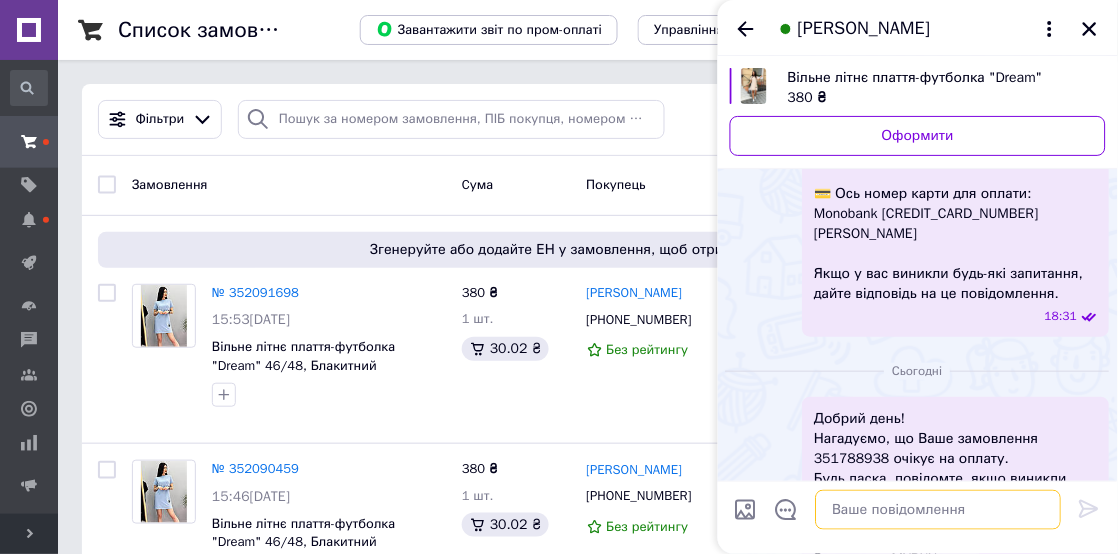 scroll, scrollTop: 1767, scrollLeft: 0, axis: vertical 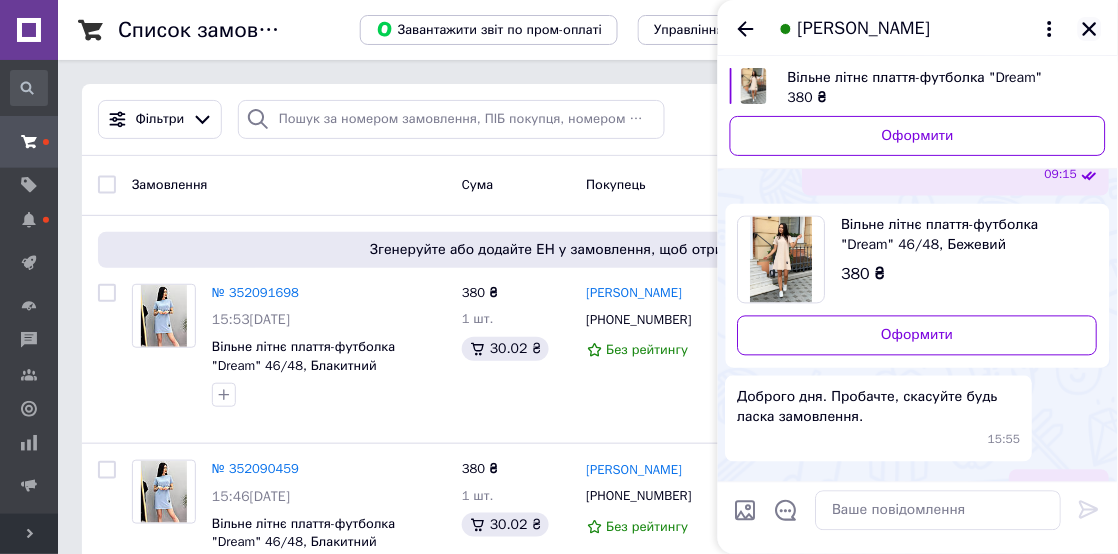 click 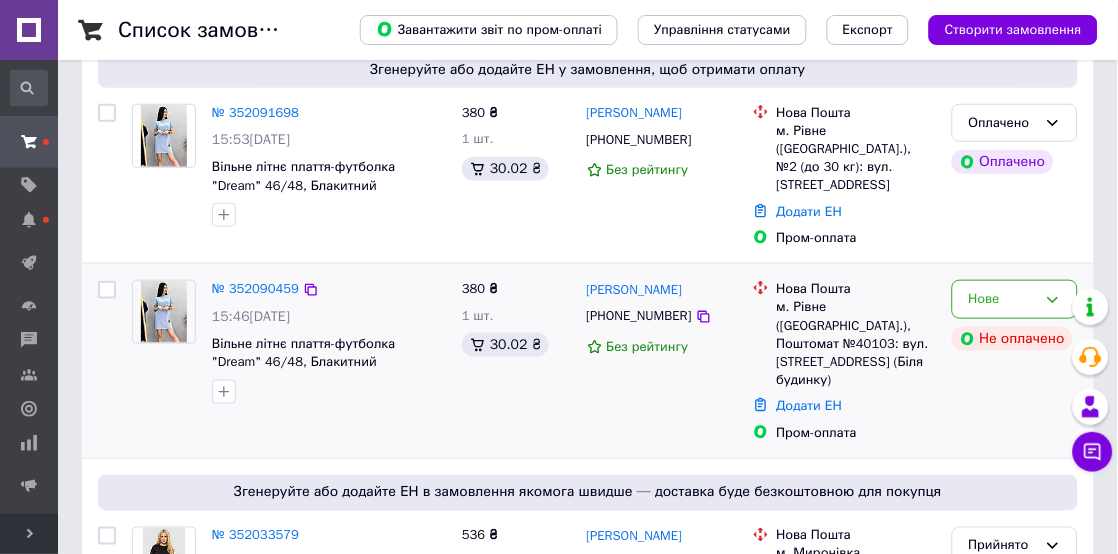 scroll, scrollTop: 177, scrollLeft: 0, axis: vertical 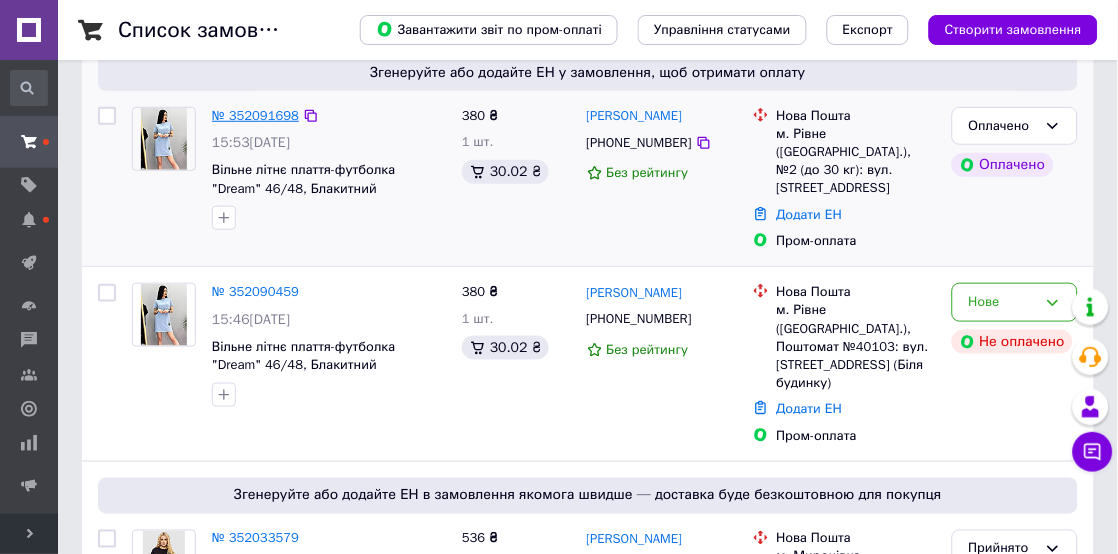 click on "№ 352091698" at bounding box center (255, 115) 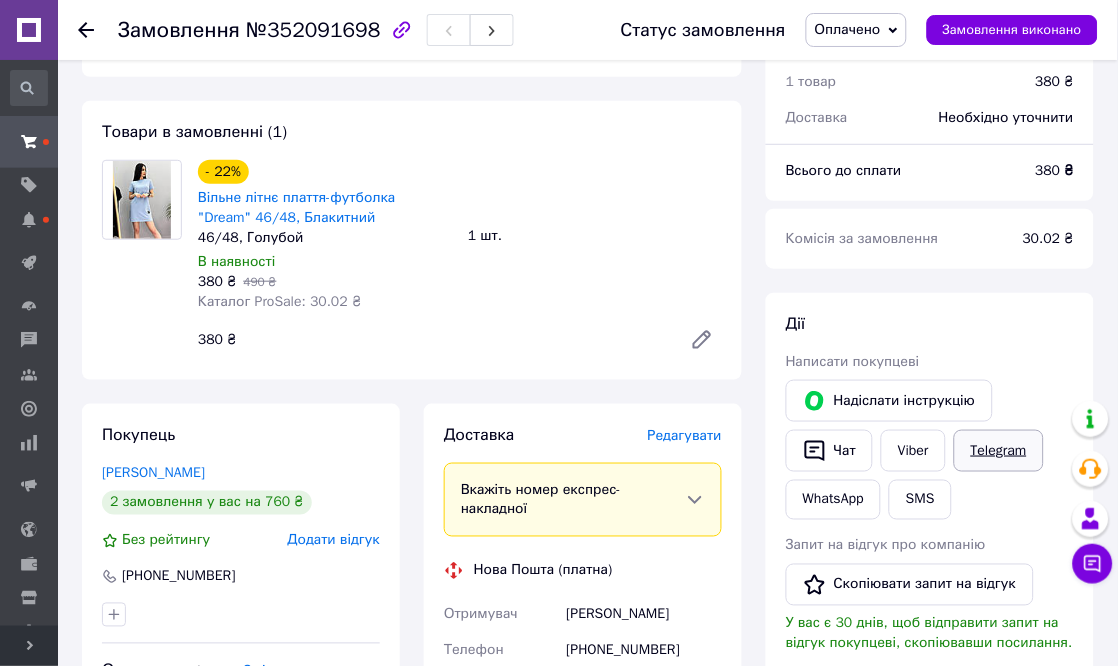 scroll, scrollTop: 177, scrollLeft: 0, axis: vertical 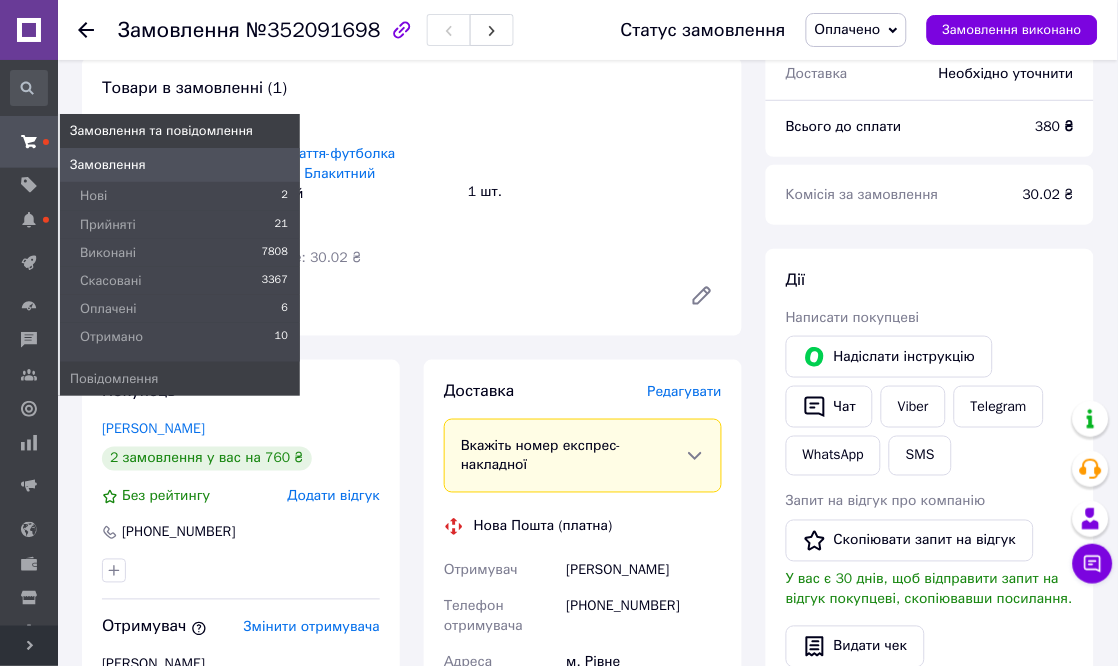 click 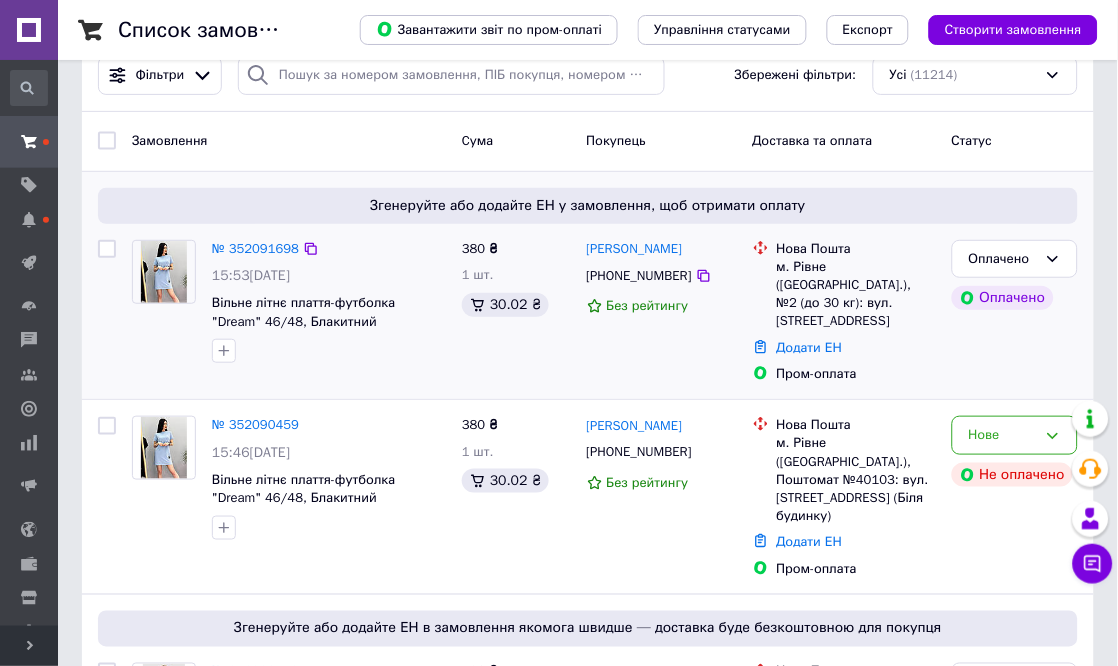 scroll, scrollTop: 0, scrollLeft: 0, axis: both 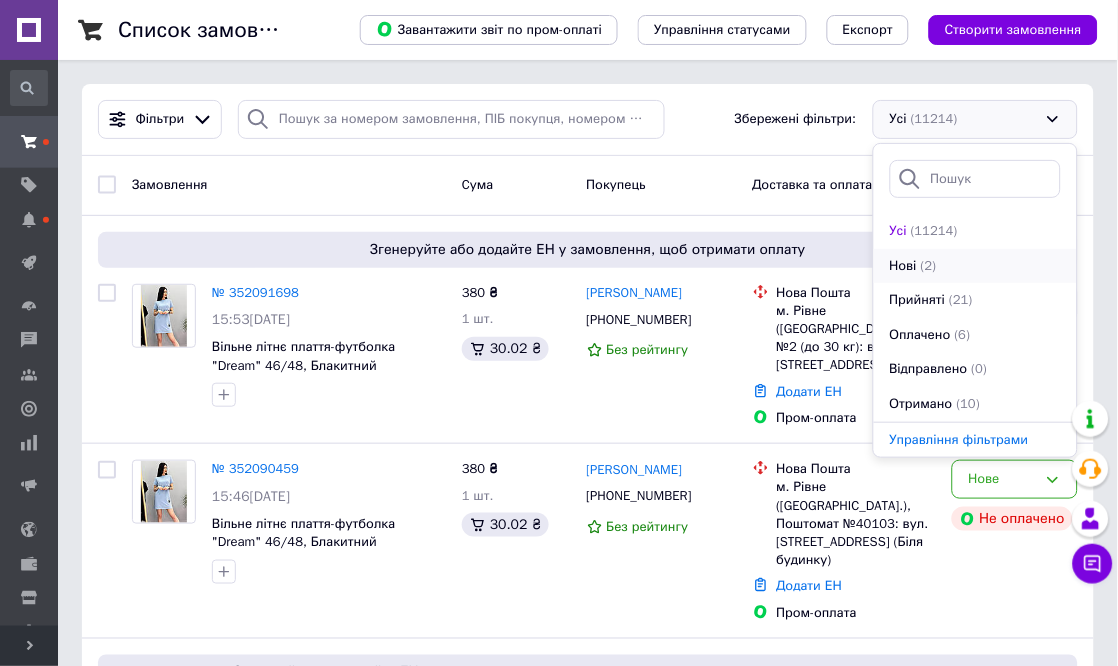 click on "Нові" at bounding box center [903, 266] 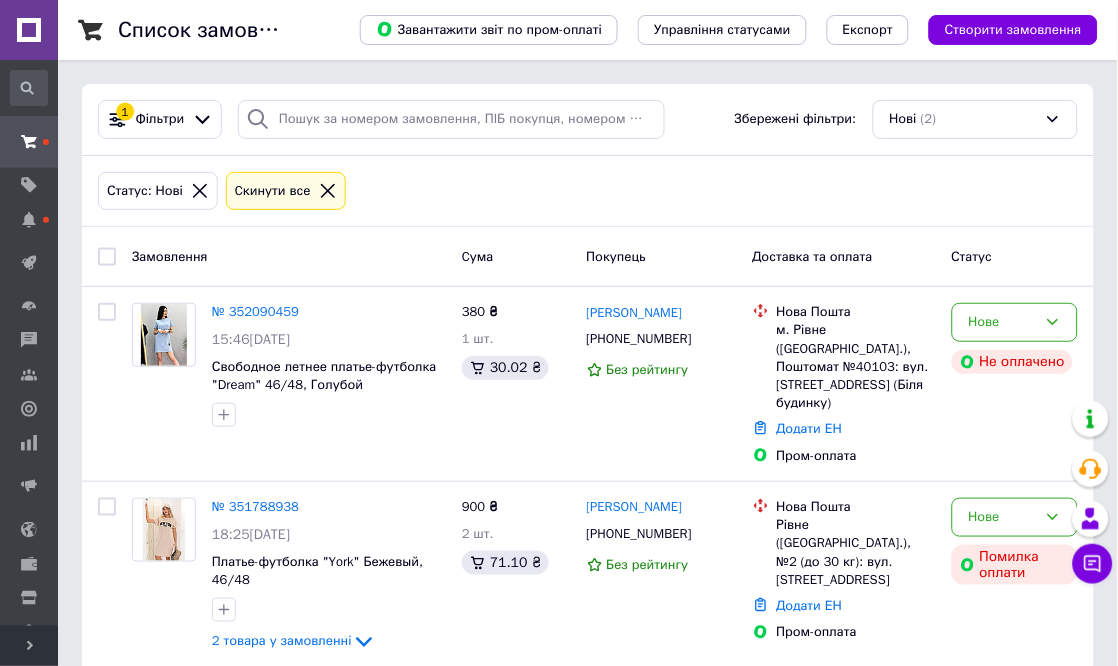 scroll, scrollTop: 10, scrollLeft: 0, axis: vertical 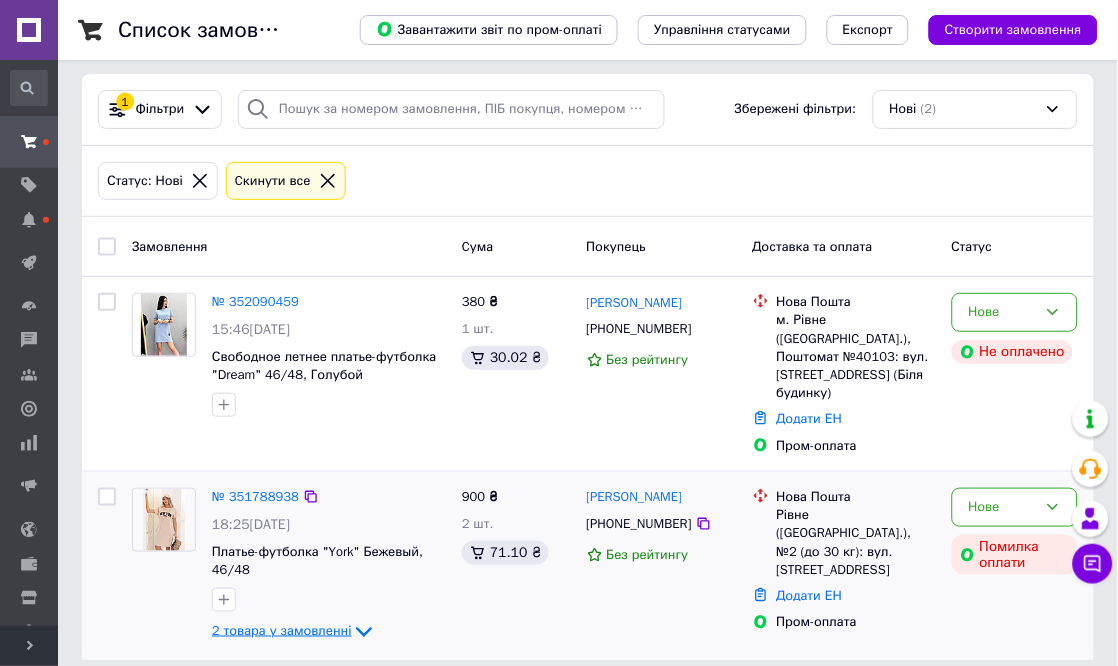 click on "2 товара у замовленні" at bounding box center [282, 630] 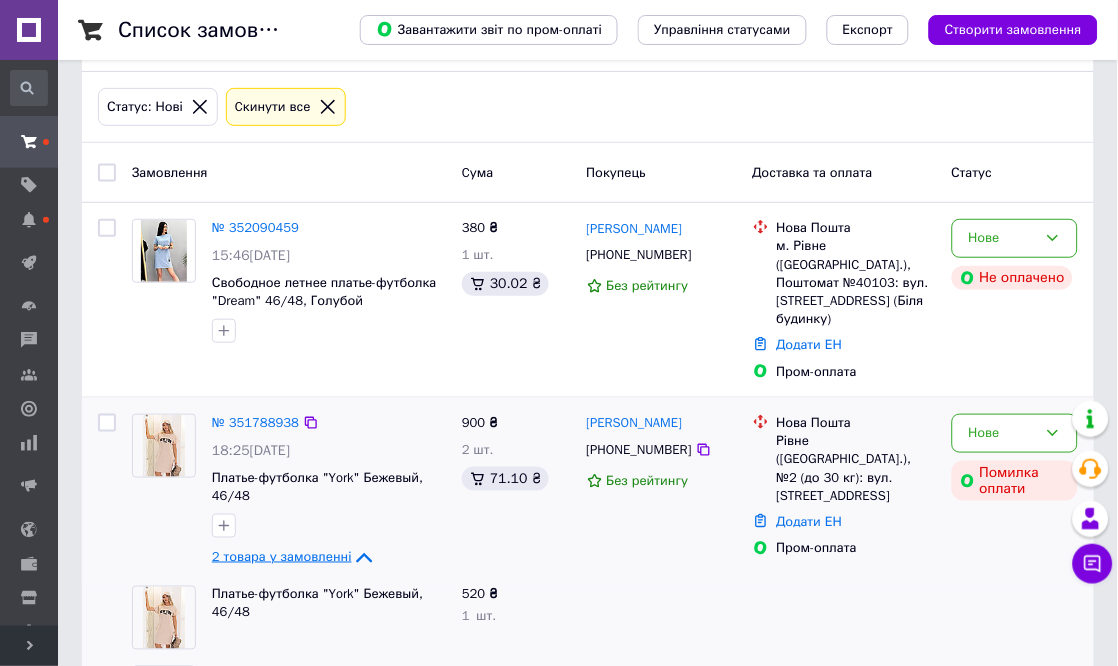 scroll, scrollTop: 82, scrollLeft: 0, axis: vertical 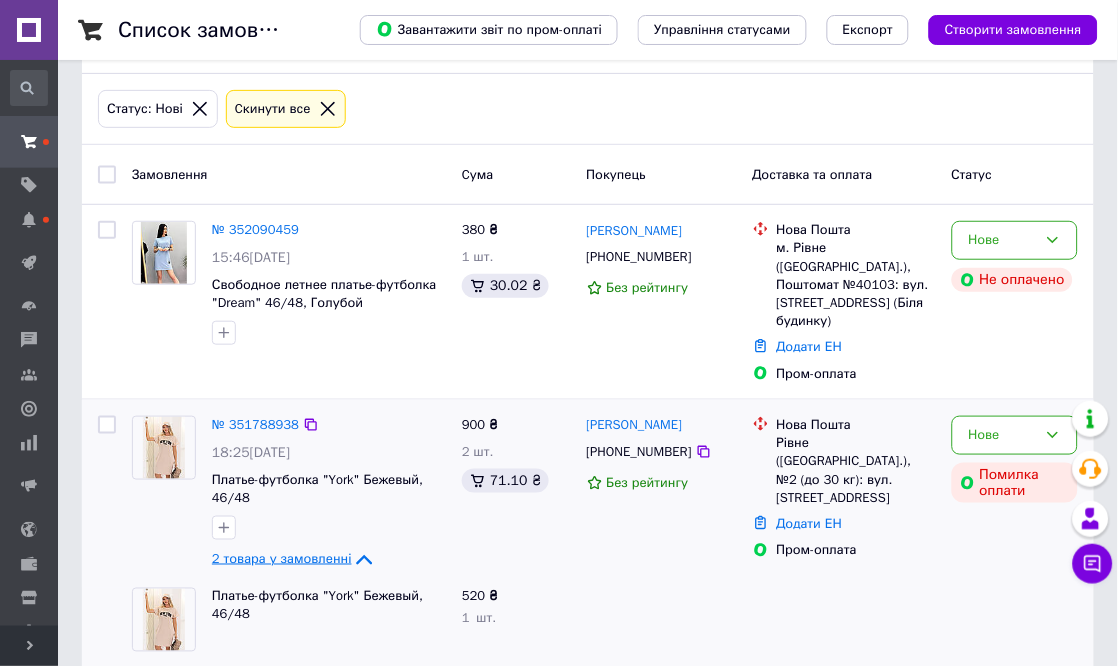 click on "2 товара у замовленні" at bounding box center [282, 558] 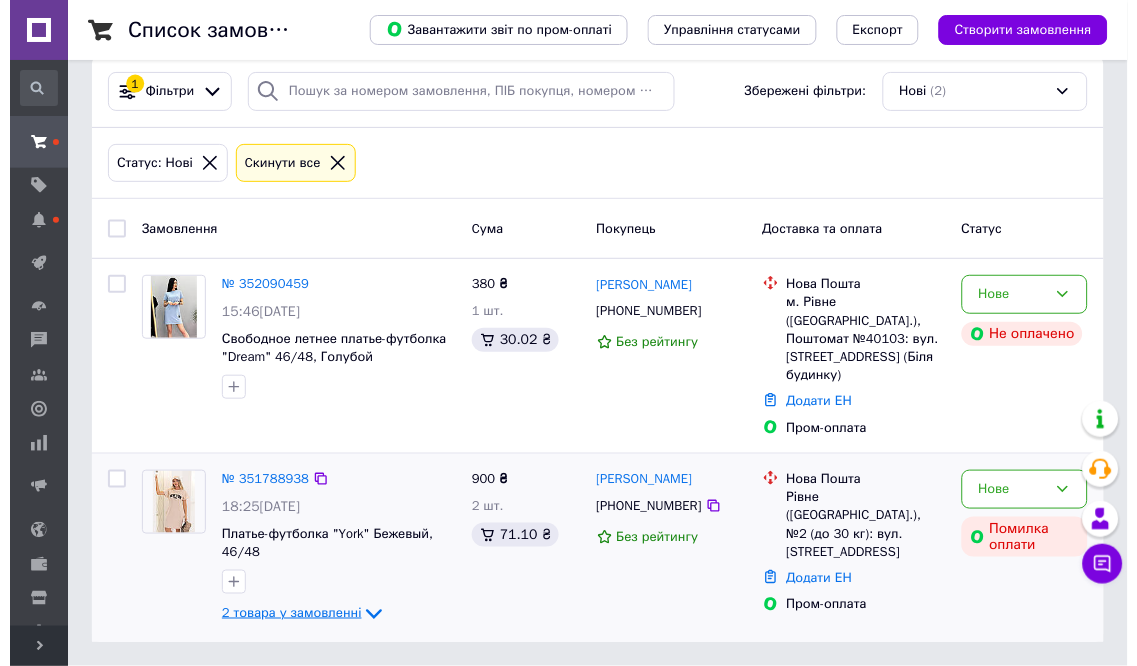 scroll, scrollTop: 10, scrollLeft: 0, axis: vertical 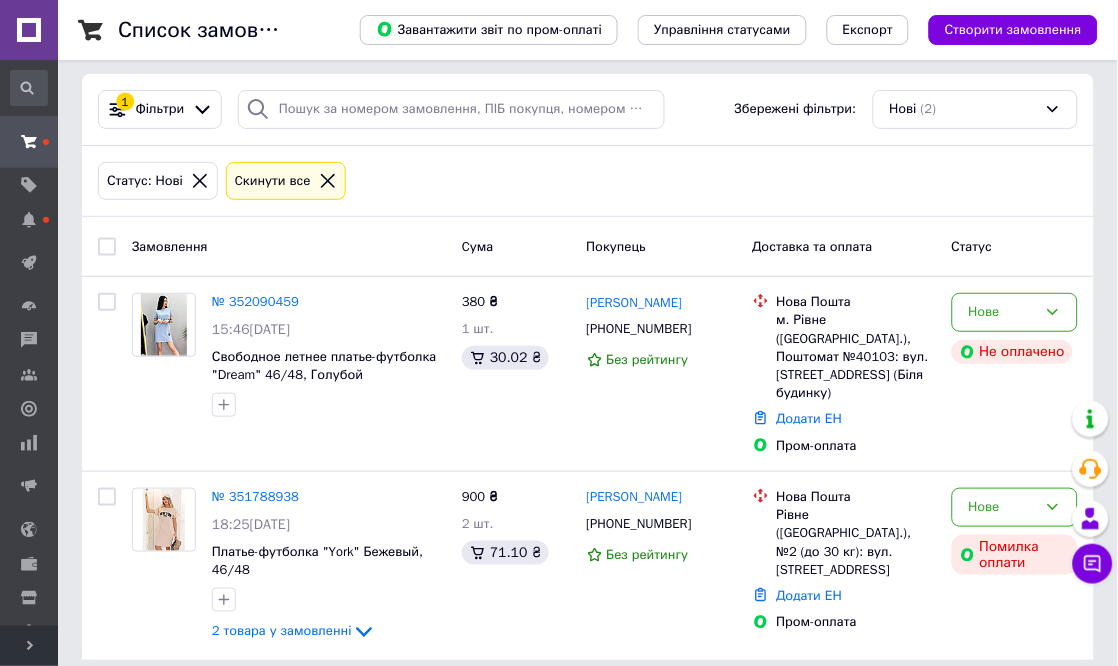 click at bounding box center [107, 247] 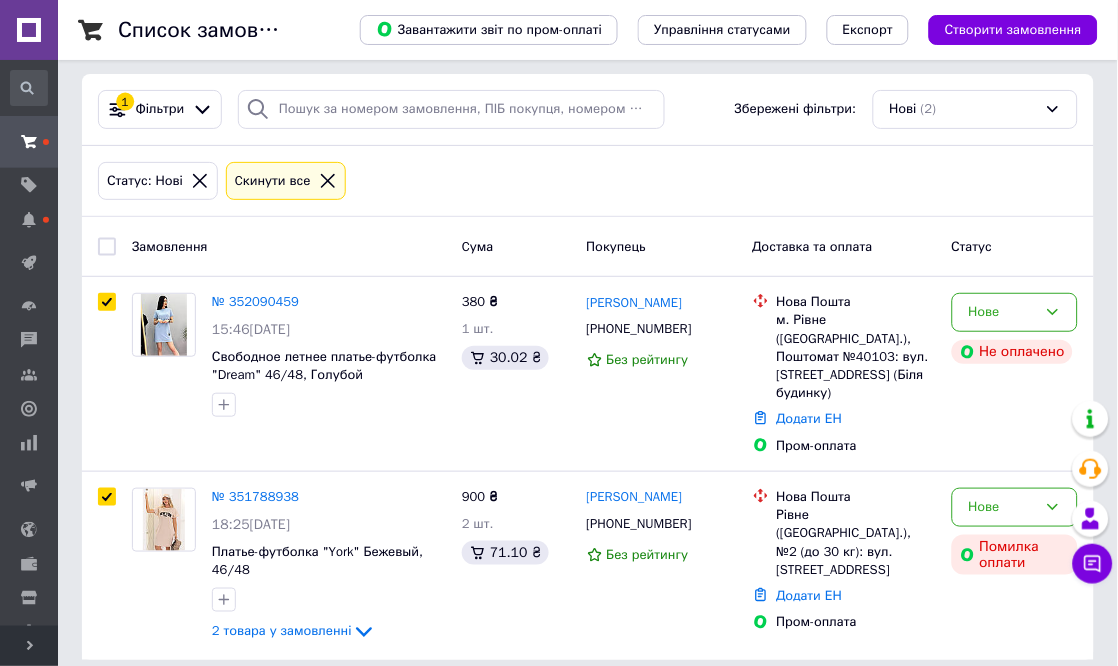 checkbox on "true" 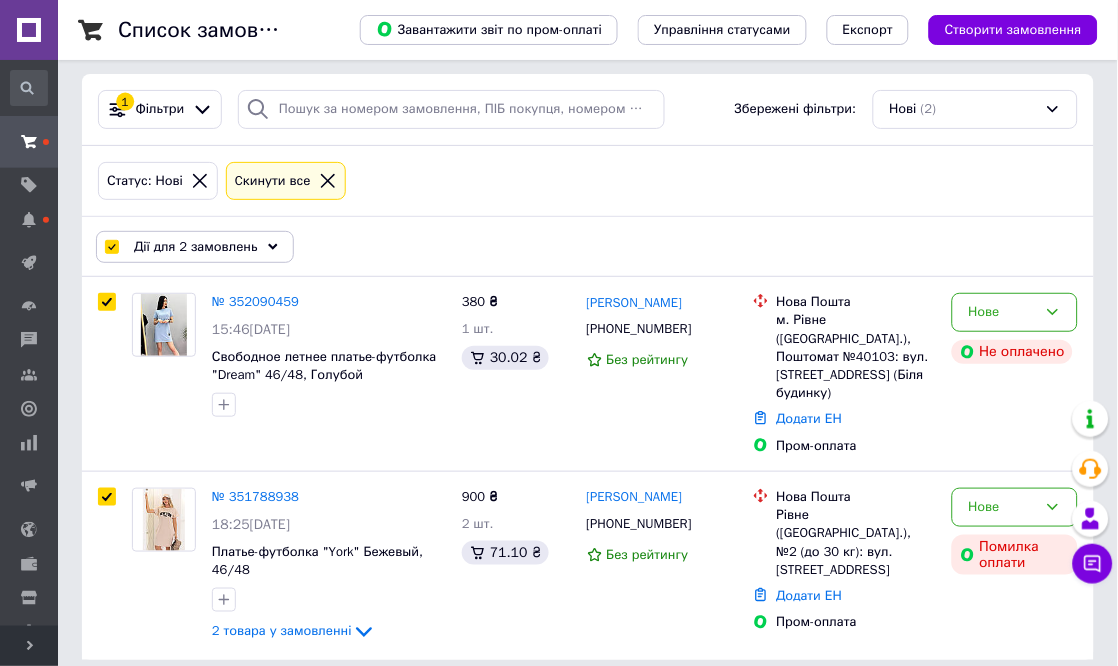 click on "Дії для 2 замовлень" at bounding box center [195, 247] 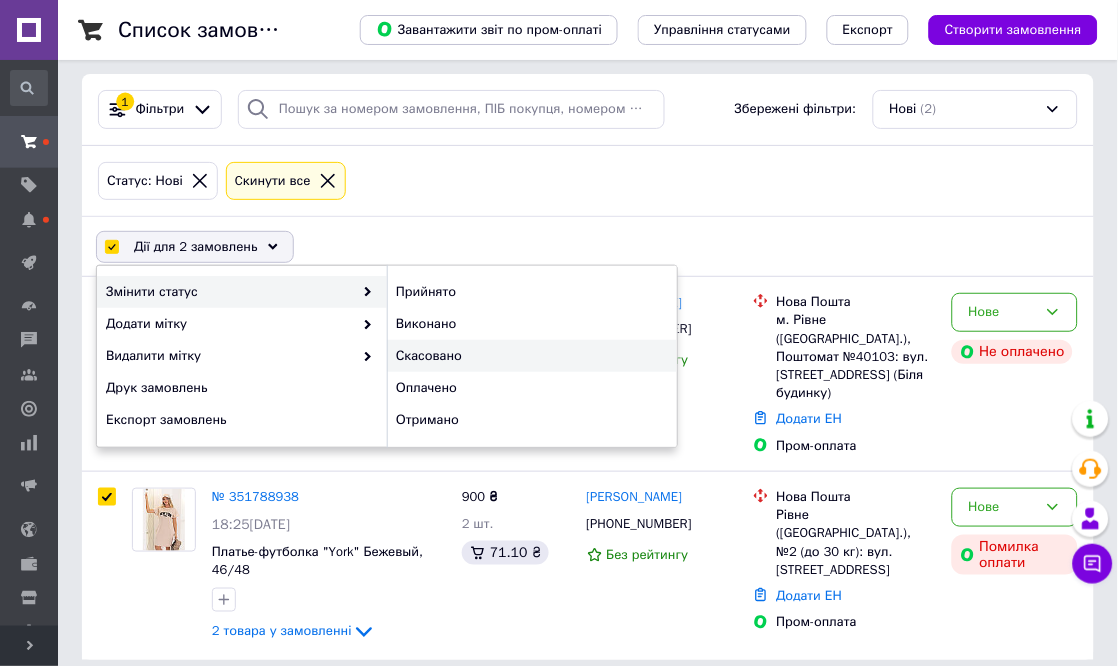 click on "Скасовано" at bounding box center (532, 356) 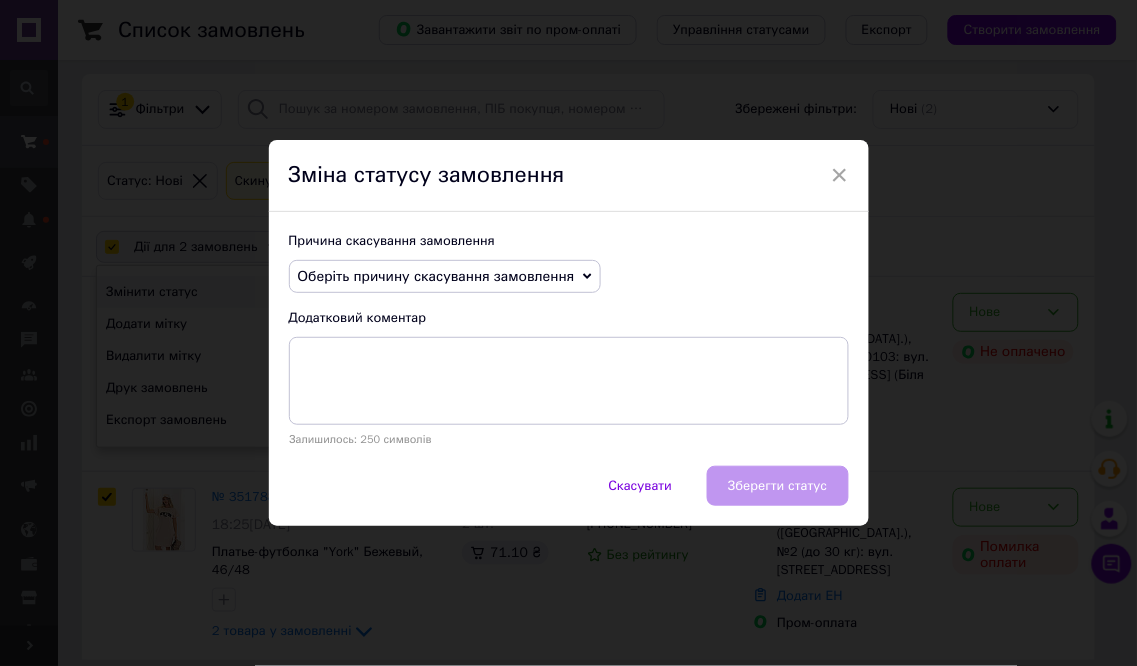 click on "Оберіть причину скасування замовлення" at bounding box center (436, 276) 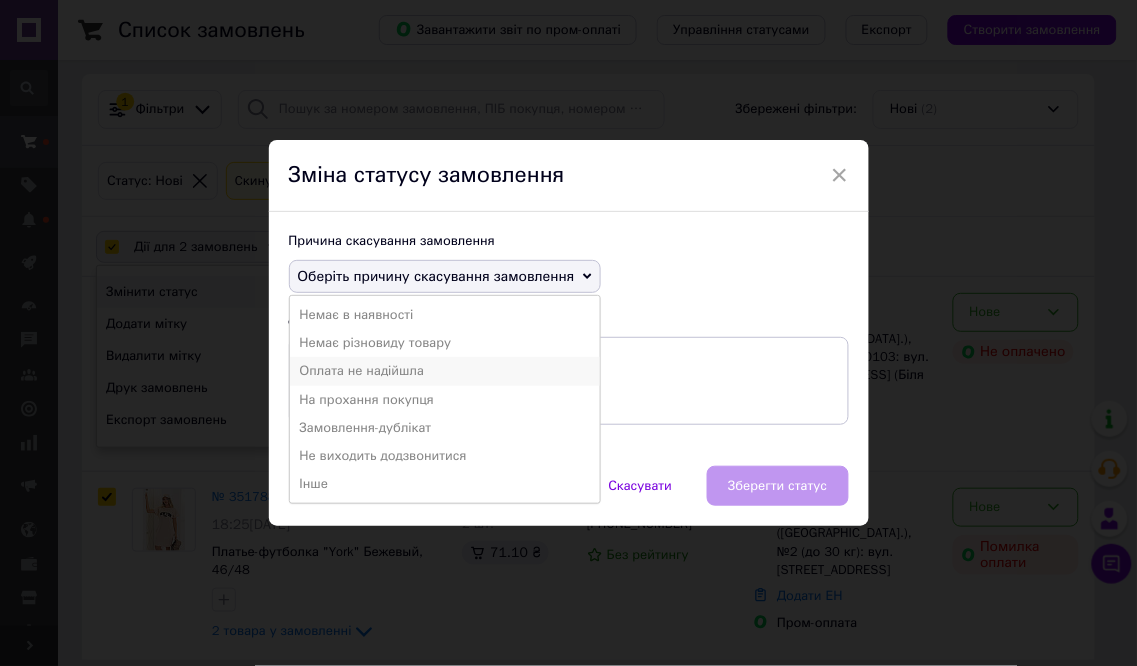 click on "Оплата не надійшла" at bounding box center (445, 371) 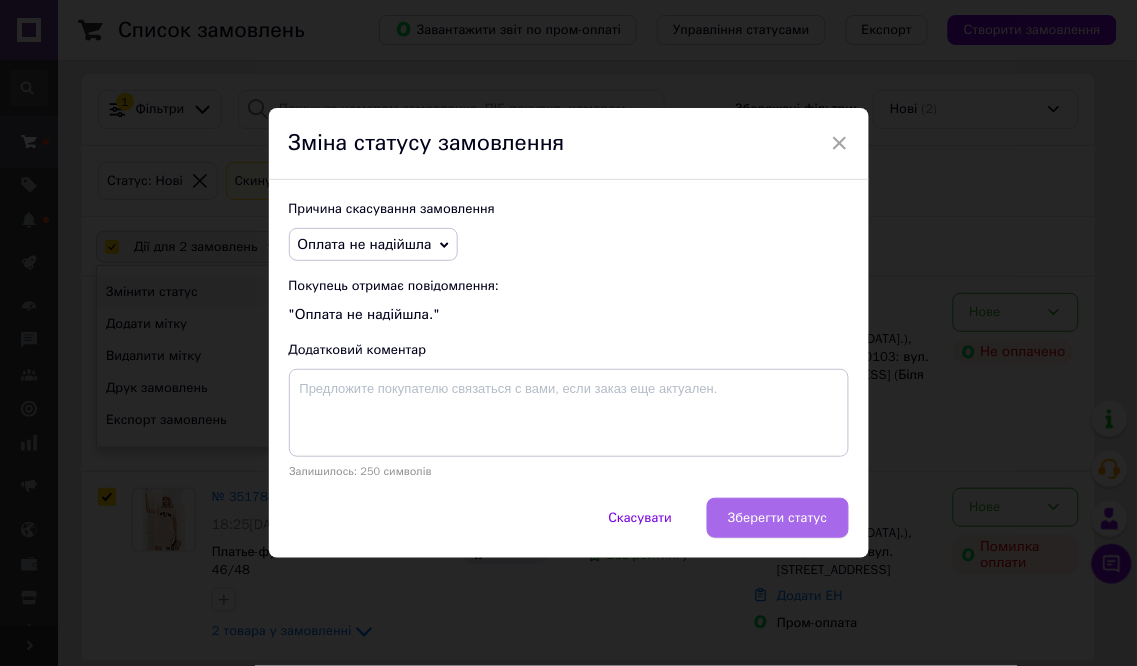 click on "Зберегти статус" at bounding box center [777, 518] 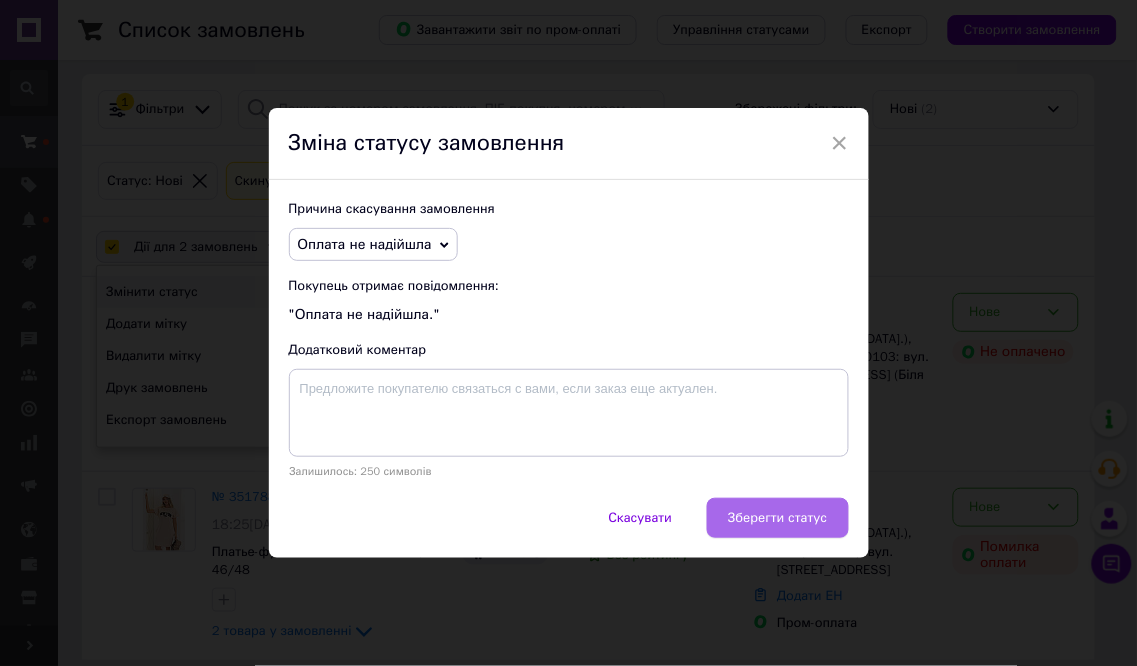 checkbox on "false" 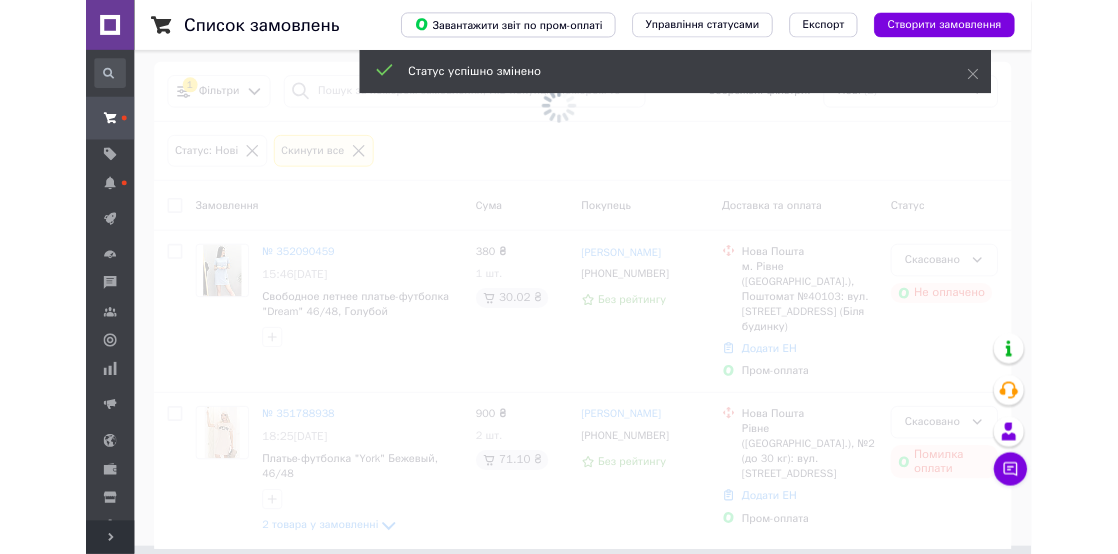 scroll, scrollTop: 0, scrollLeft: 0, axis: both 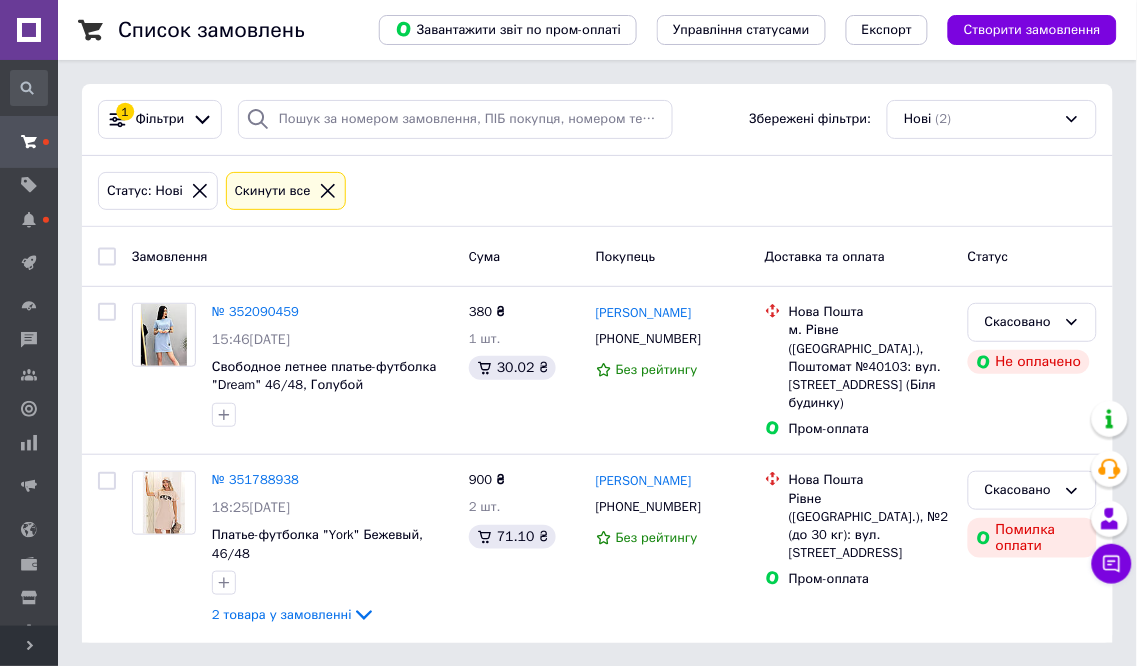 click on "Cкинути все" at bounding box center (273, 191) 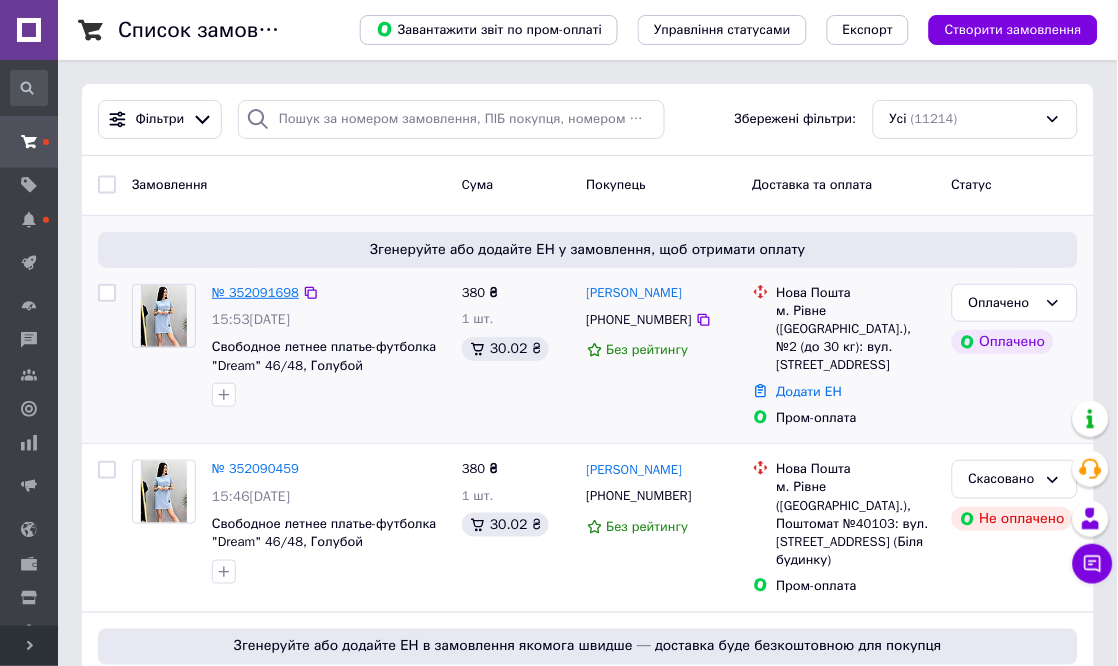 click on "№ 352091698" at bounding box center (255, 292) 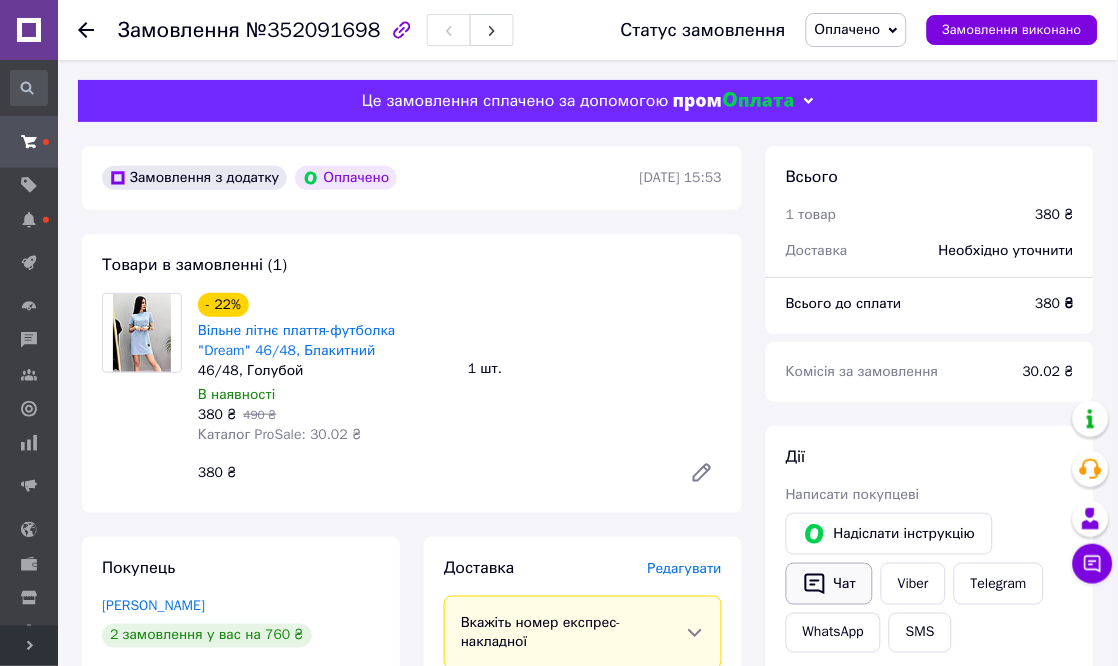click on "Чат" at bounding box center [829, 584] 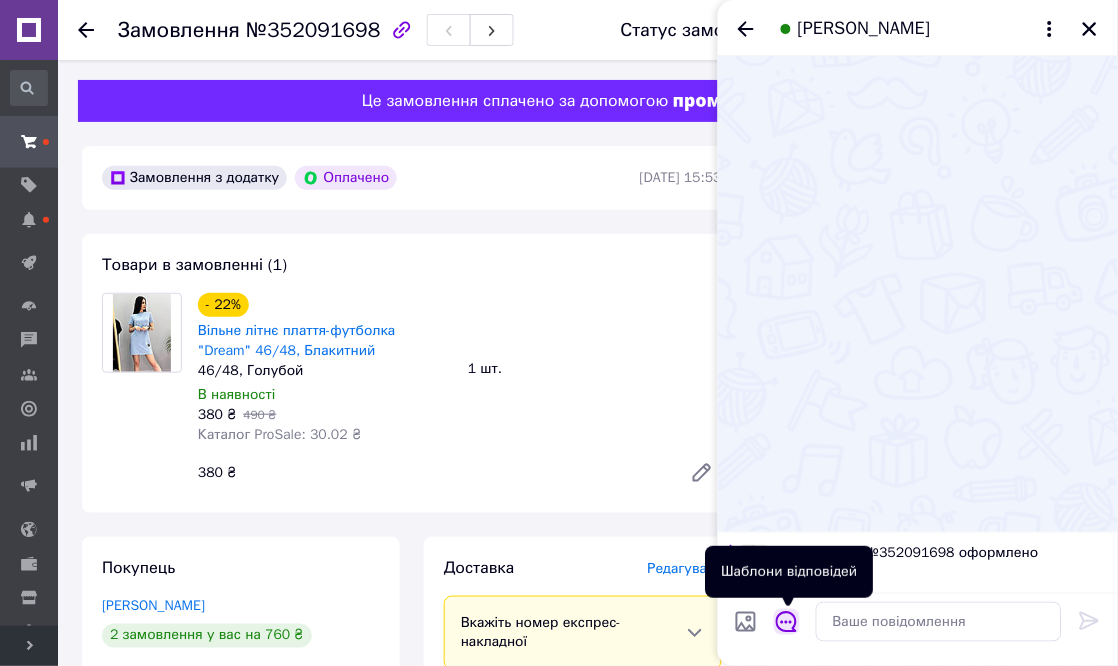 click 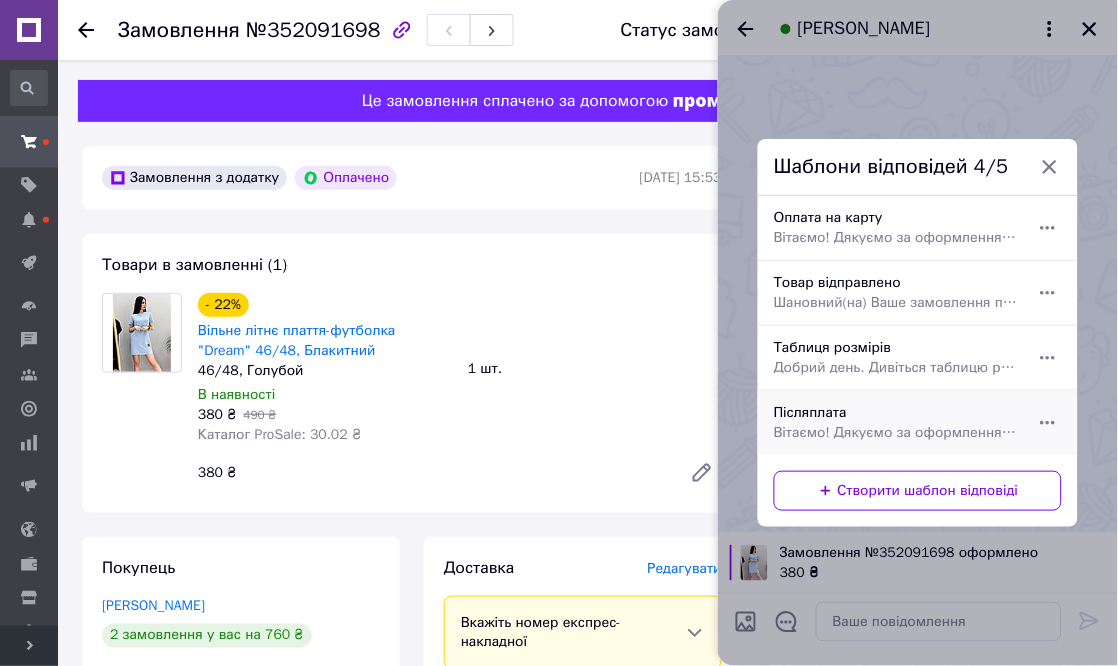 click on "Післяплата Вітаємо!
Дякуємо за оформлення купівлі в магазині mybuy.in.ua. Ваше замовлення отримане і поступить в обробку найближчим часом.
Якщо у вас виникли будь-які запитання, дайте відповідь на це повідомлення." at bounding box center [896, 423] 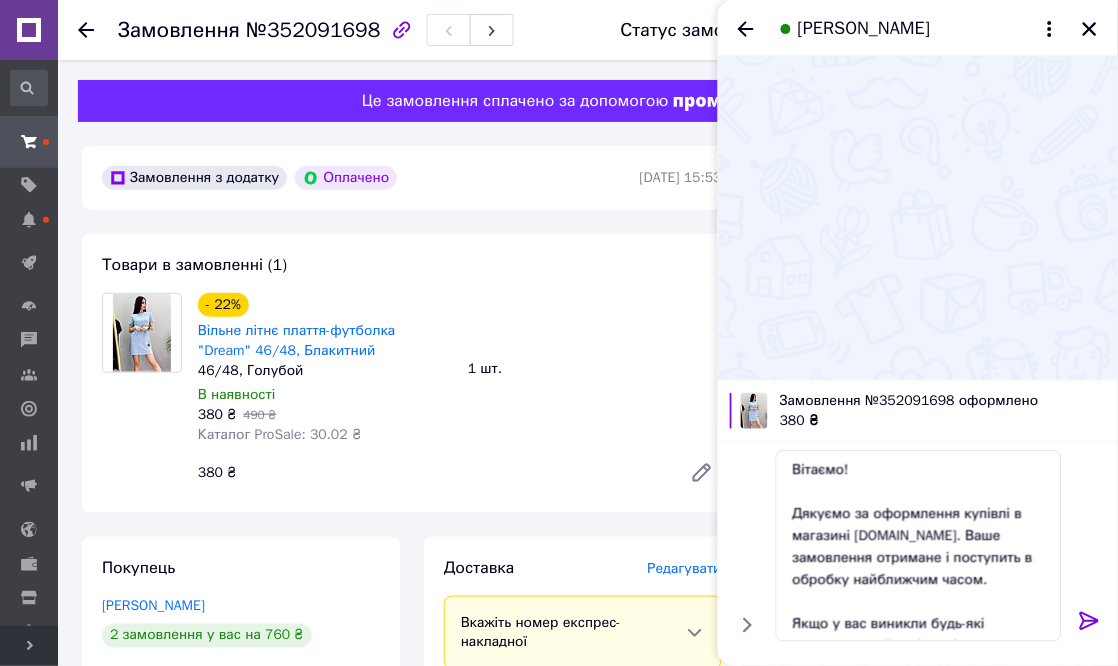 click 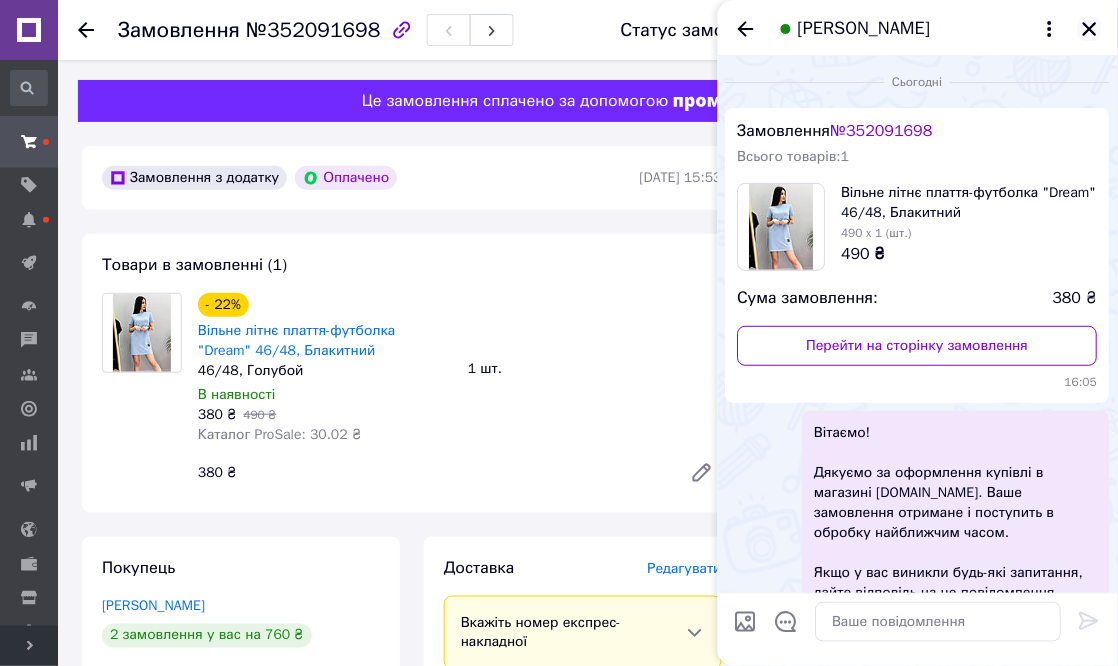 click 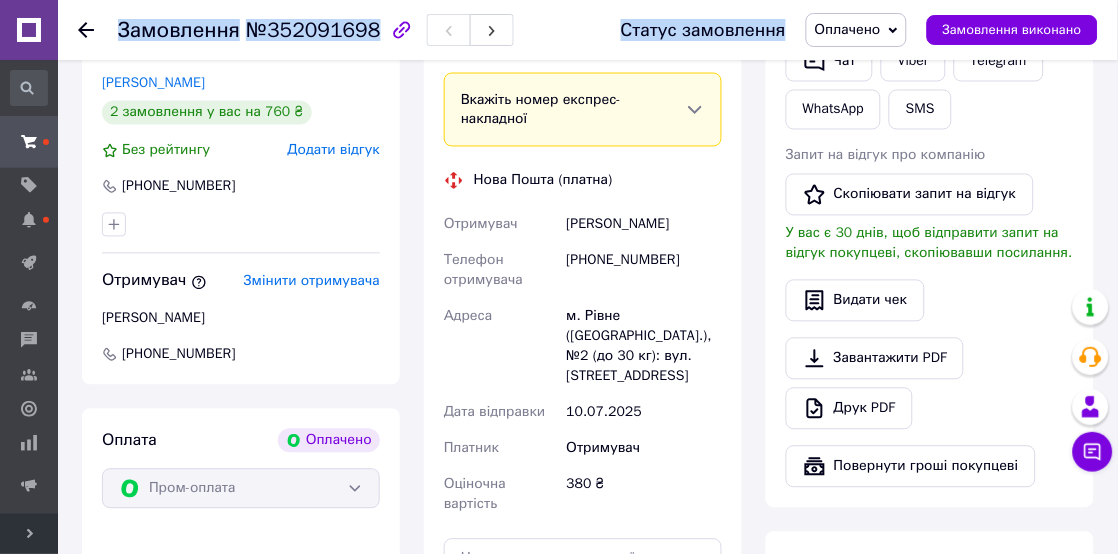 scroll, scrollTop: 474, scrollLeft: 0, axis: vertical 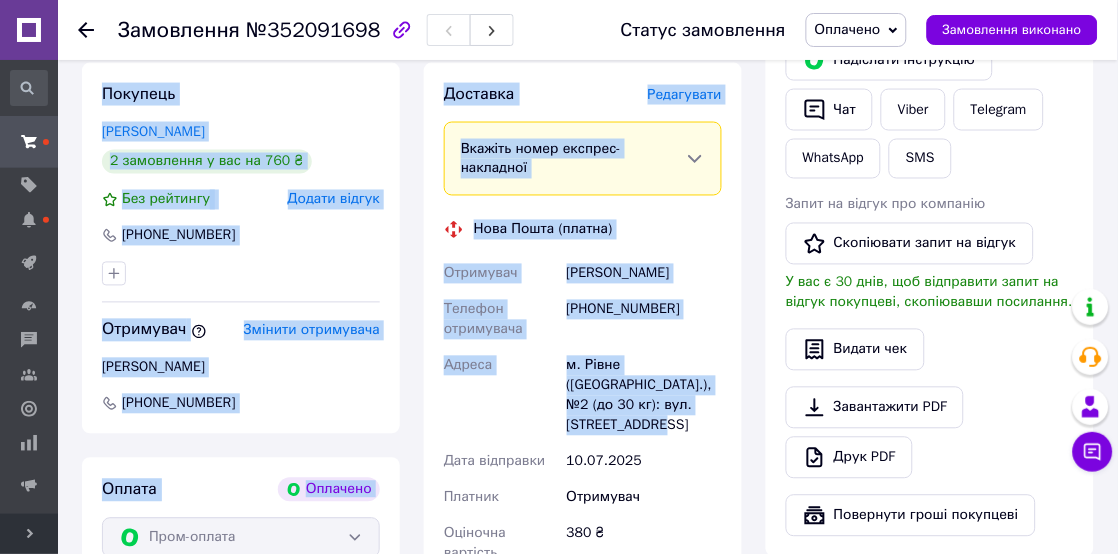 drag, startPoint x: 194, startPoint y: 331, endPoint x: 707, endPoint y: 407, distance: 518.59906 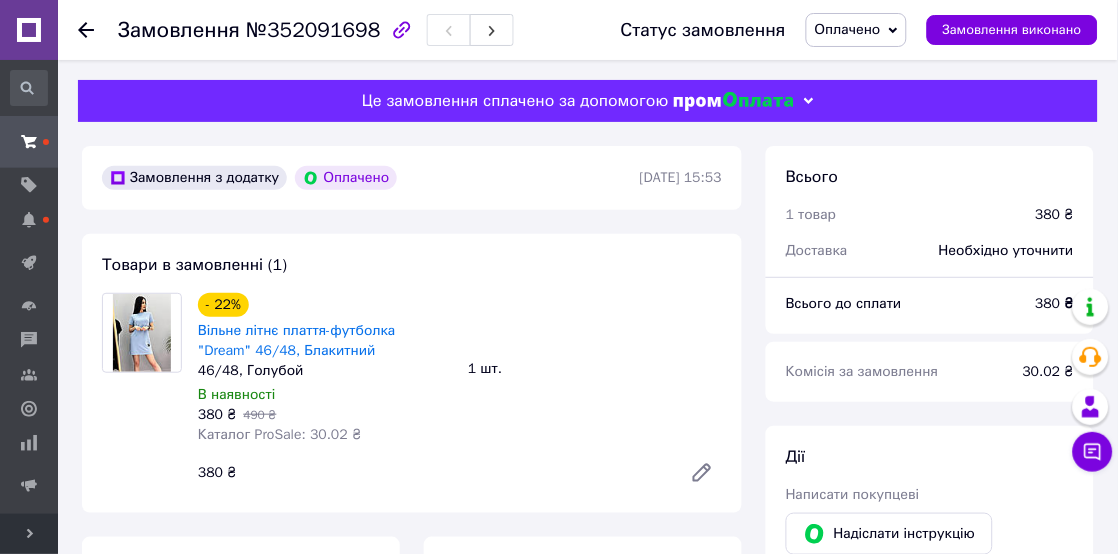 click on "Товари в замовленні (1) - 22% Вільне літнє плаття-футболка "Dream" 46/48, Блакитний 46/48, Голубой В наявності 380 ₴   490 ₴ Каталог ProSale: 30.02 ₴  1 шт. 380 ₴" at bounding box center (412, 373) 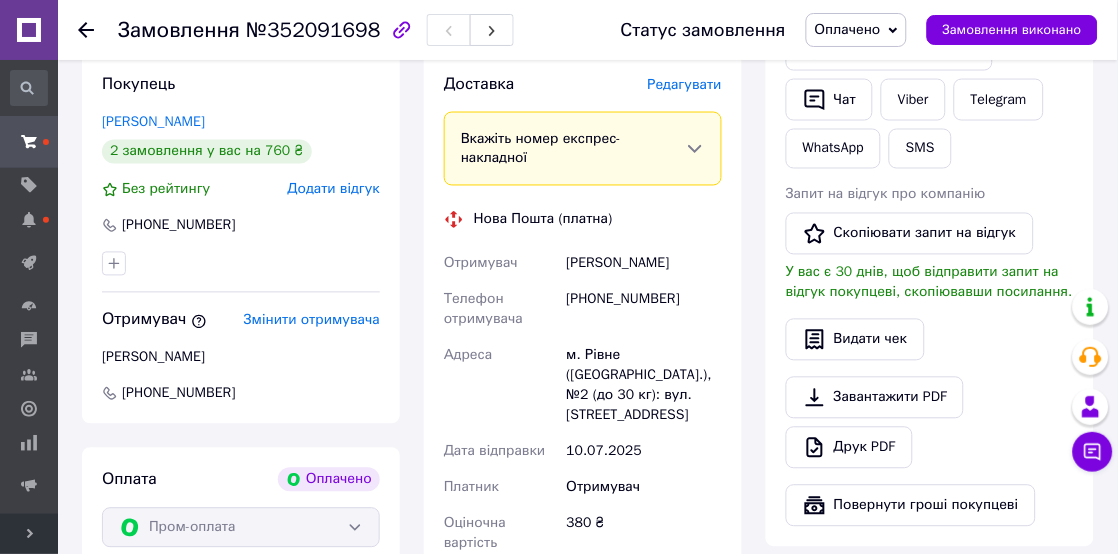 scroll, scrollTop: 440, scrollLeft: 0, axis: vertical 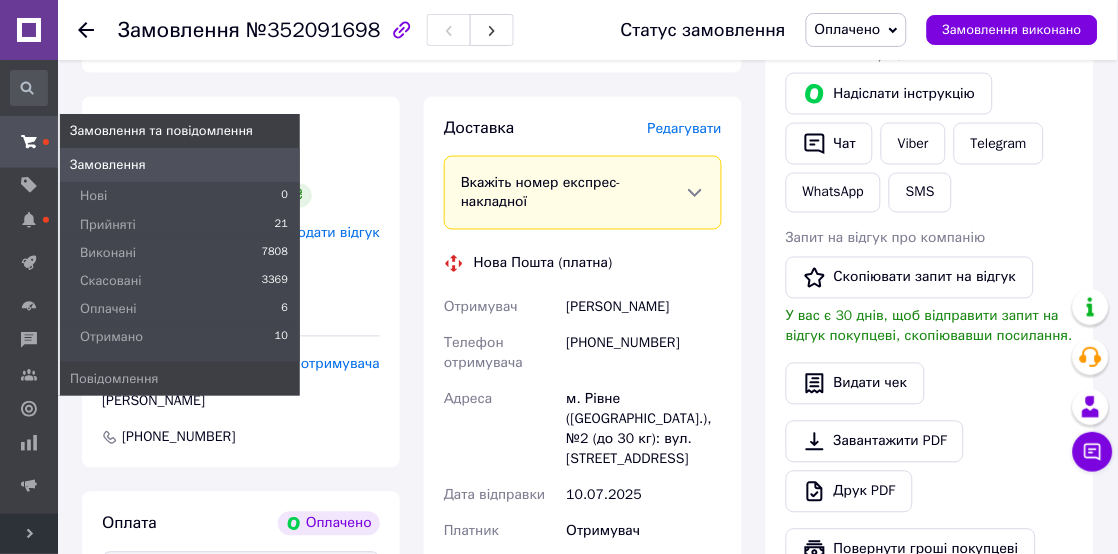click 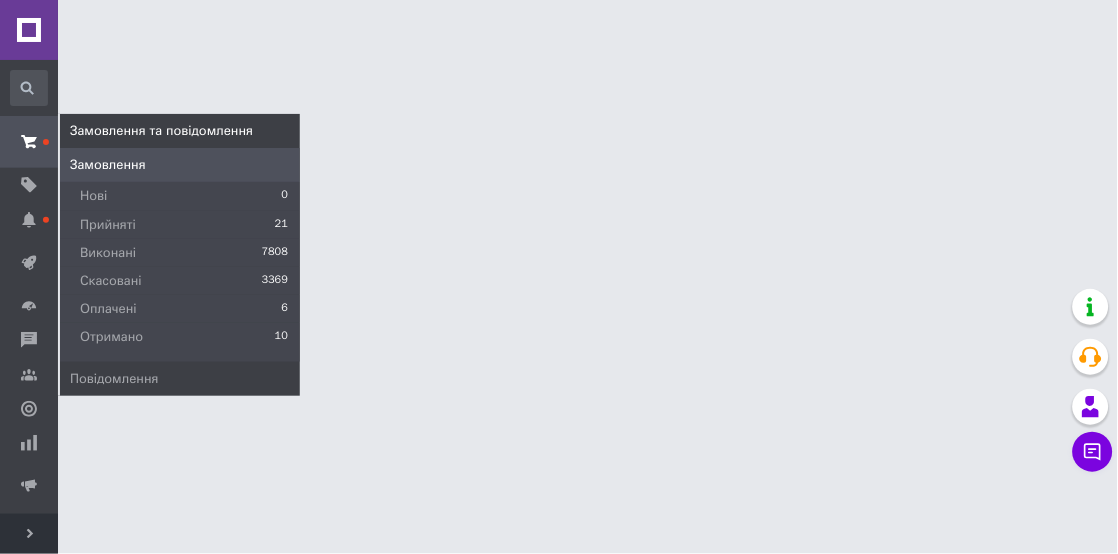 scroll, scrollTop: 0, scrollLeft: 0, axis: both 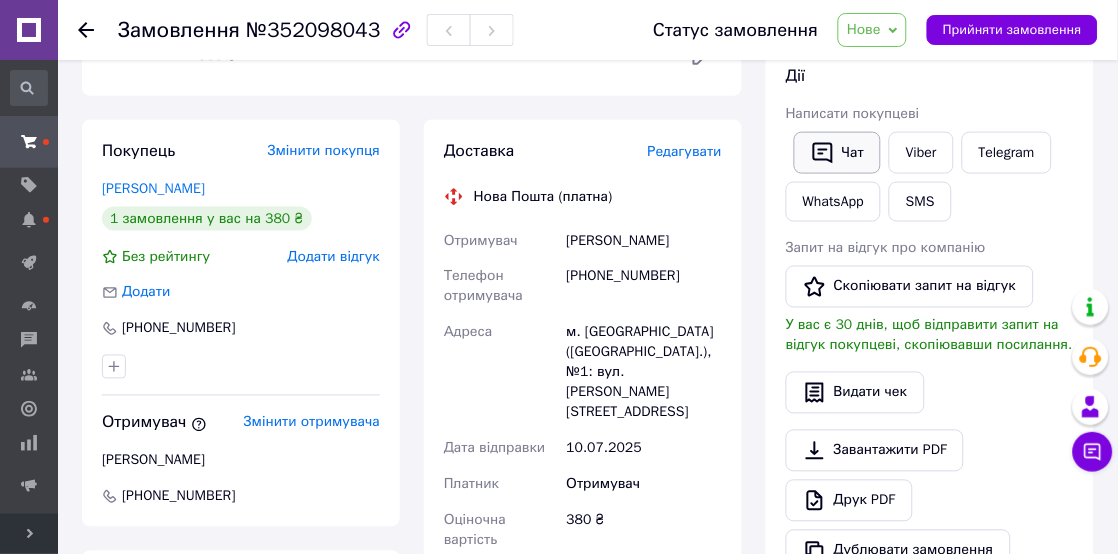 click on "Чат" at bounding box center [837, 153] 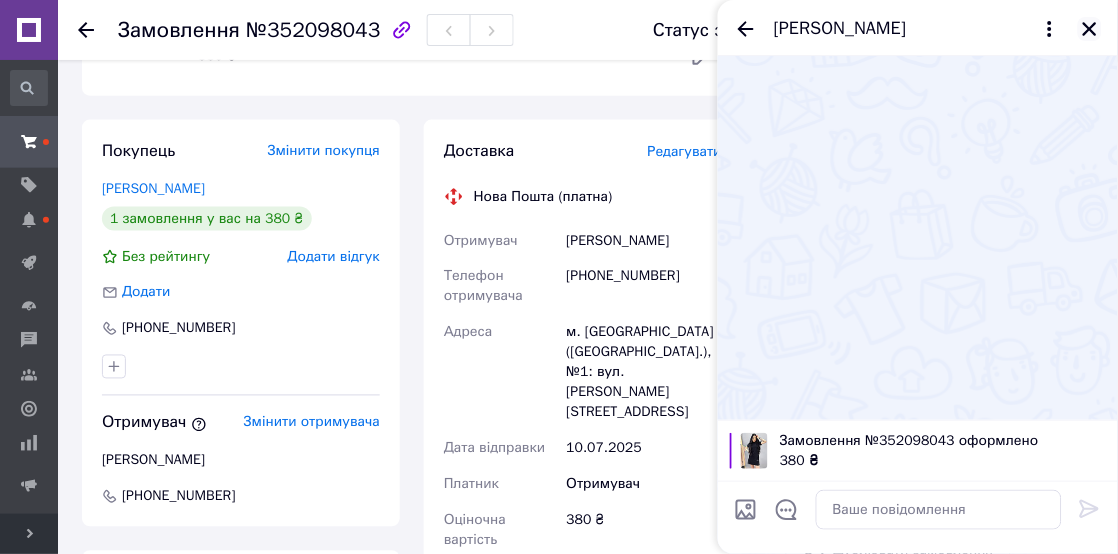 click 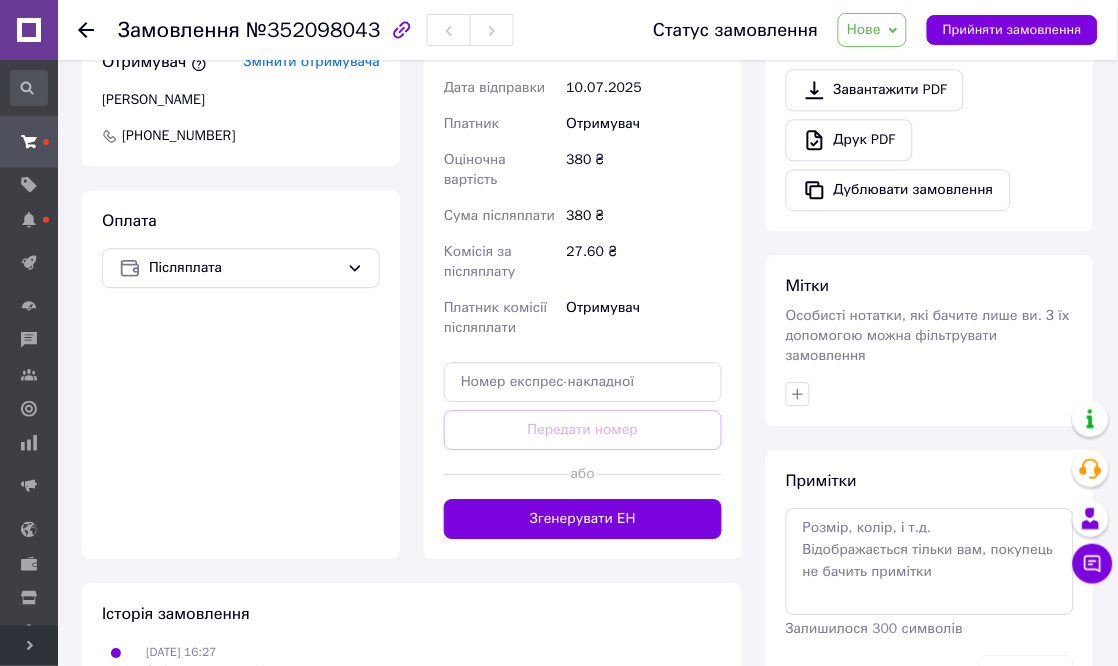 scroll, scrollTop: 133, scrollLeft: 0, axis: vertical 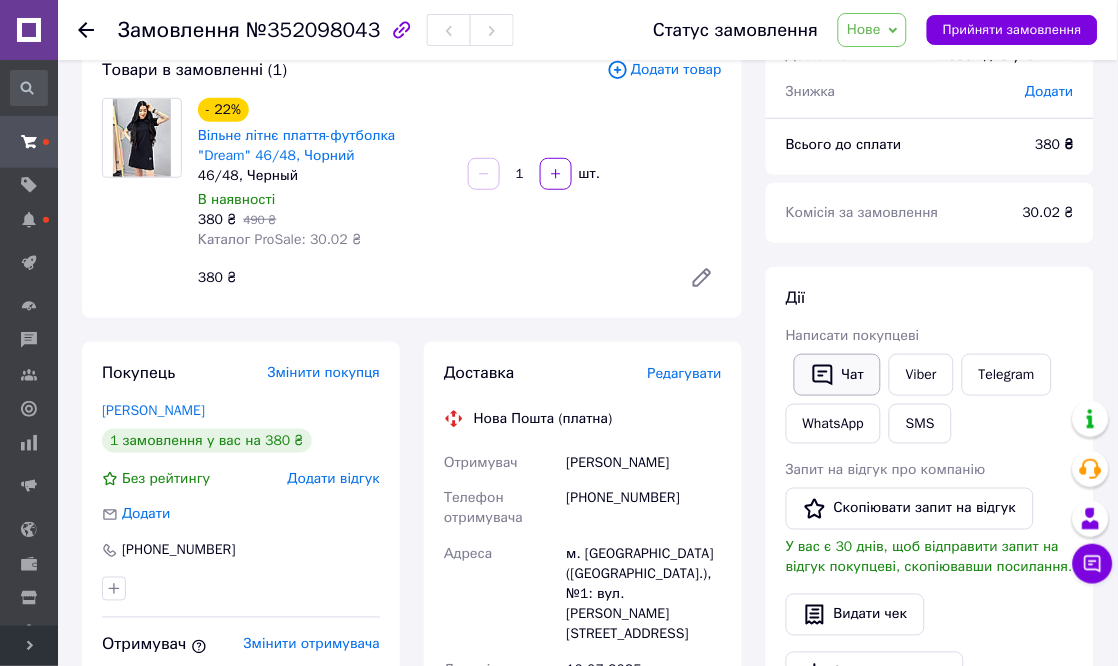 click 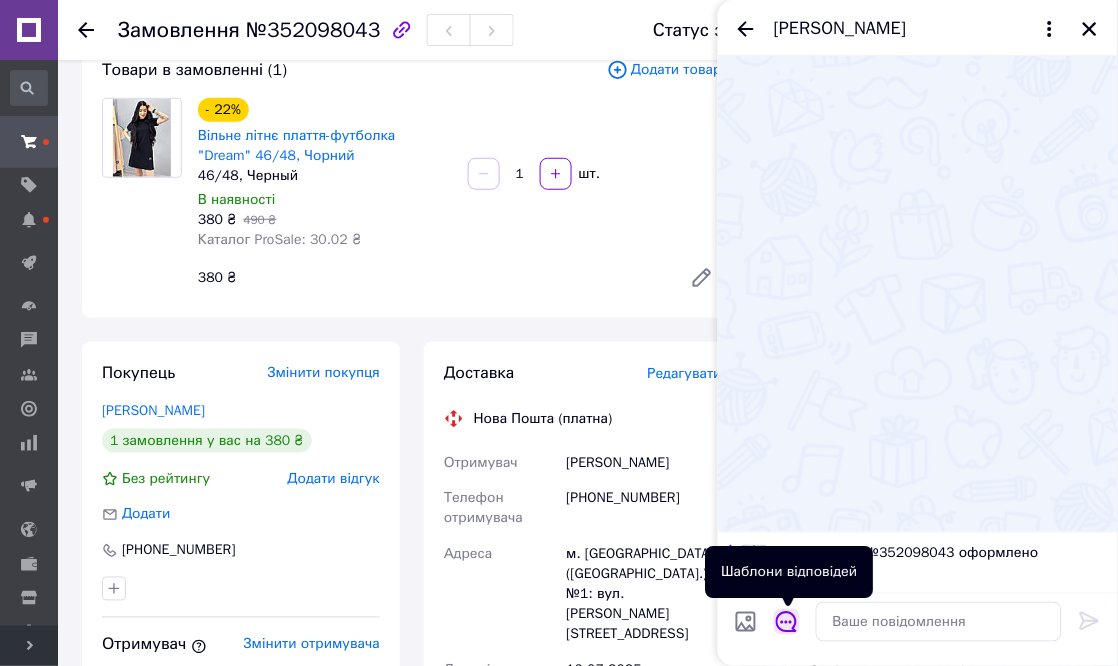 click 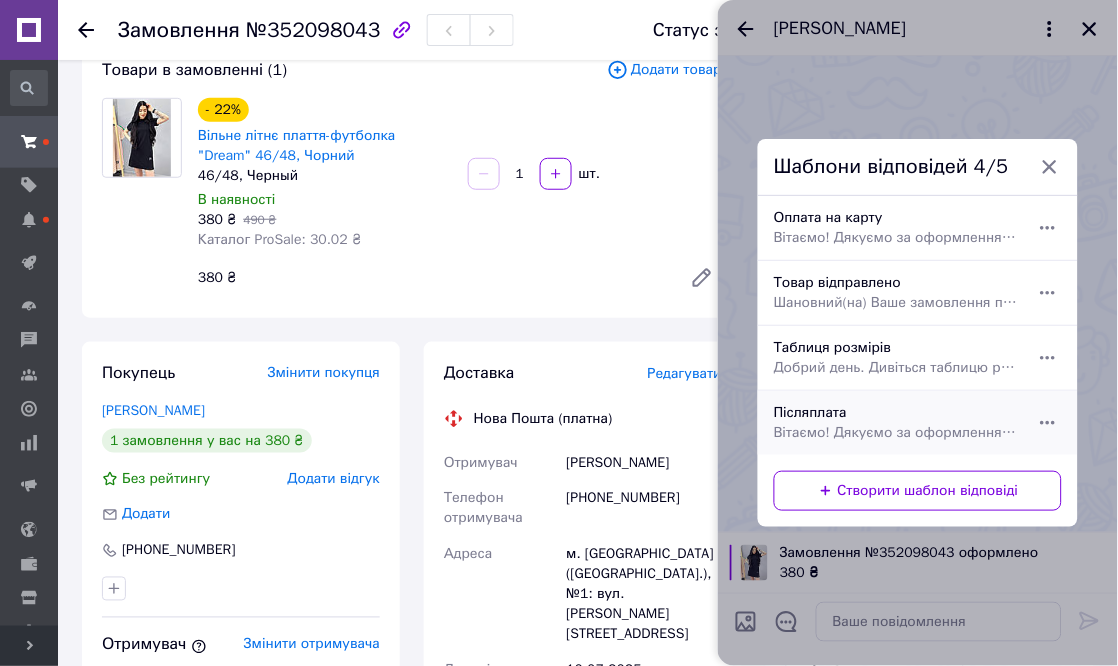 click on "Вітаємо!
Дякуємо за оформлення купівлі в магазині mybuy.in.ua. Ваше замовлення отримане і поступить в обробку найближчим часом.
Якщо у вас виникли будь-які запитання, дайте відповідь на це повідомлення." at bounding box center [896, 433] 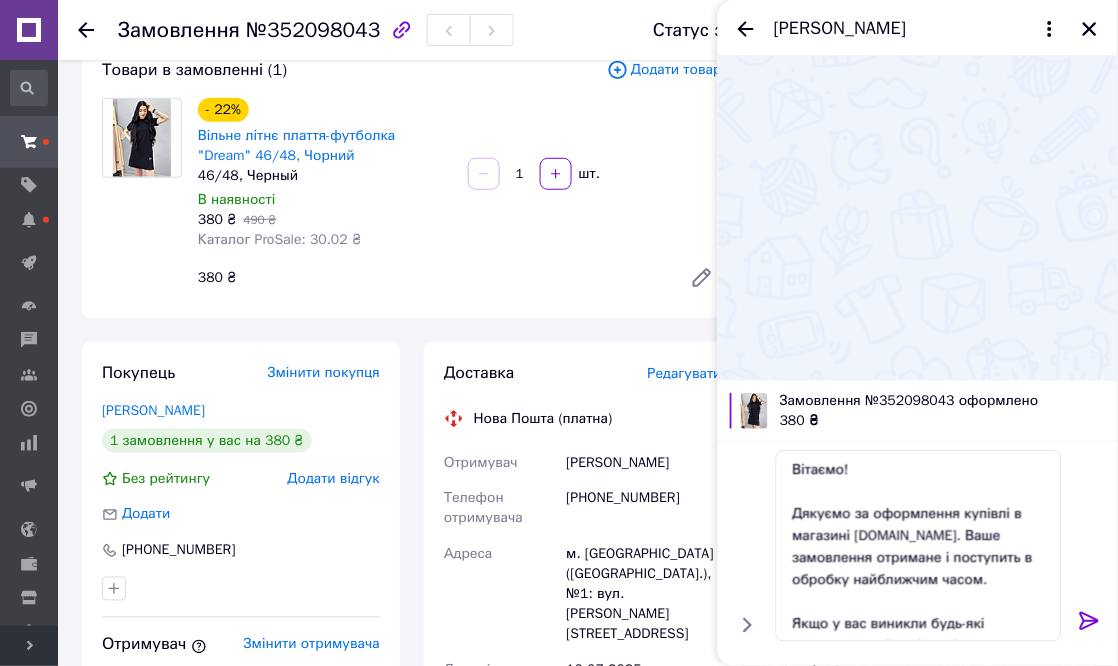 click 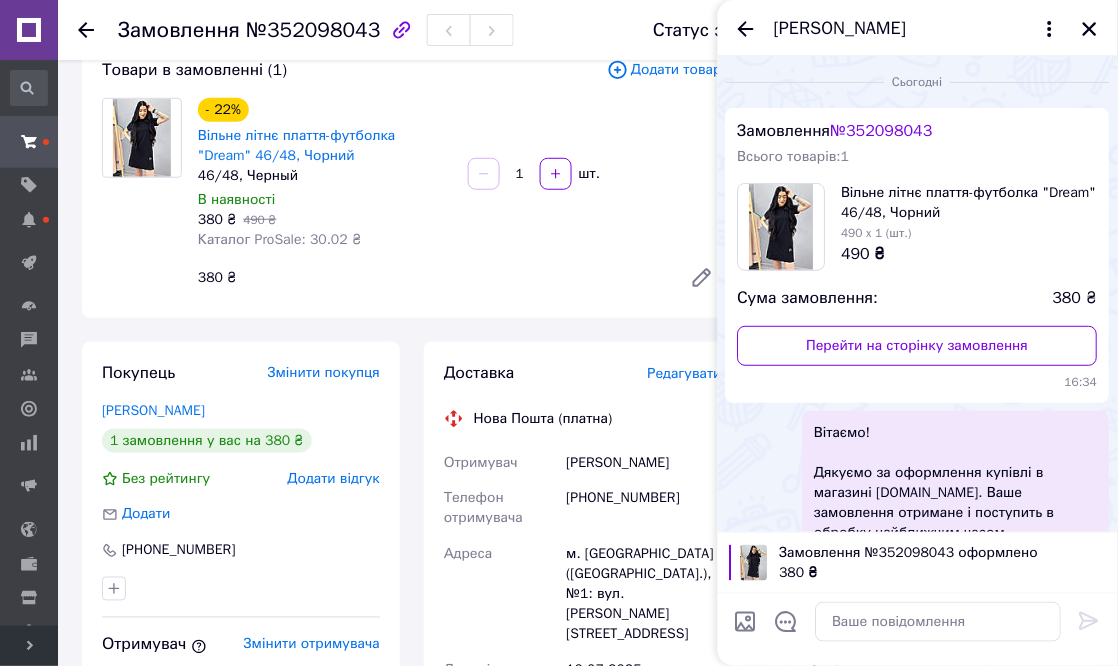 click on "Вітаємо! Дякуємо за оформлення купівлі в магазині mybuy.in.ua. Ваше замовлення отримане і поступить в обробку найближчим часом. Якщо у вас виникли будь-які запитання, дайте відповідь на це повідомлення." at bounding box center [956, 513] 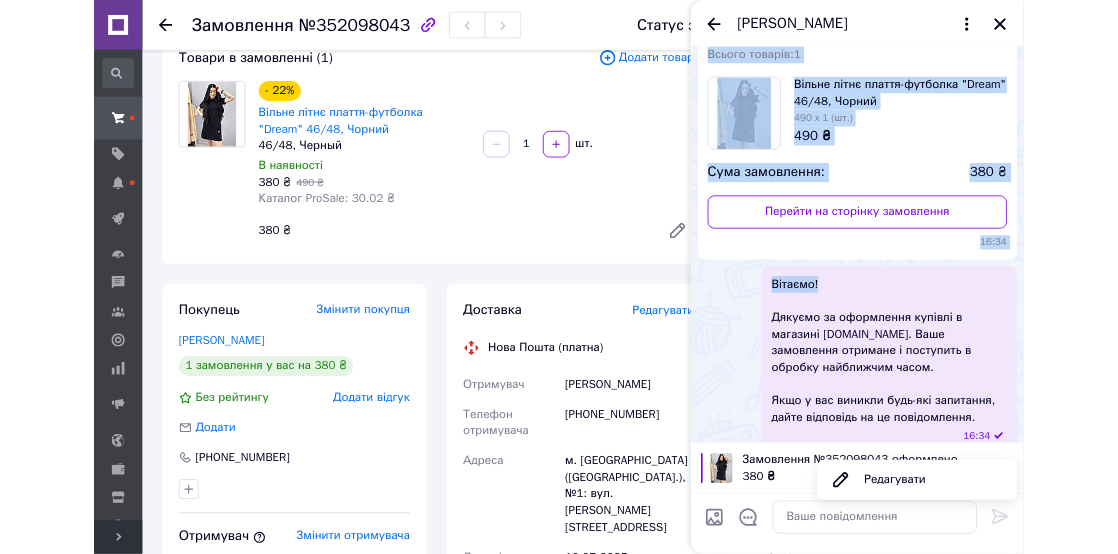 scroll, scrollTop: 0, scrollLeft: 0, axis: both 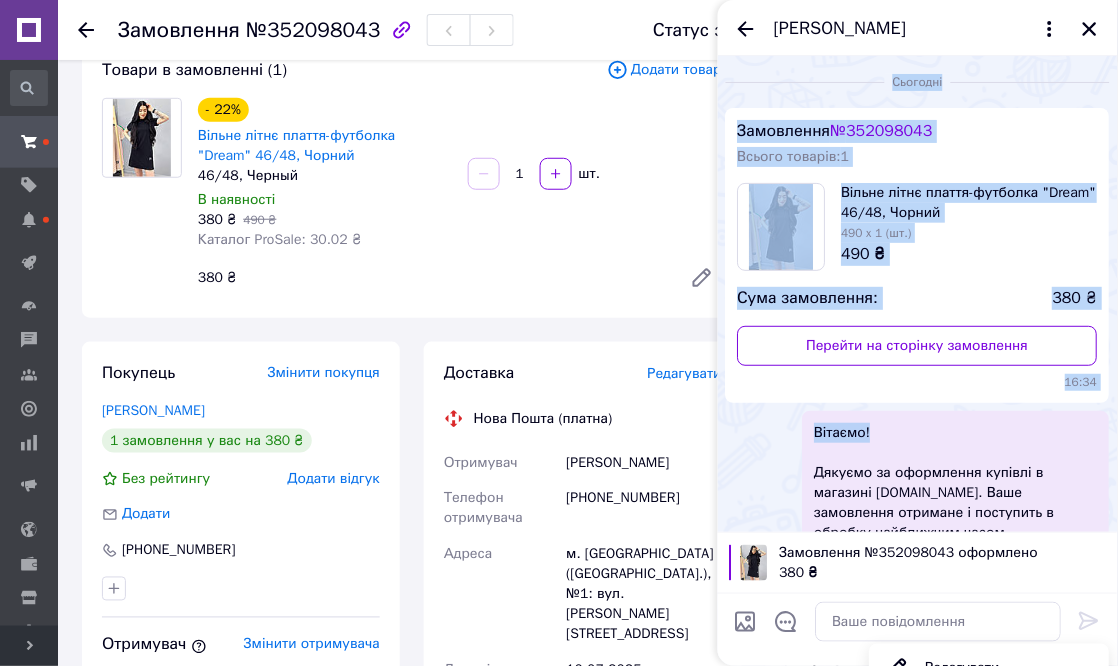 drag, startPoint x: 965, startPoint y: 425, endPoint x: 945, endPoint y: 40, distance: 385.51913 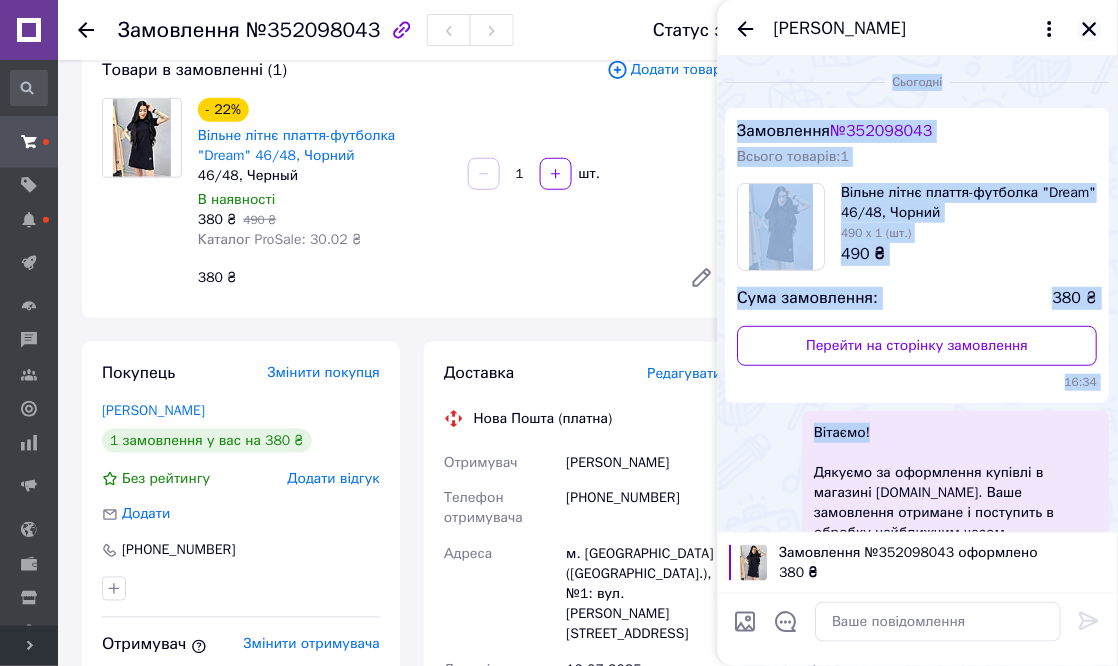 click 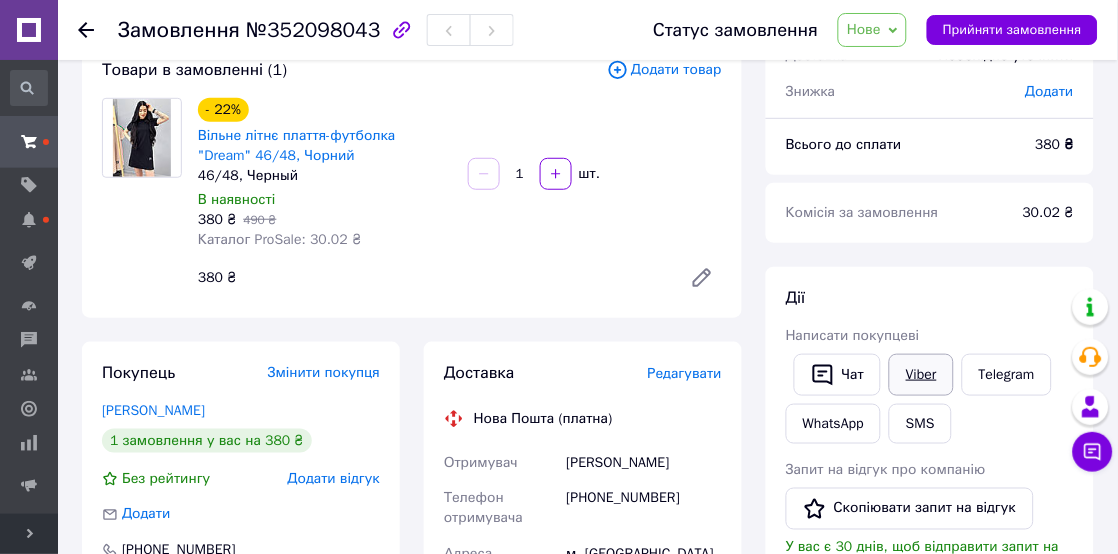 click on "Viber" at bounding box center [921, 375] 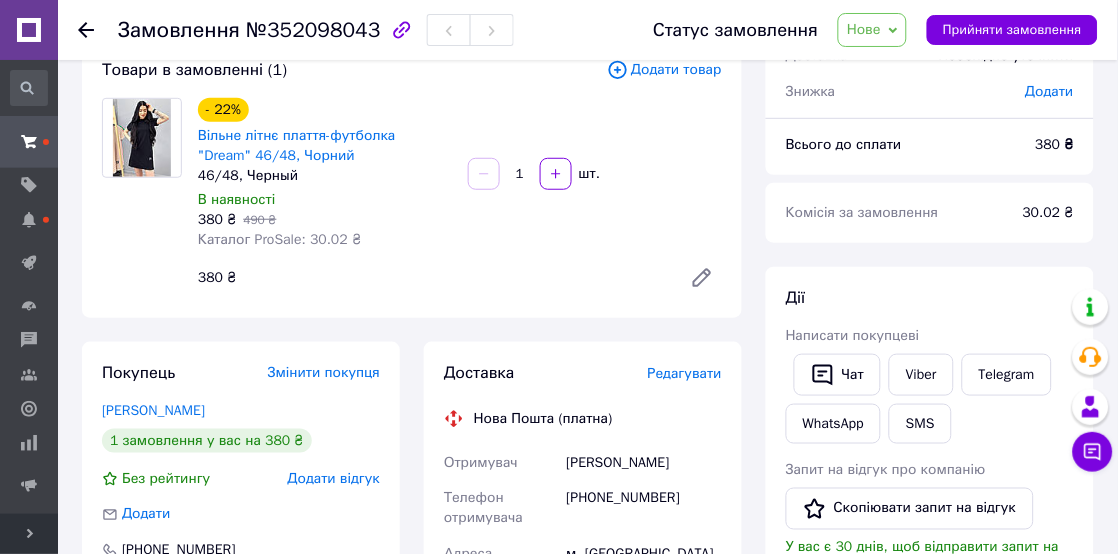 click on "№352098043" at bounding box center (313, 30) 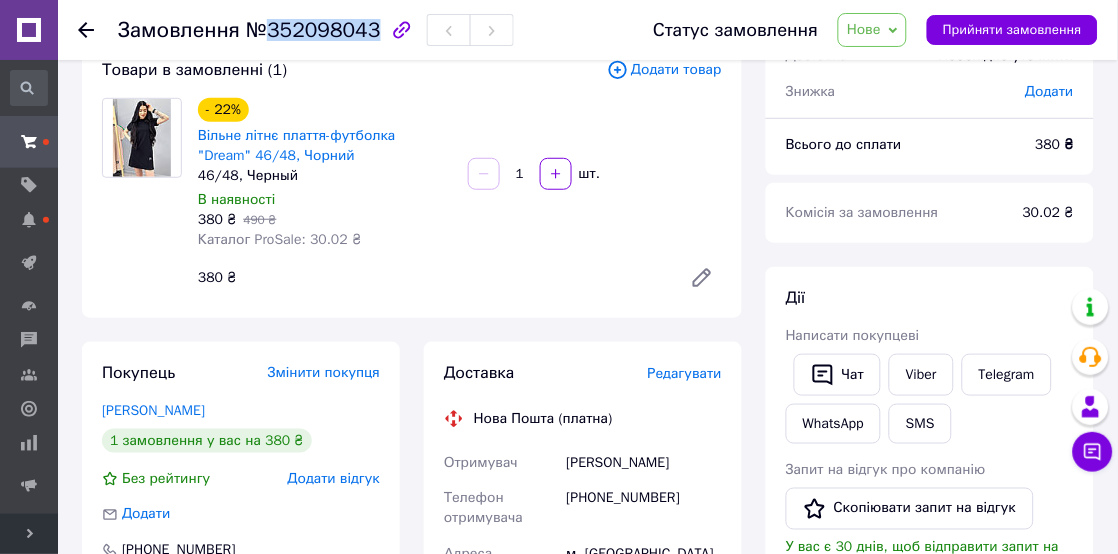 click on "№352098043" at bounding box center (313, 30) 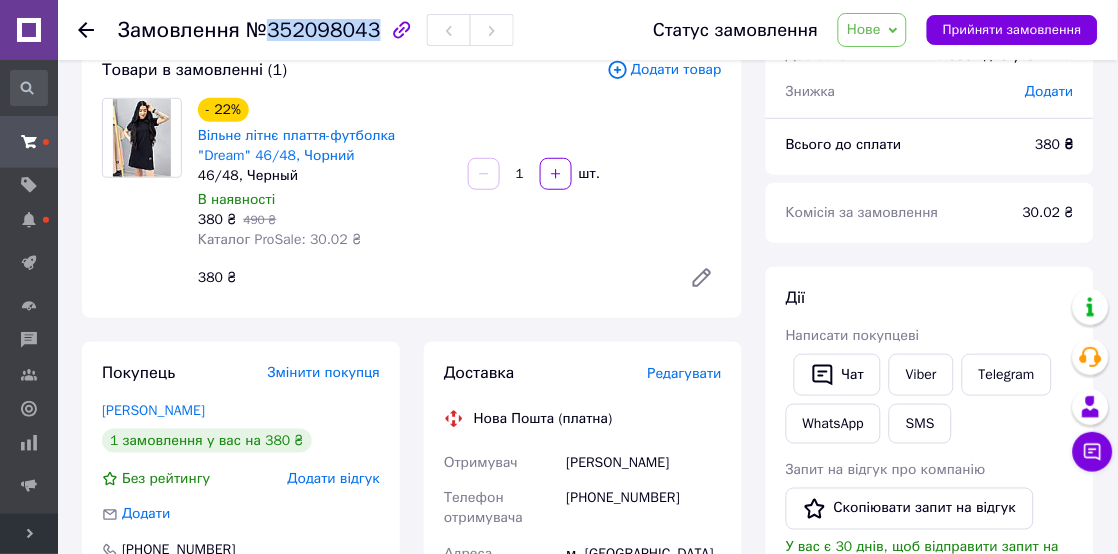 copy on "352098043" 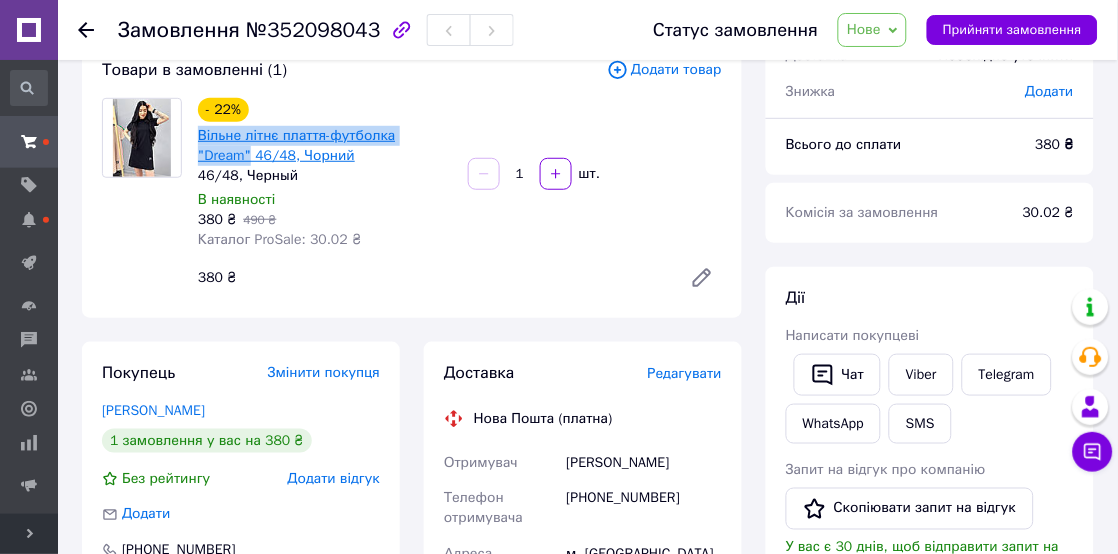 drag, startPoint x: 442, startPoint y: 136, endPoint x: 197, endPoint y: 133, distance: 245.01837 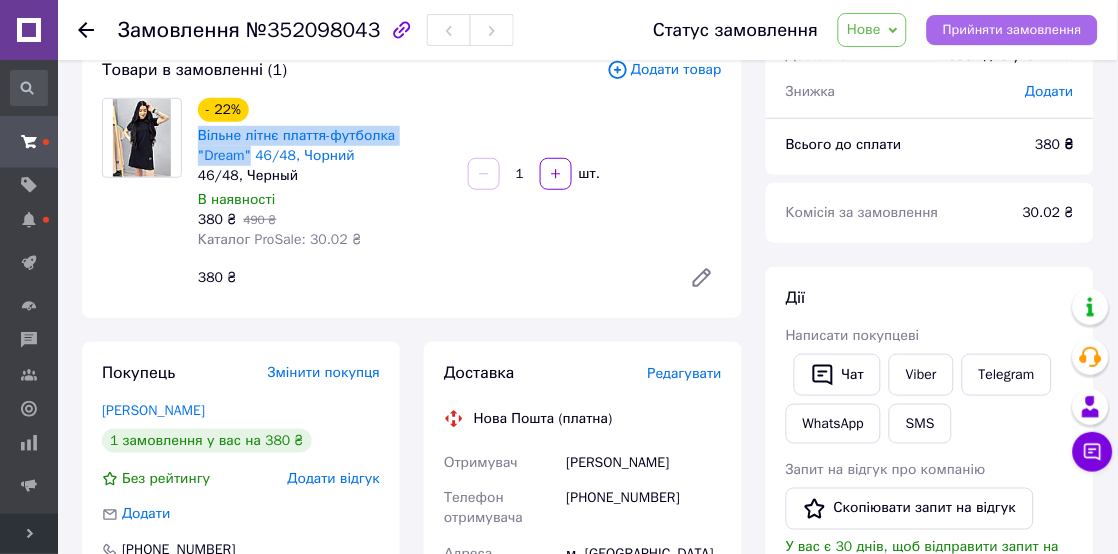 click on "Прийняти замовлення" at bounding box center (1012, 30) 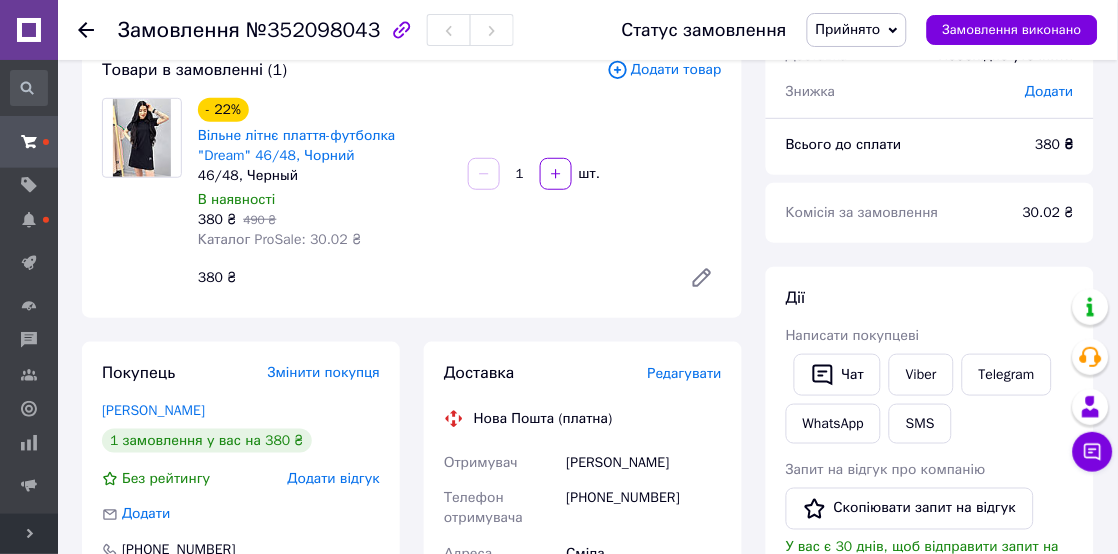 click at bounding box center (142, 198) 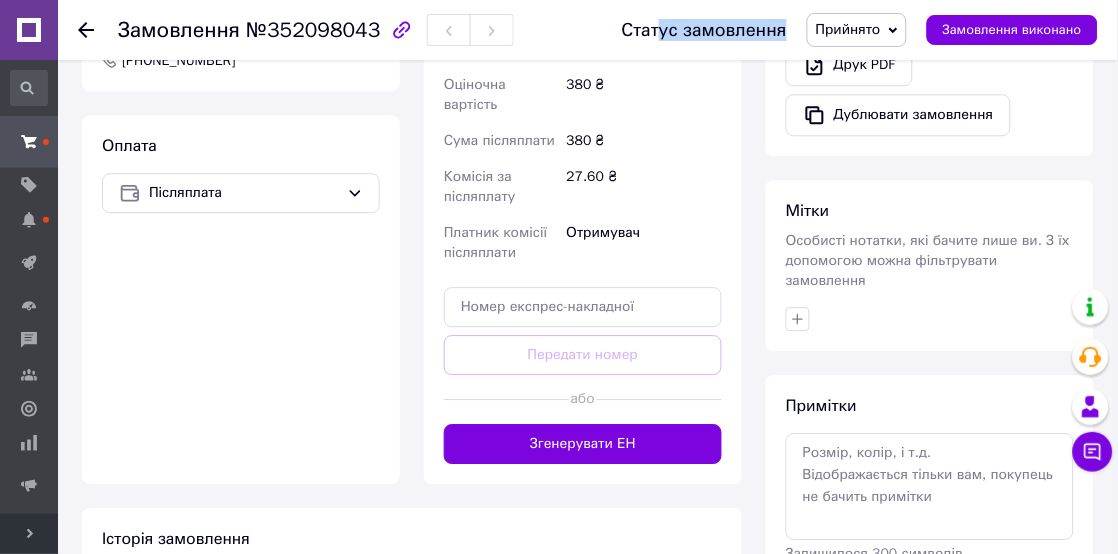 scroll, scrollTop: 790, scrollLeft: 0, axis: vertical 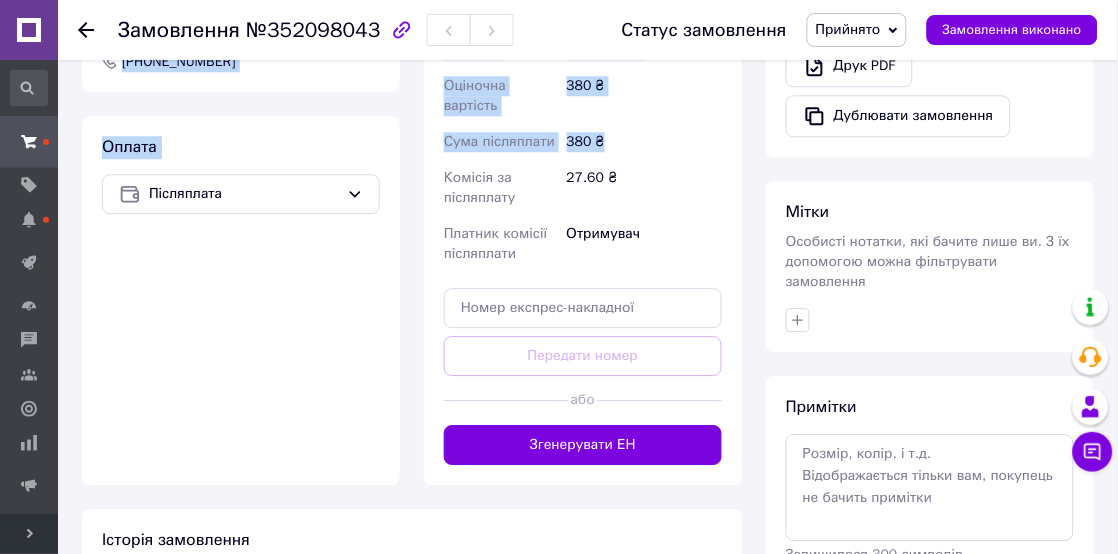 drag, startPoint x: 187, startPoint y: 134, endPoint x: 615, endPoint y: 97, distance: 429.5963 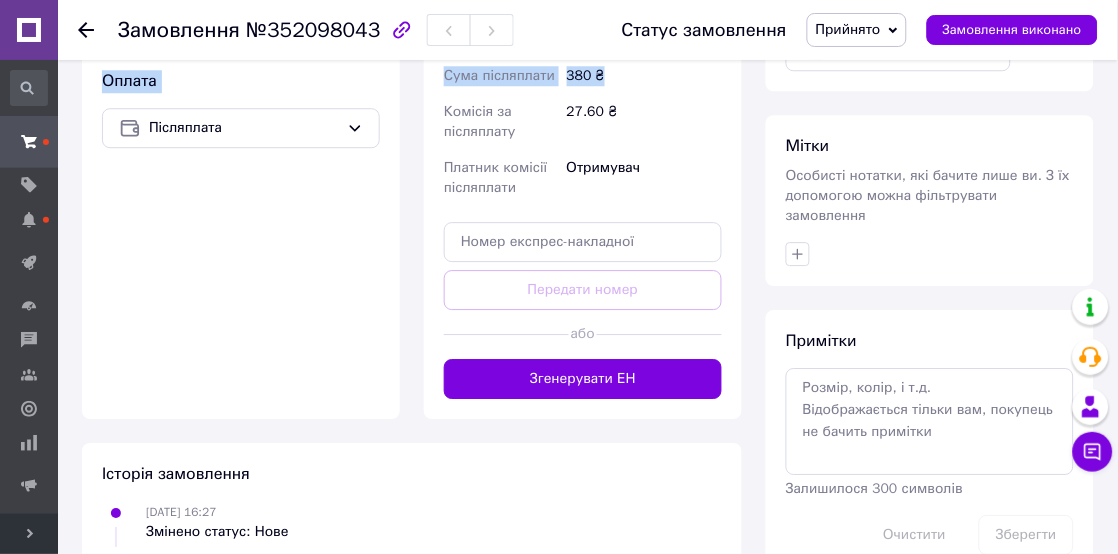 scroll, scrollTop: 895, scrollLeft: 0, axis: vertical 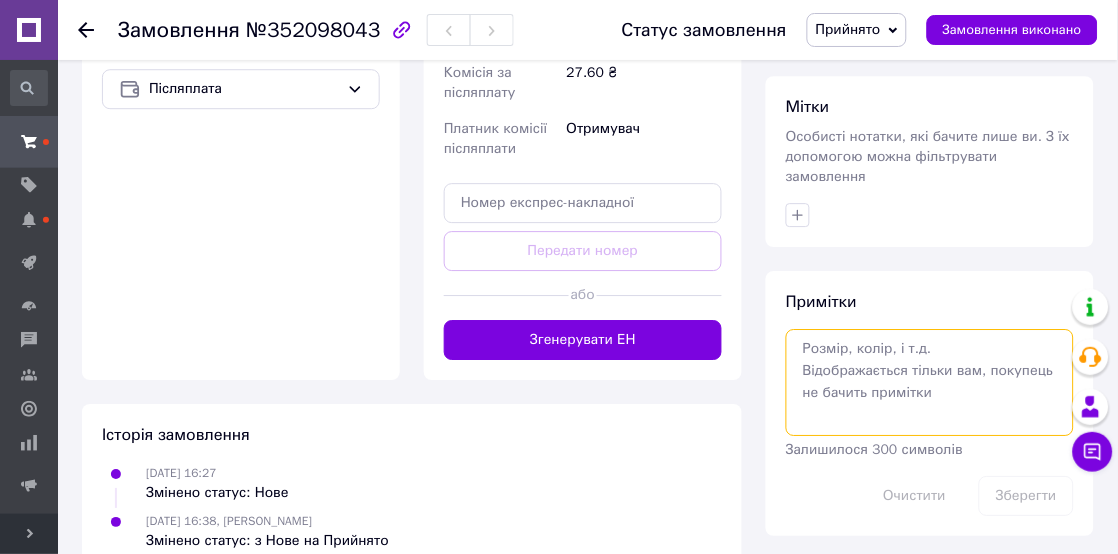 click at bounding box center [930, 382] 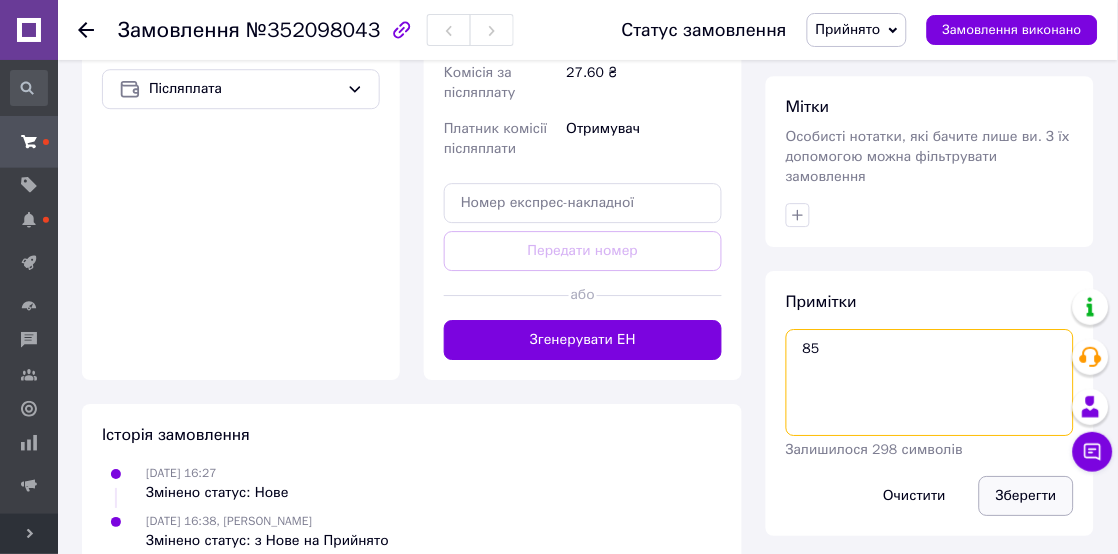 type on "85" 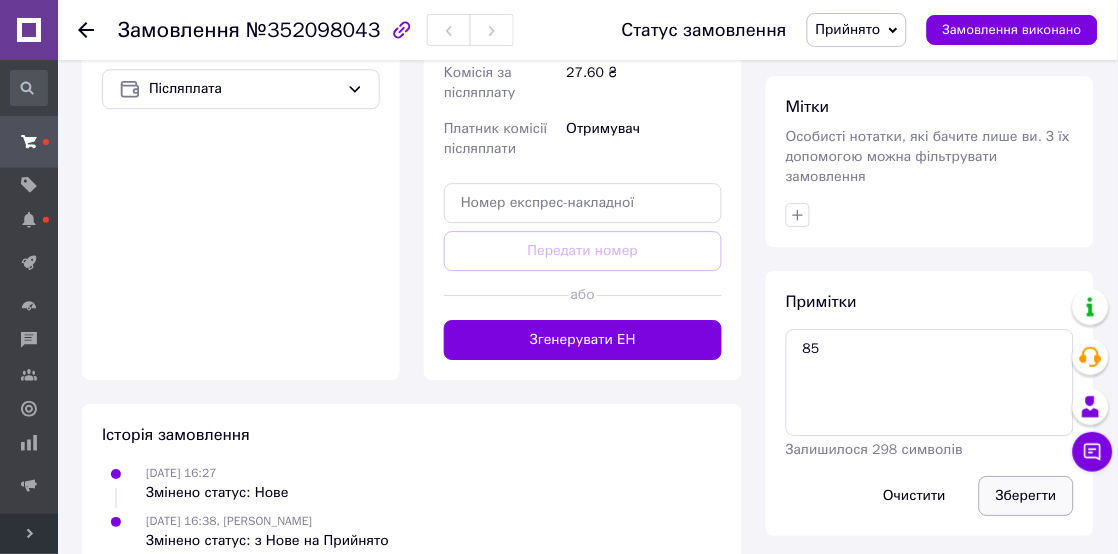 click on "Зберегти" at bounding box center [1026, 496] 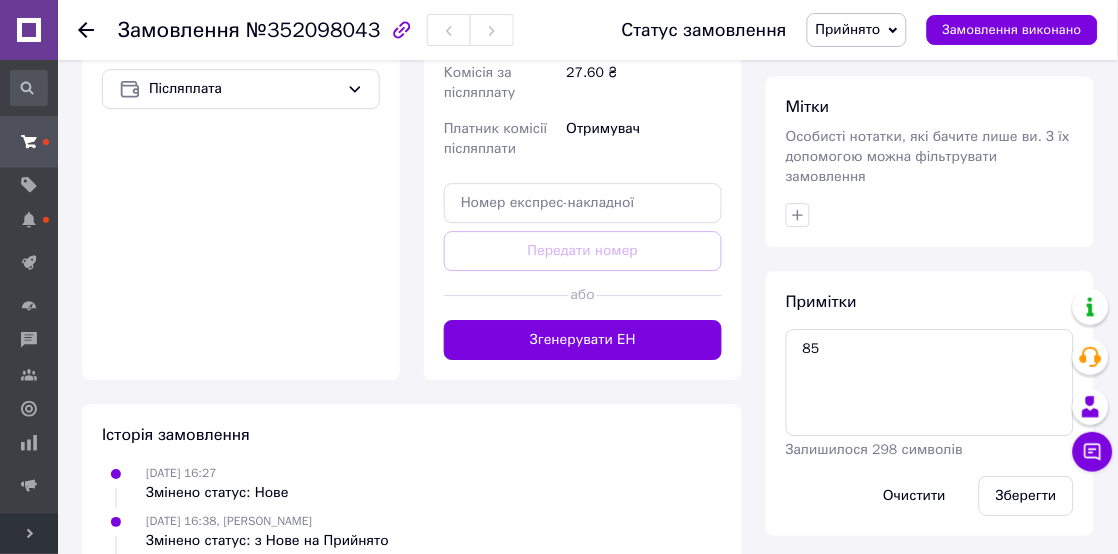 type 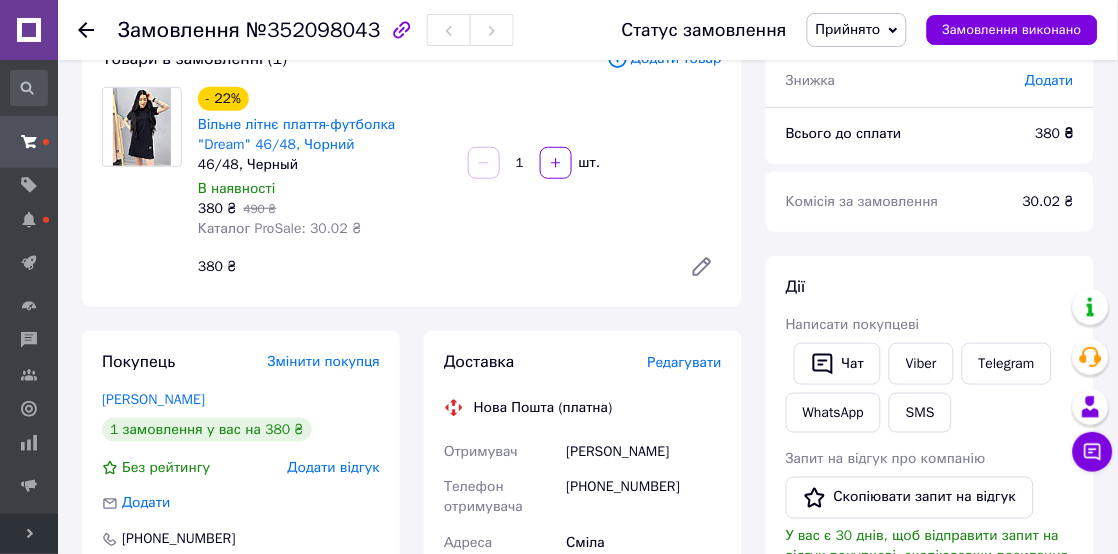 scroll, scrollTop: 0, scrollLeft: 0, axis: both 